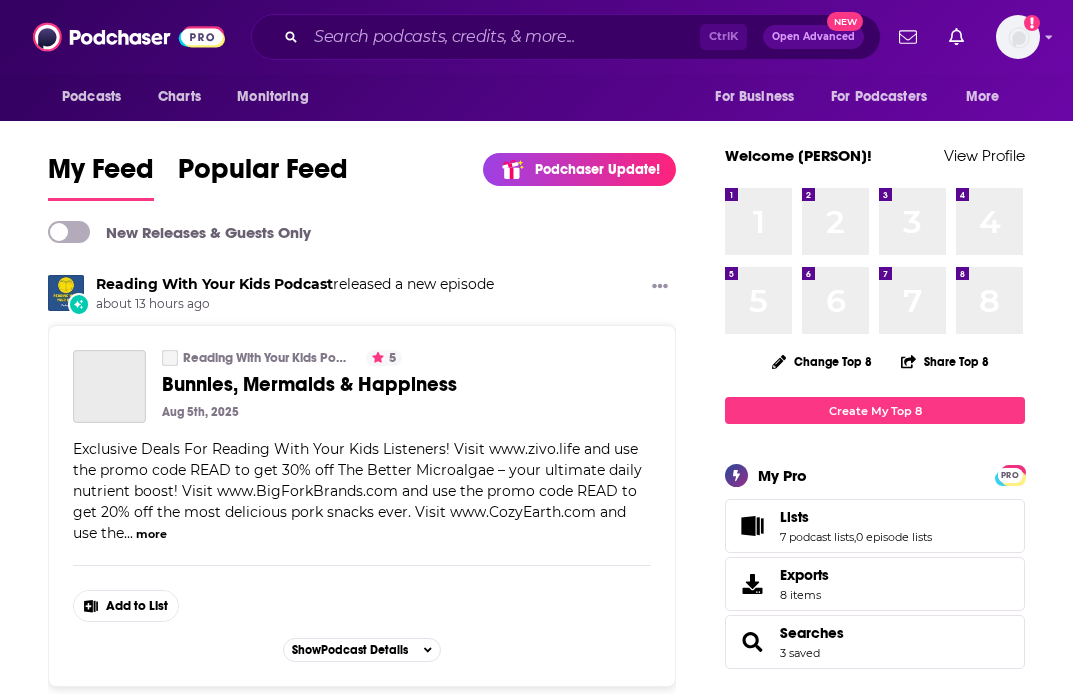 scroll, scrollTop: 0, scrollLeft: 0, axis: both 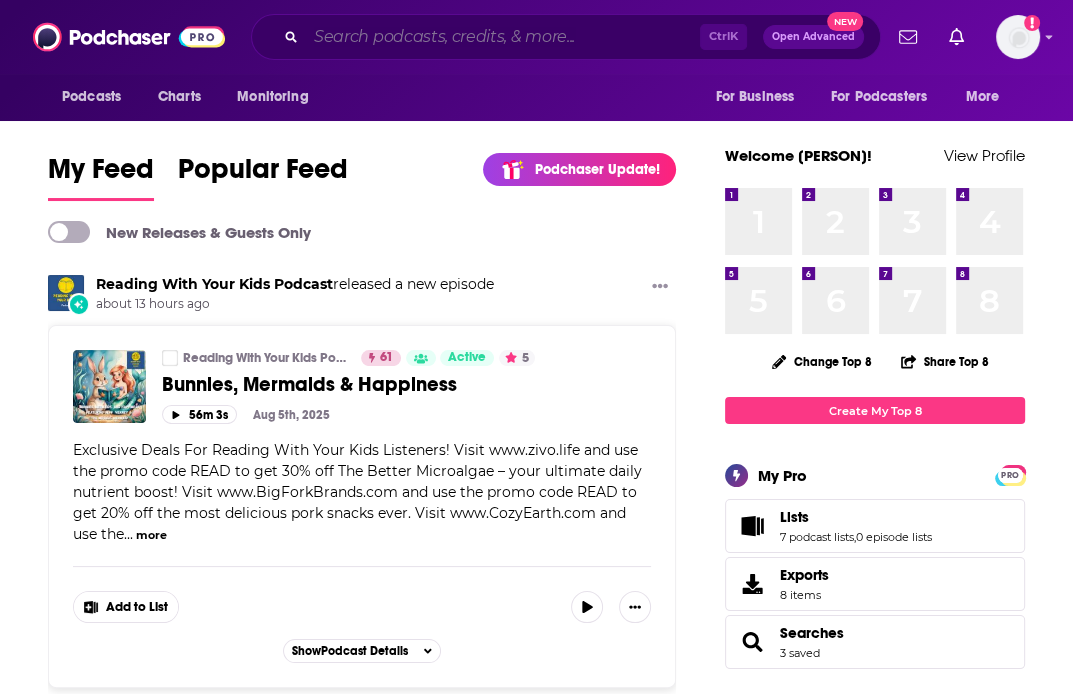 click at bounding box center [503, 37] 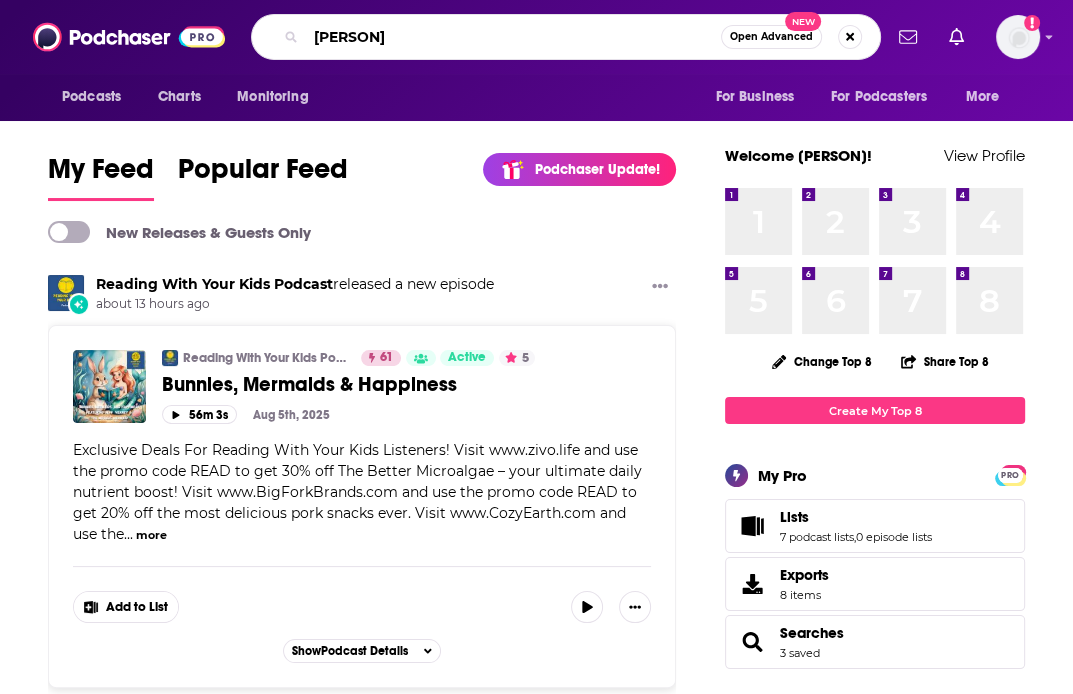 type on "[PERSON]" 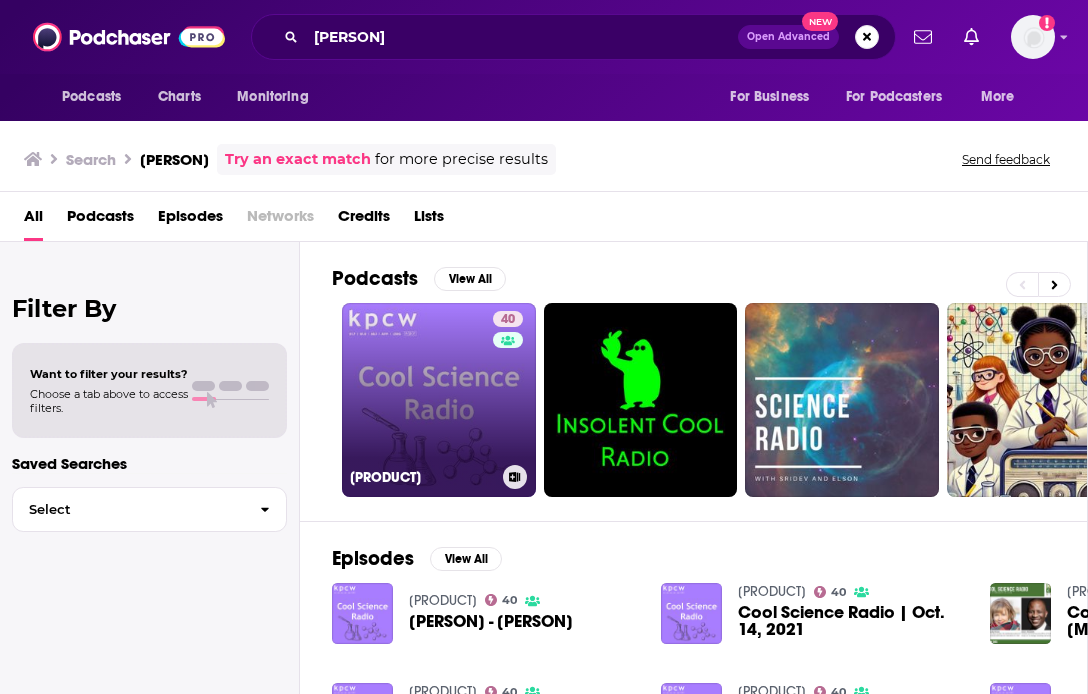 click on "40 Cool Science Radio" at bounding box center [439, 400] 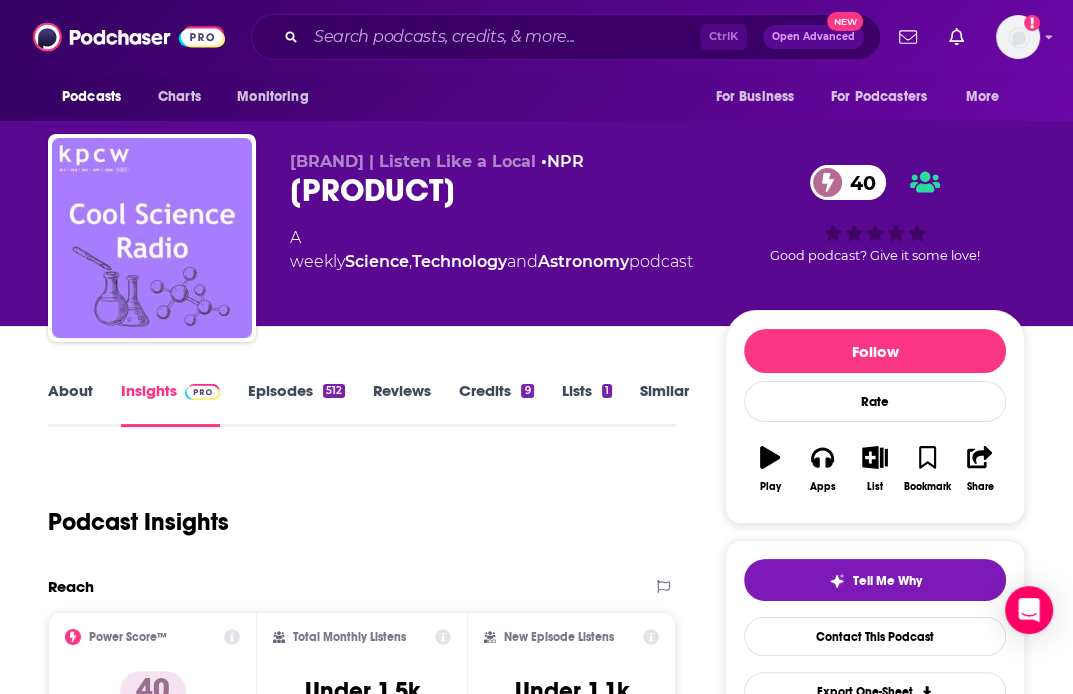 scroll, scrollTop: 182, scrollLeft: 0, axis: vertical 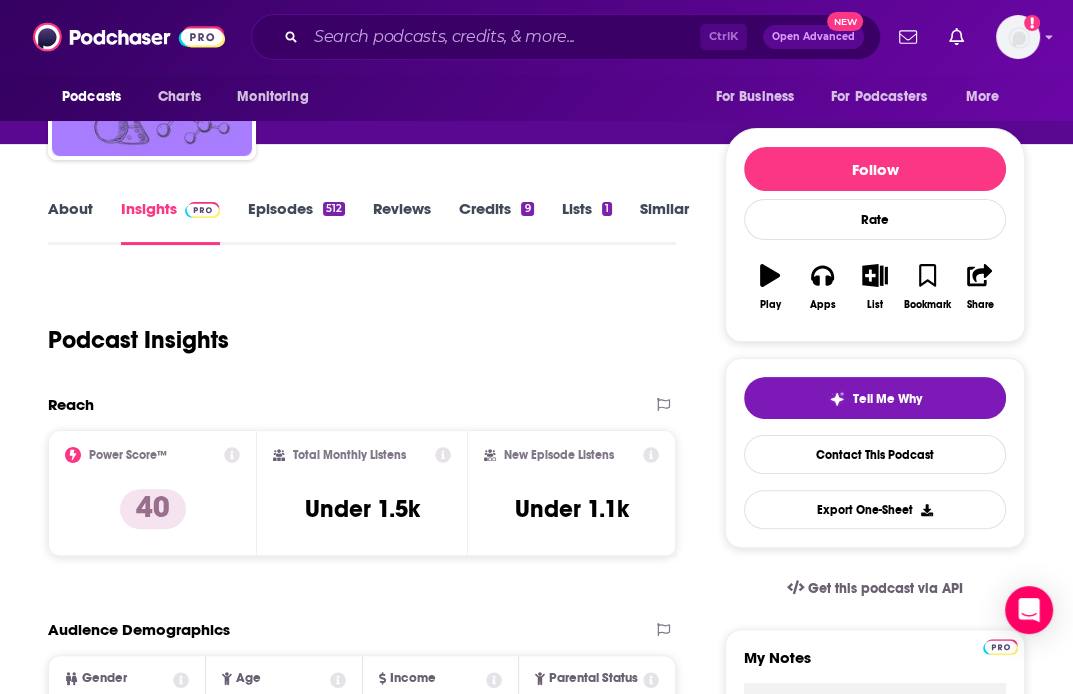 click on "About Insights Episodes 512 Reviews Credits 9 Lists 1 Similar Podcast Insights Reach & Audience Content Social Contacts Charts Rate Card Sponsors Details Similar Contact Podcast Open Website  Reach Power Score™ 40 Total Monthly Listens Under 1.5k New Episode Listens Under 1.1k Export One-Sheet Audience Demographics Gender Male Age [AGE] yo Income $ $ $ $ $ Parental Status Mixed Countries 1 United States 2 India 3 United Kingdom 4 Canada 5 Australia Top Cities Sydney , Philadelphia, PA , Melbourne , Brisbane , Johannesburg , London Interests Science , Philosophy , Science - Physics , Society - Work , Space/Astronomy , Travel Jobs Software Engineers , Teachers , Tutors/Instructors , Clerks , Managers , Authors/Writers Ethnicities White / Caucasian , African American , Hispanic , Asian Show More Content Political Skew Neutral/Mixed Socials X/Twitter [HANDLE] 4k Contacts   RSS   Podcast Email KPCW | Listen Like a Local [EMAIL] [EMAIL] That's all there is! Charts All Charts All Categories" at bounding box center (536, 5362) 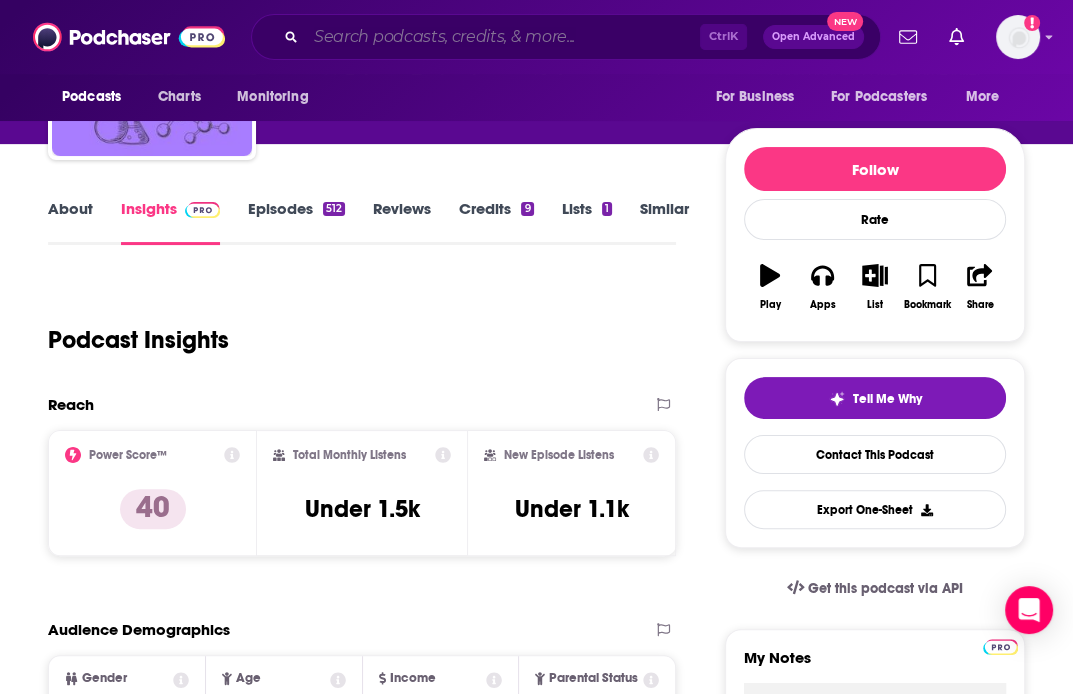 click at bounding box center [503, 37] 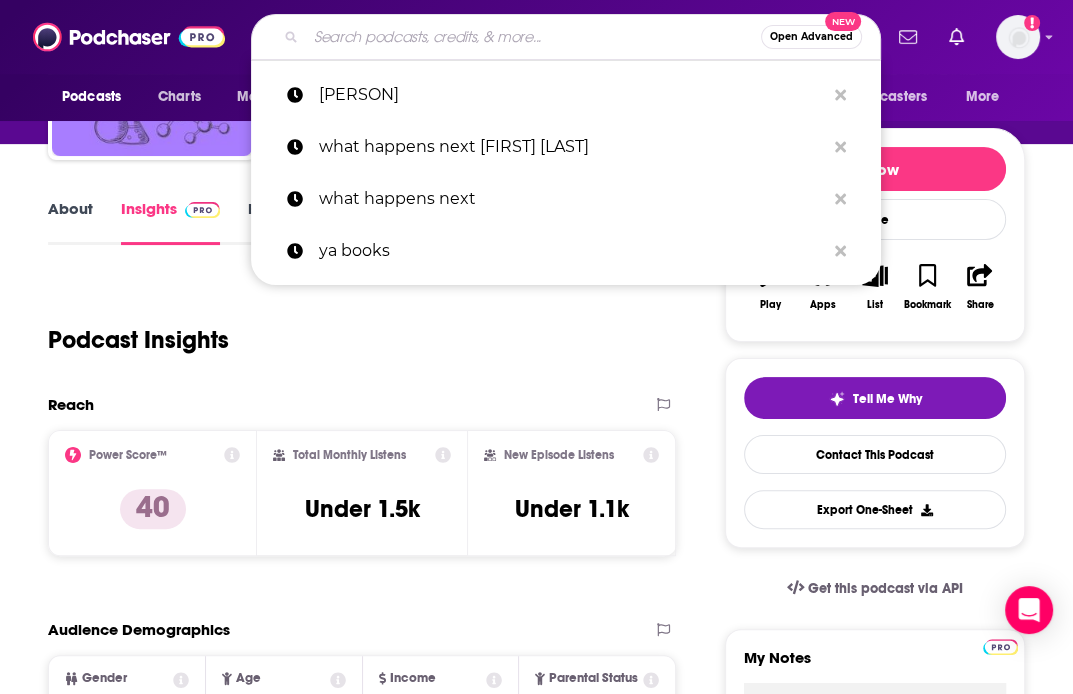 paste on "Decoder with Nilay Patel" 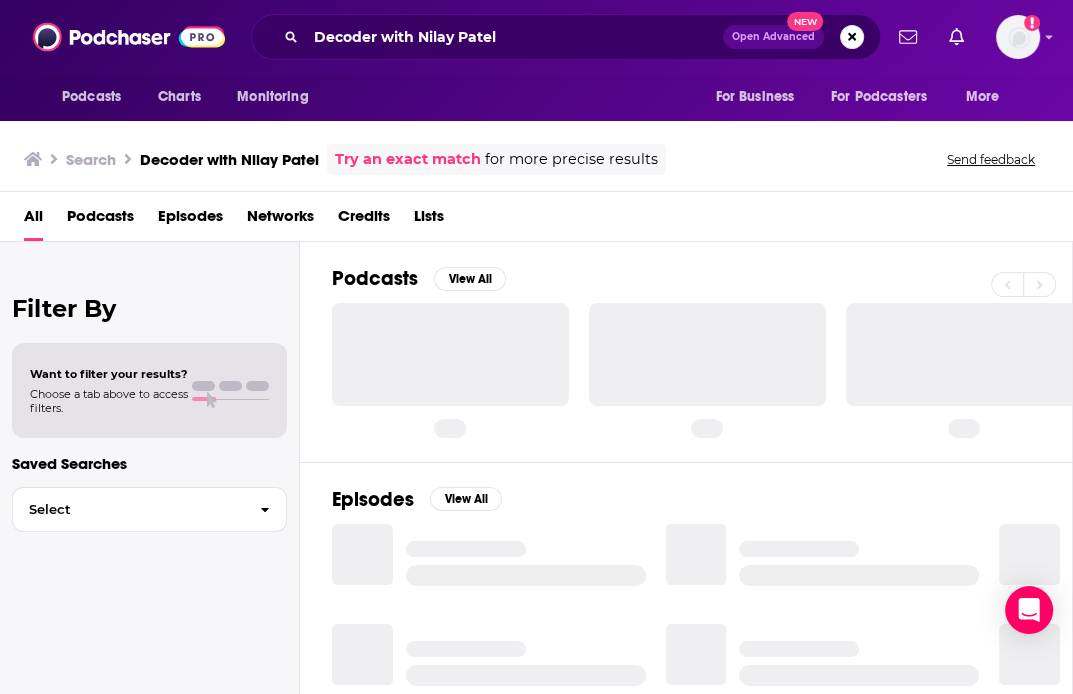 scroll, scrollTop: 0, scrollLeft: 0, axis: both 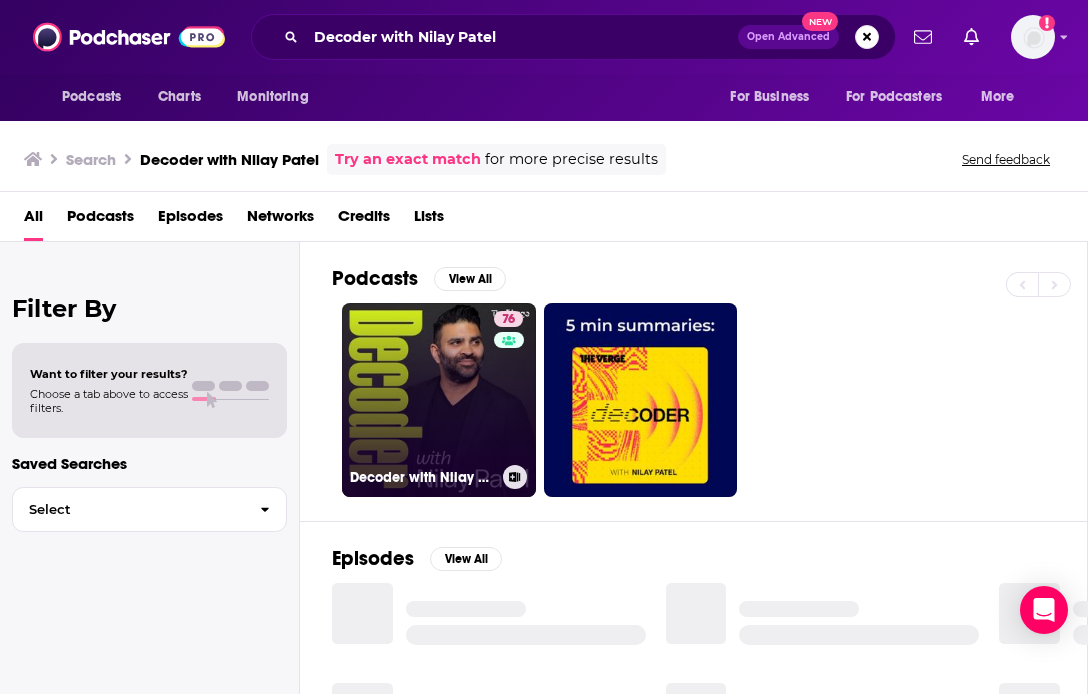click on "#[NUMBER] Decoder with [PERSON]" at bounding box center (439, 400) 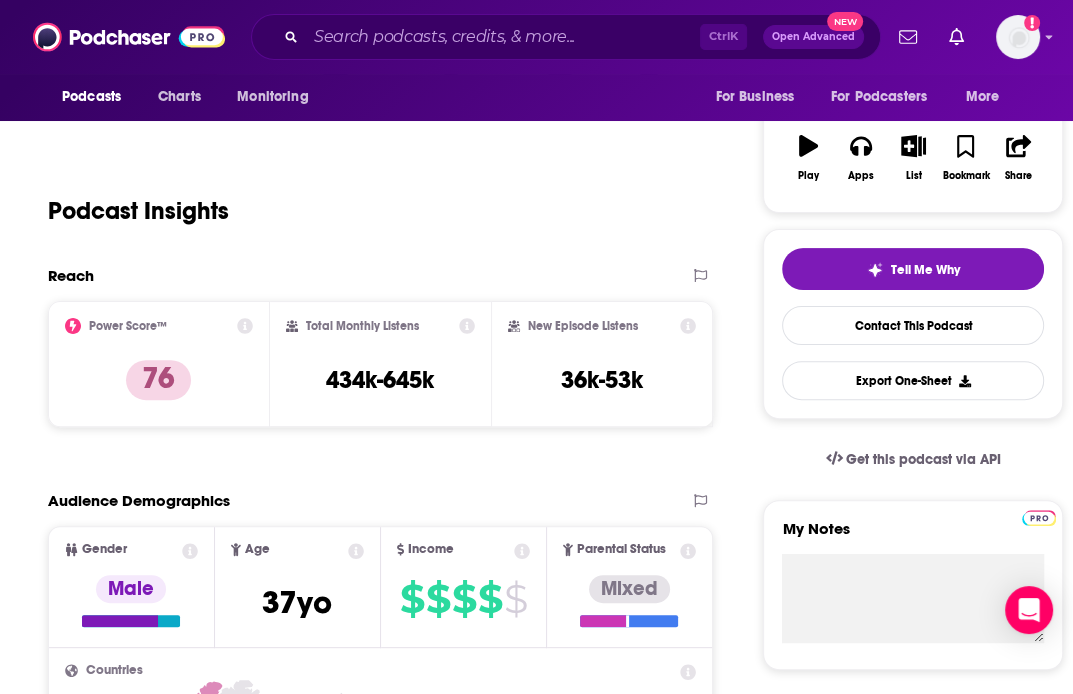 scroll, scrollTop: 312, scrollLeft: 0, axis: vertical 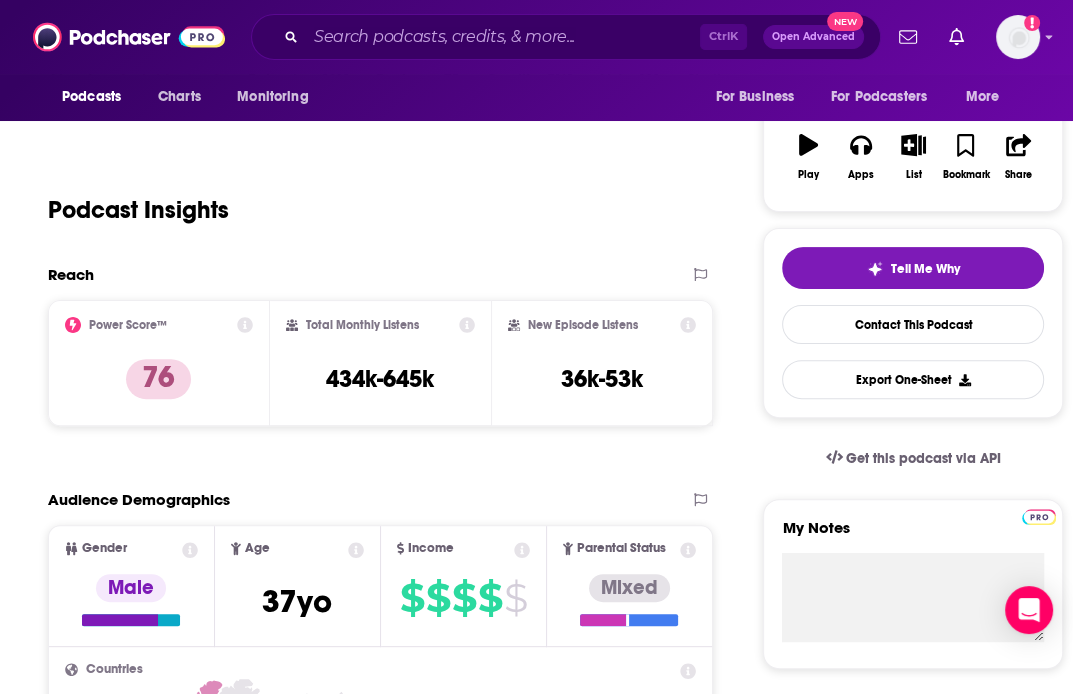 click on "About Insights Episodes 896 Reviews 4 Credits 481 Lists 26 Similar Podcast Insights Reach & Audience Content Social Contacts Charts Rate Card Sponsors Details Similar Contact Podcast Open Website  Reach Power Score™ 76 Total Monthly Listens 434k-645k New Episode Listens 36k-53k Export One-Sheet Audience Demographics Gender Male Age 37 yo Income $ $ $ $ $ Parental Status Mixed Countries 1 [LOCATION] 2 [LOCATION] 3 [LOCATION] 4 [LOCATION] 5 [LOCATION] Top Cities [CITY], [STATE] , [CITY], [STATE] , [CITY] , [CITY], [STATE] , [CITY], [STATE] , [CITY], [STATE] Interests Technology , Tech , News , Software , Fiction , Politics Jobs Software Engineers , Directors , Engineers , Journalists/Reporters , Editors , Company Founders Ethnicities White / Caucasian , Hispanic , Asian , African American Show More Content Political Skew Low Left Socials X/Twitter @reckless 183k Instagram @reckless1280 15k Twitter @reckless Host Link Twitter @reckless Host Link Twitter @JBoorstin Host Link Contacts   RSS   Podcast Email     Host" at bounding box center [555, 4869] 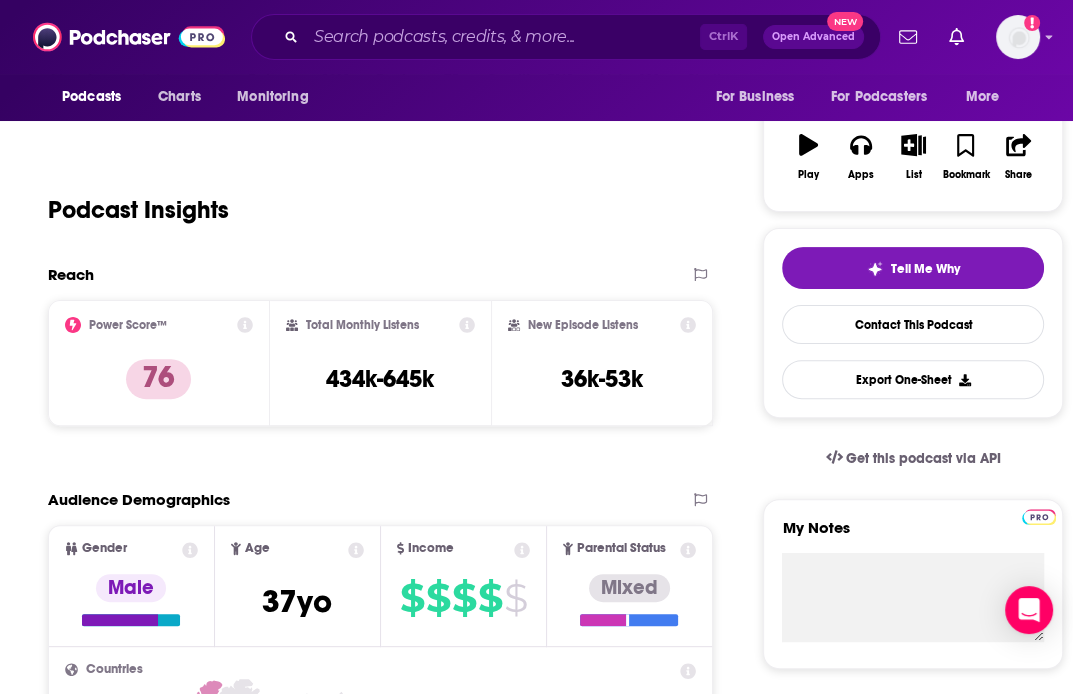scroll, scrollTop: 207, scrollLeft: 0, axis: vertical 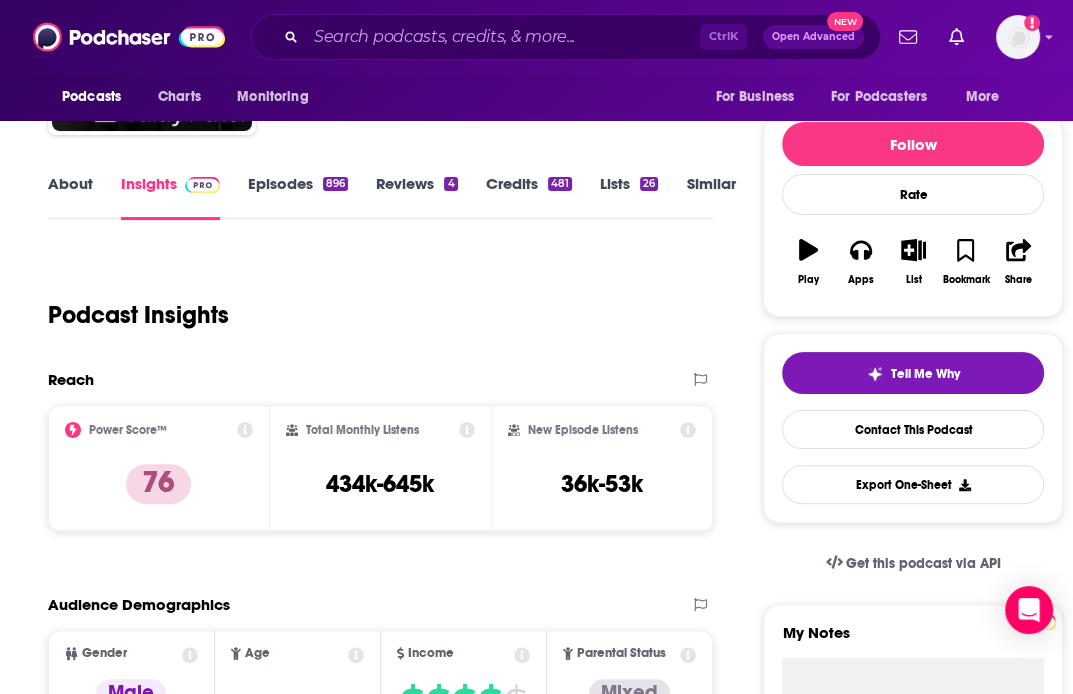 click on "About" at bounding box center (70, 197) 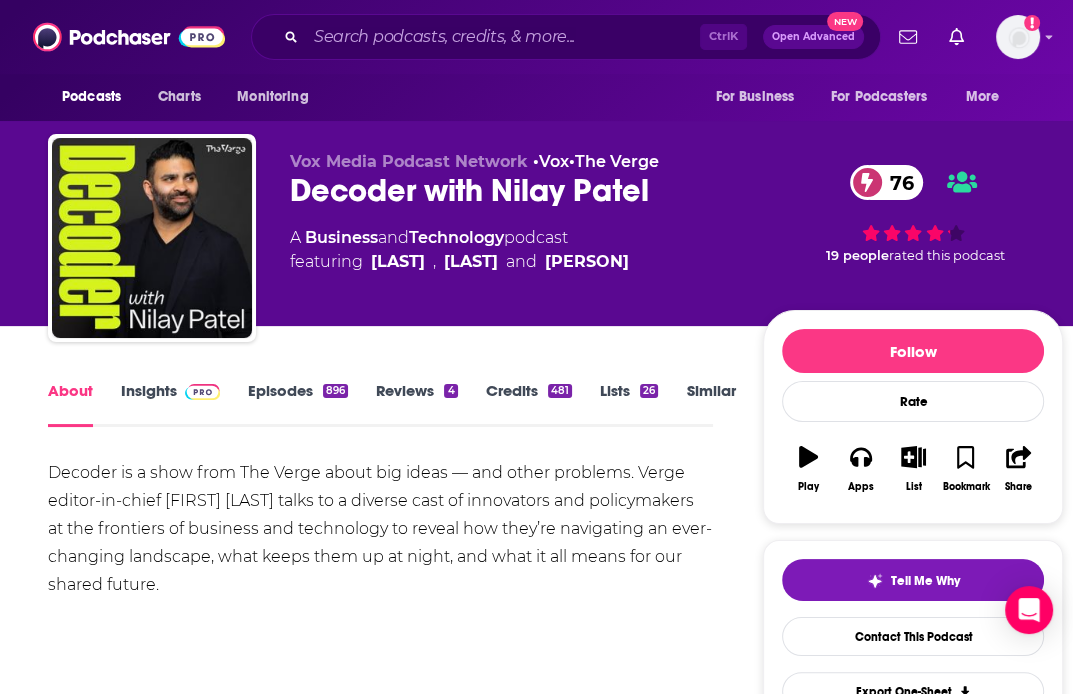 click on "Show More" at bounding box center [380, 626] 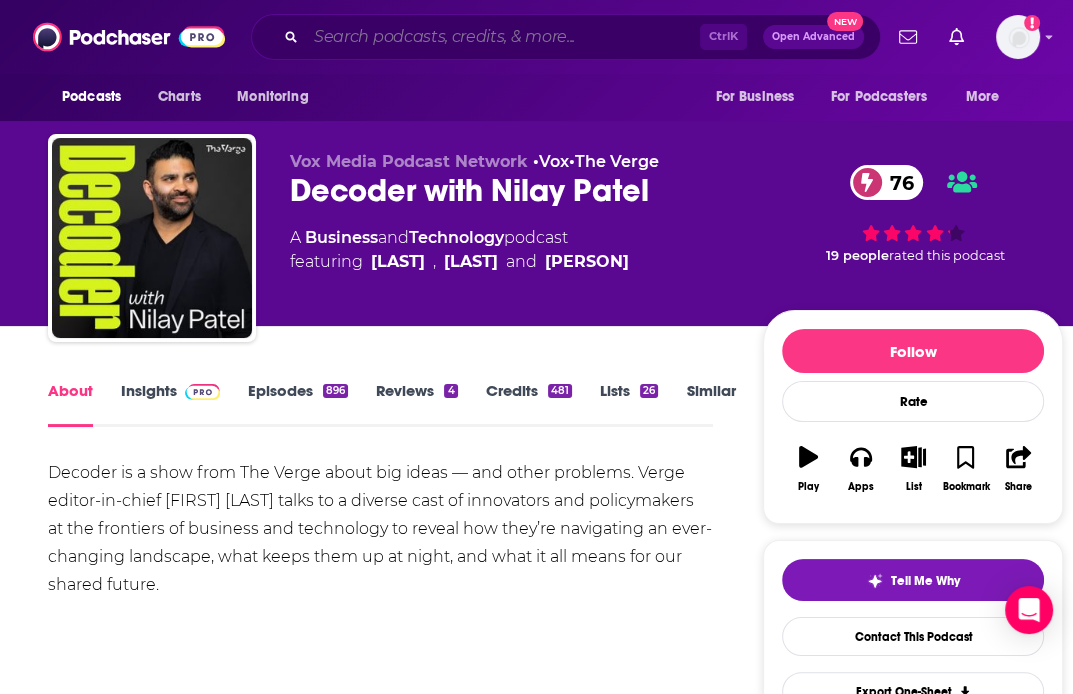 click at bounding box center [503, 37] 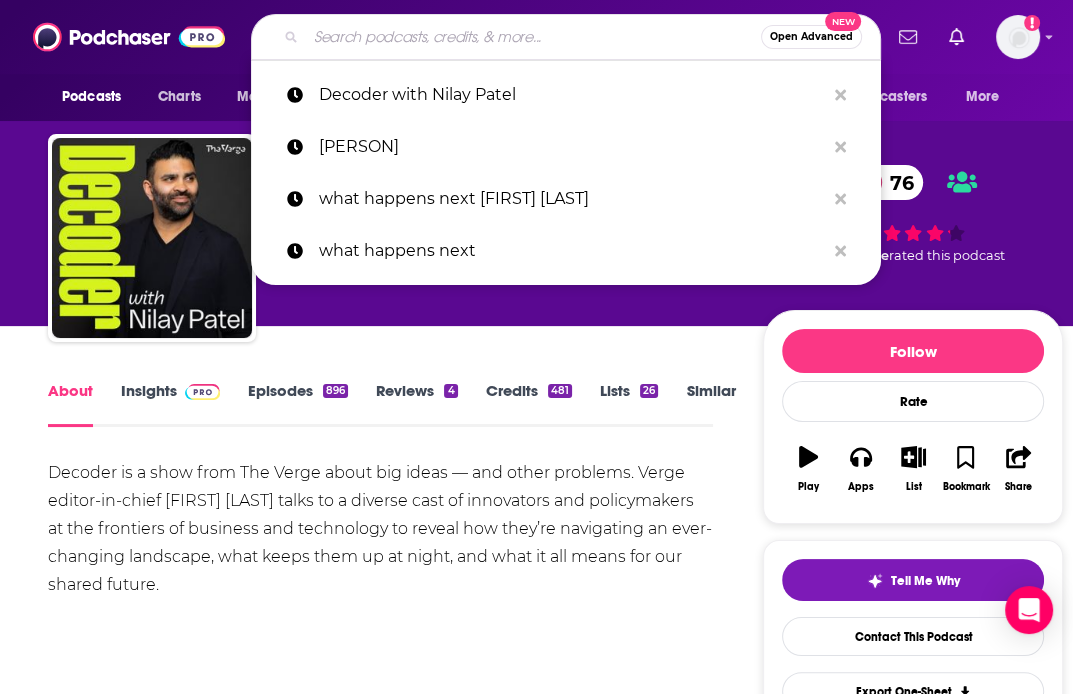 paste on "DESIGN MATTERS WITH [PERSON]" 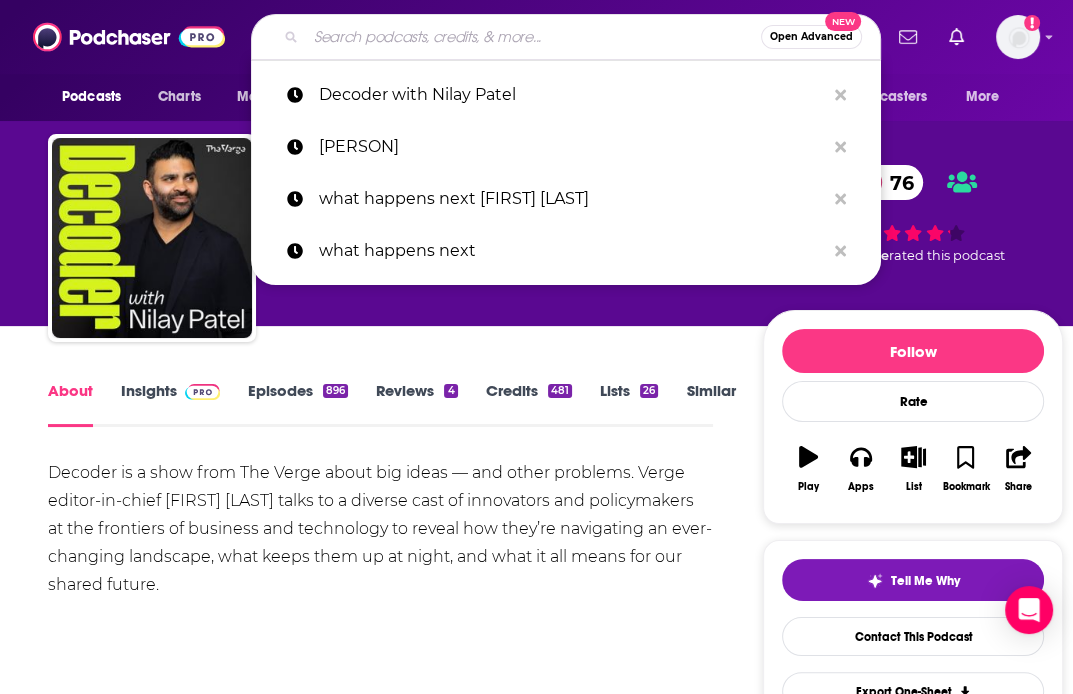 type on "DESIGN MATTERS WITH [PERSON]" 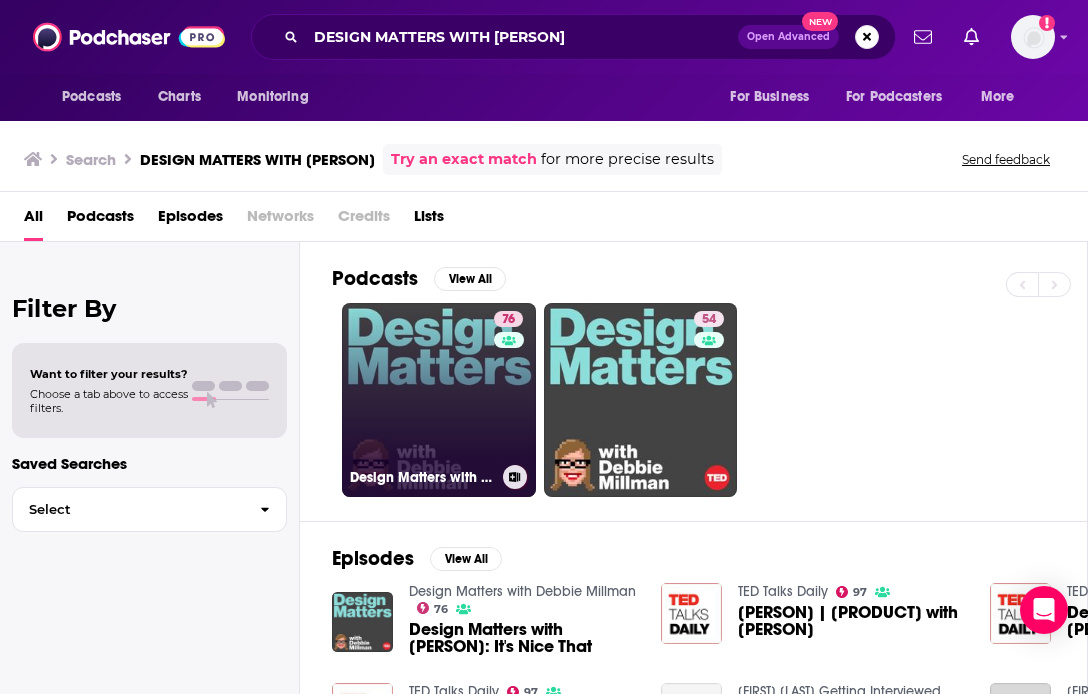 click on "76 Design Matters with Debbie Millman" at bounding box center (439, 400) 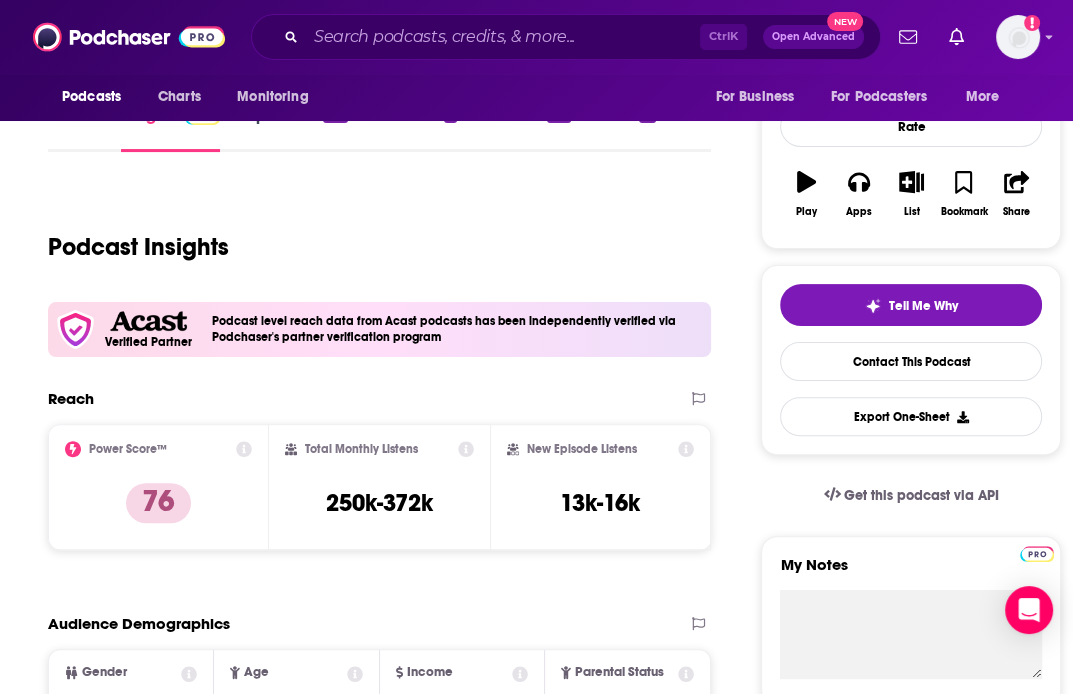 scroll, scrollTop: 220, scrollLeft: 0, axis: vertical 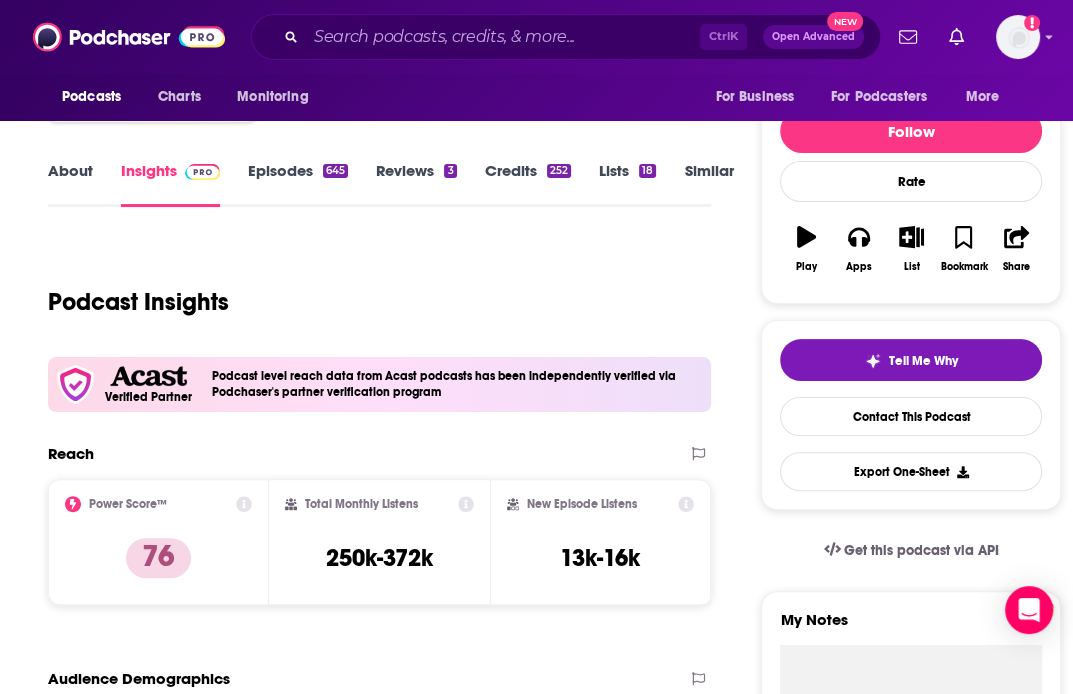 click on "About" at bounding box center [70, 184] 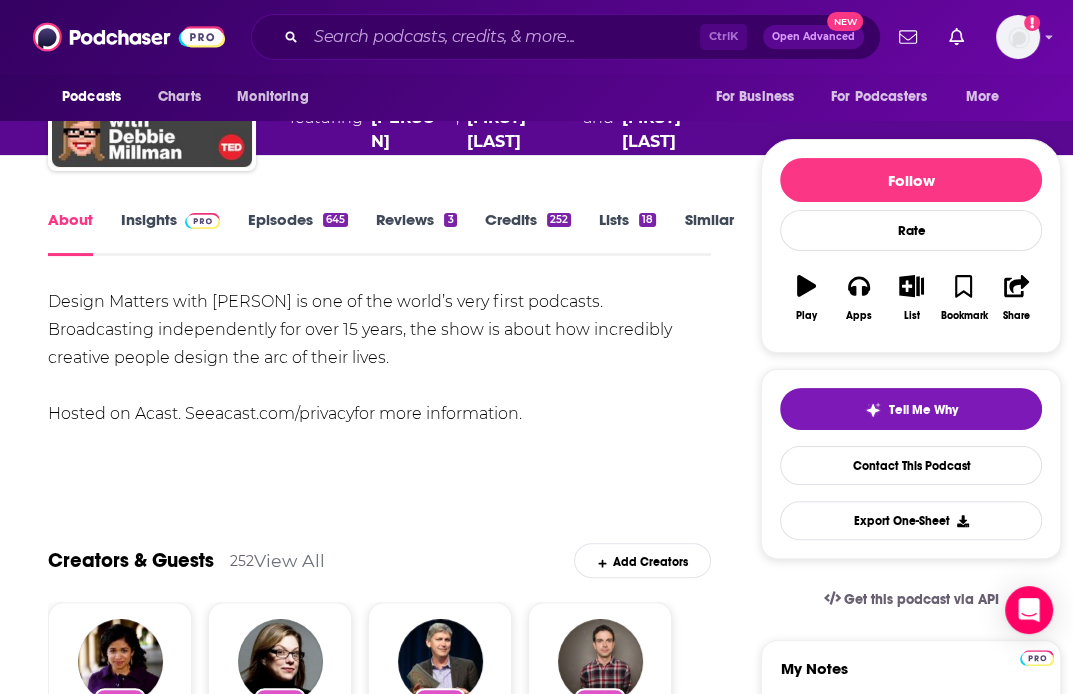 scroll, scrollTop: 0, scrollLeft: 0, axis: both 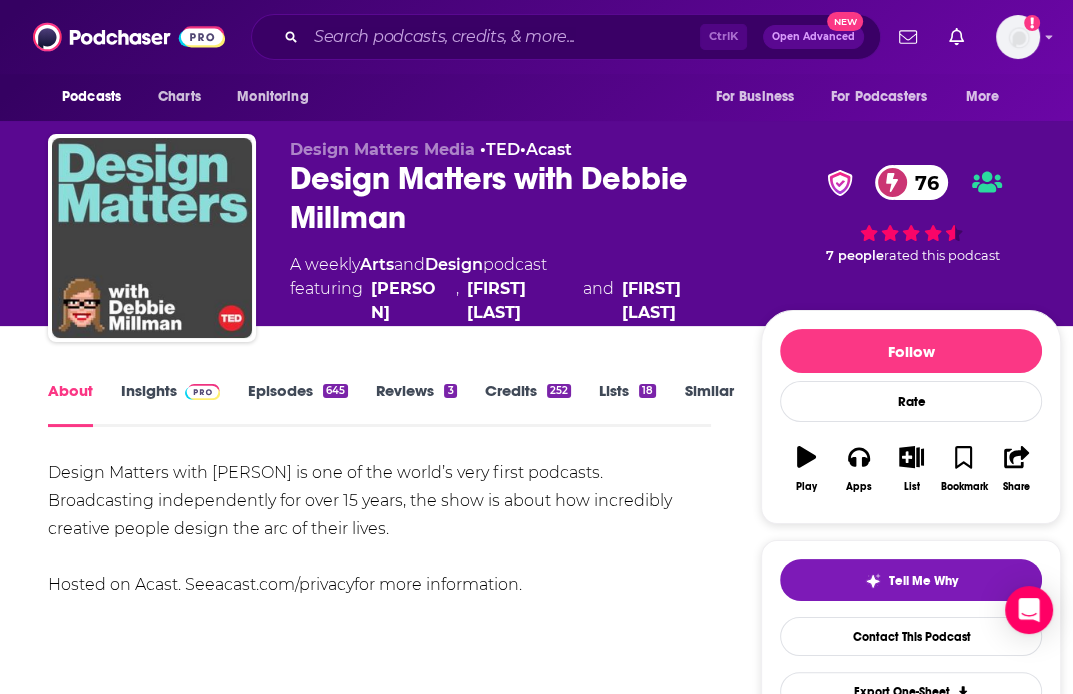 click on "Insights" at bounding box center [170, 404] 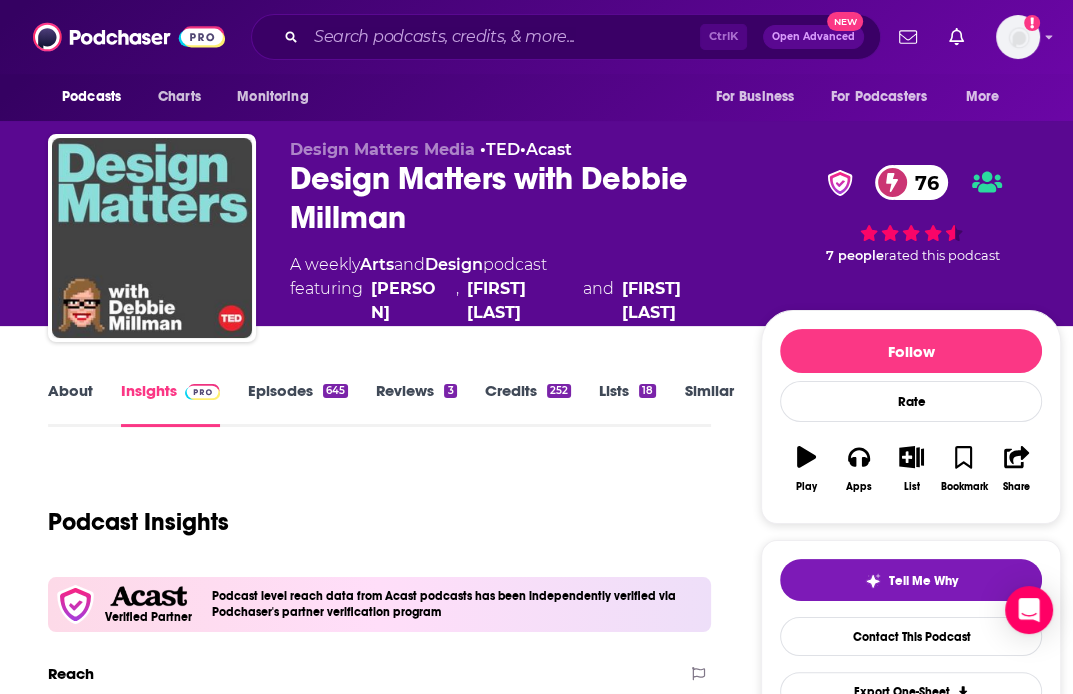 click on "Episodes 645" at bounding box center (298, 404) 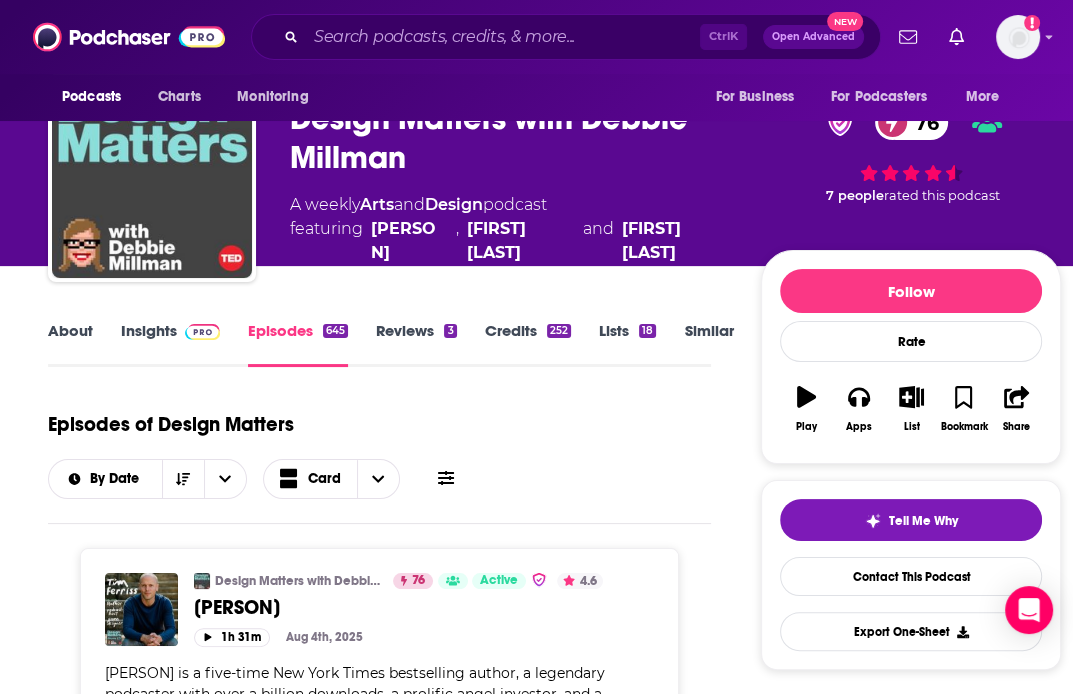 scroll, scrollTop: 0, scrollLeft: 0, axis: both 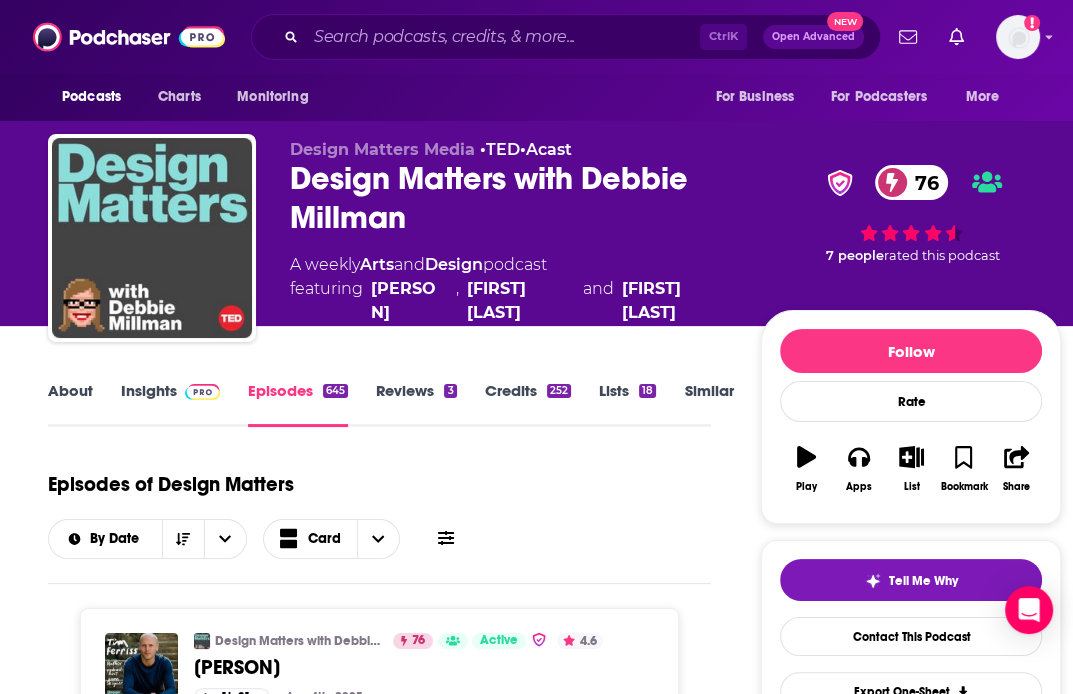 click on "About" at bounding box center (70, 404) 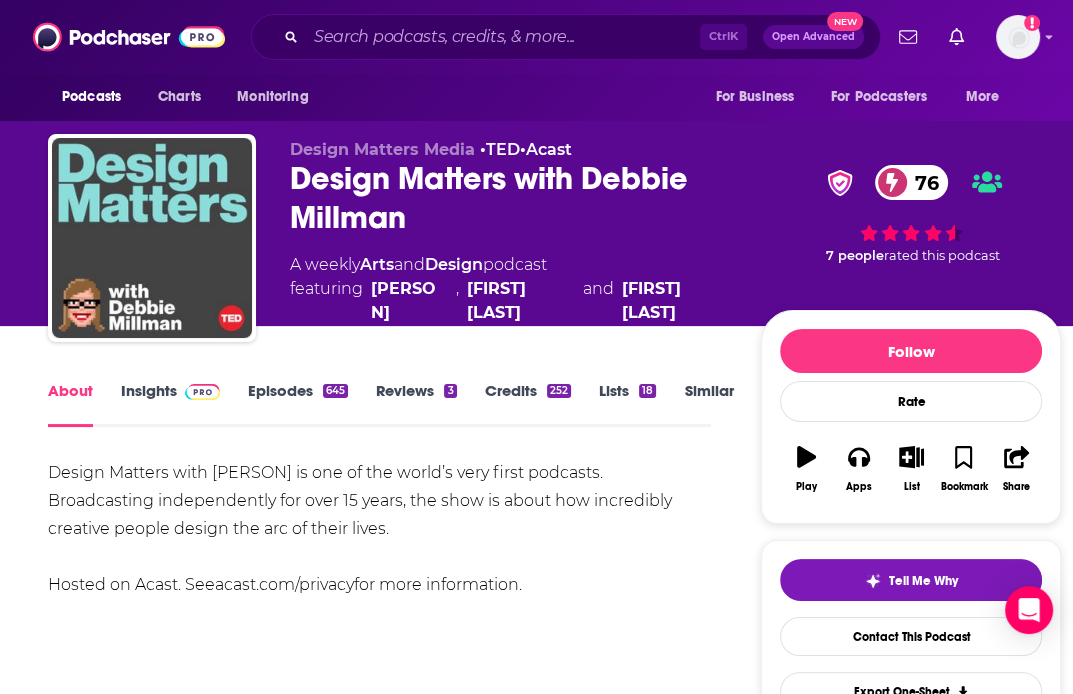 click on "Insights" at bounding box center [170, 404] 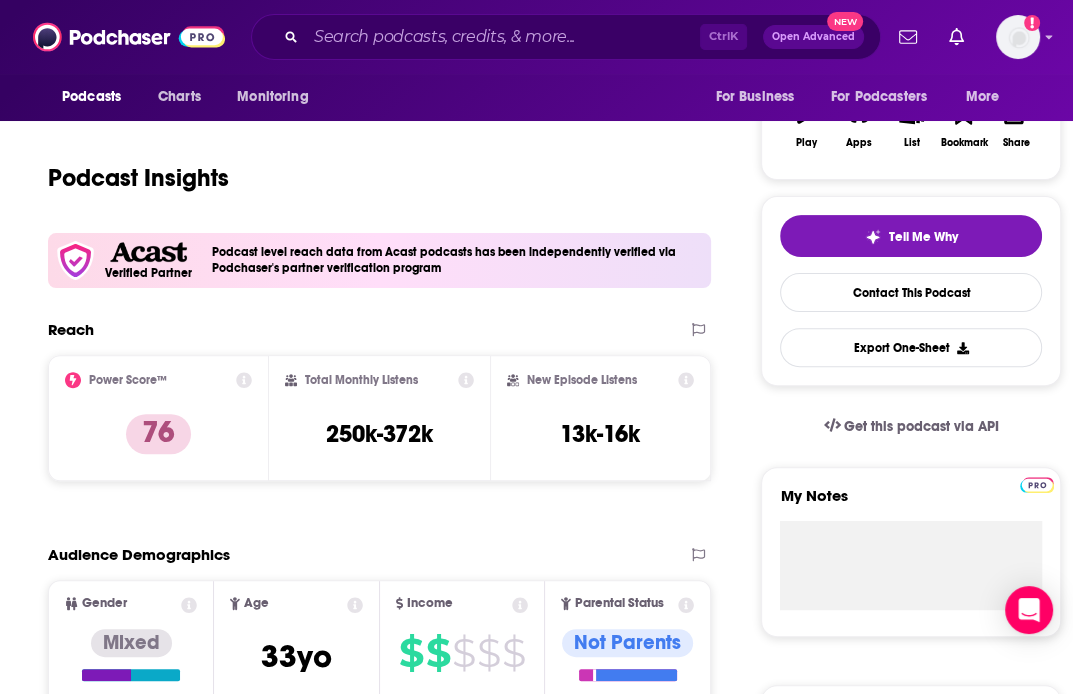 scroll, scrollTop: 392, scrollLeft: 0, axis: vertical 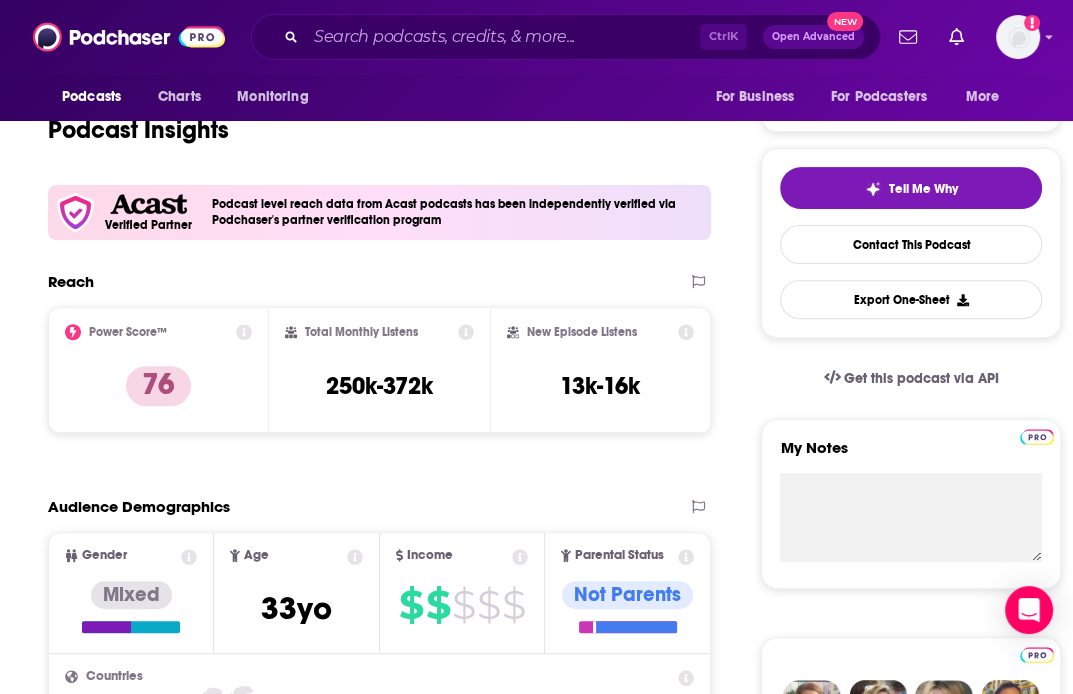 click on "Ctrl  K Open Advanced New" at bounding box center [566, 37] 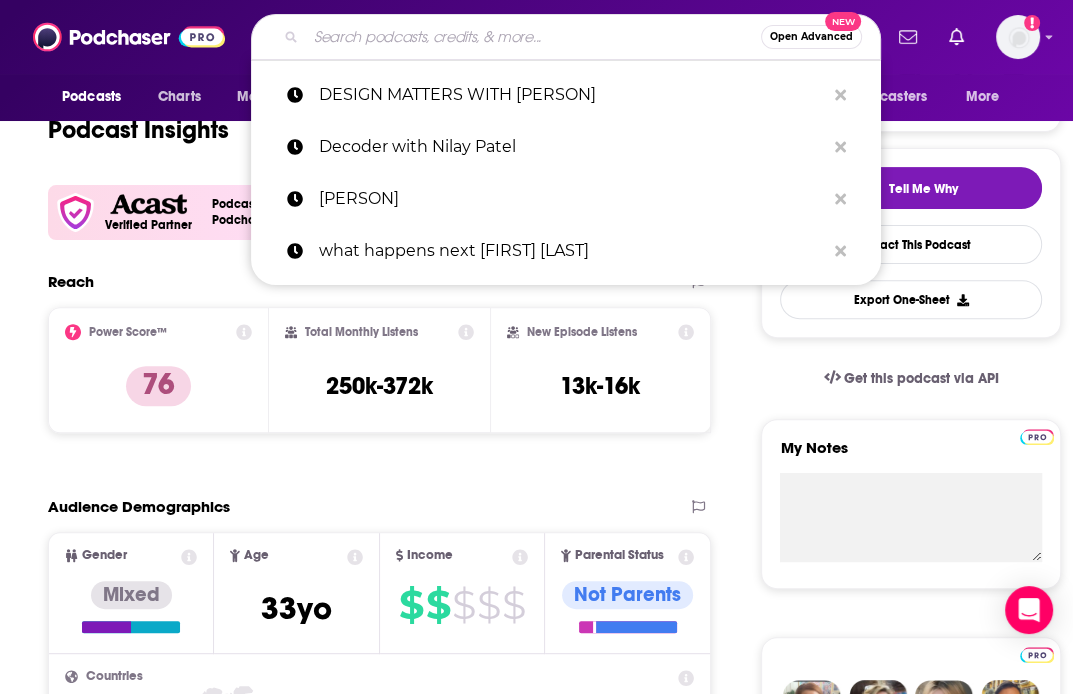 click at bounding box center (533, 37) 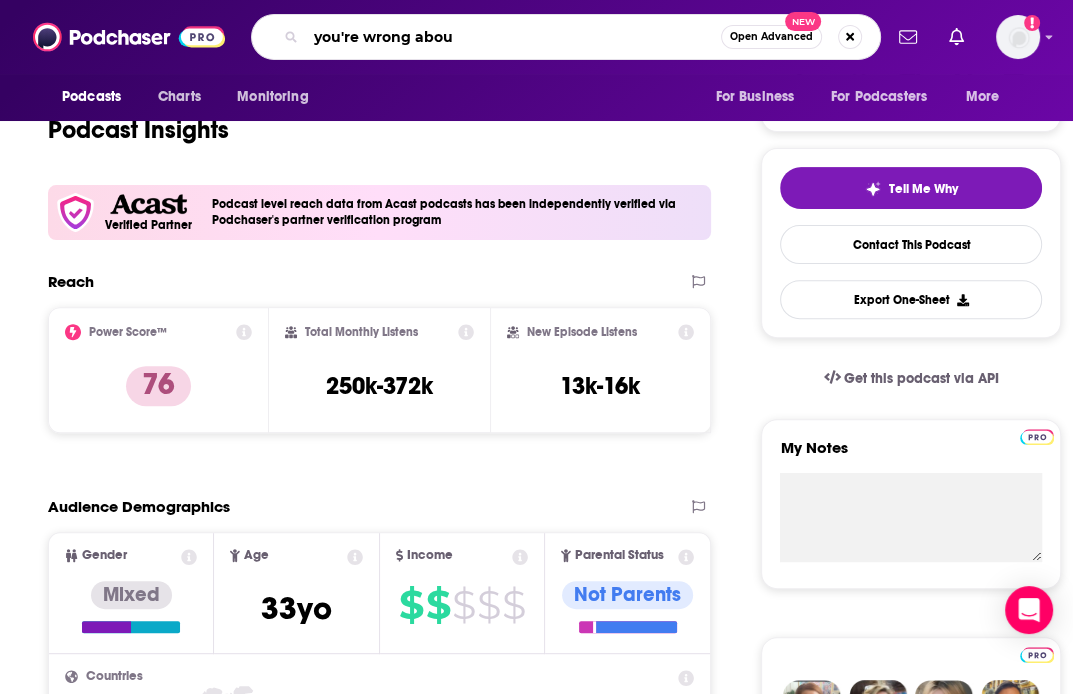 type on "you're wrong about" 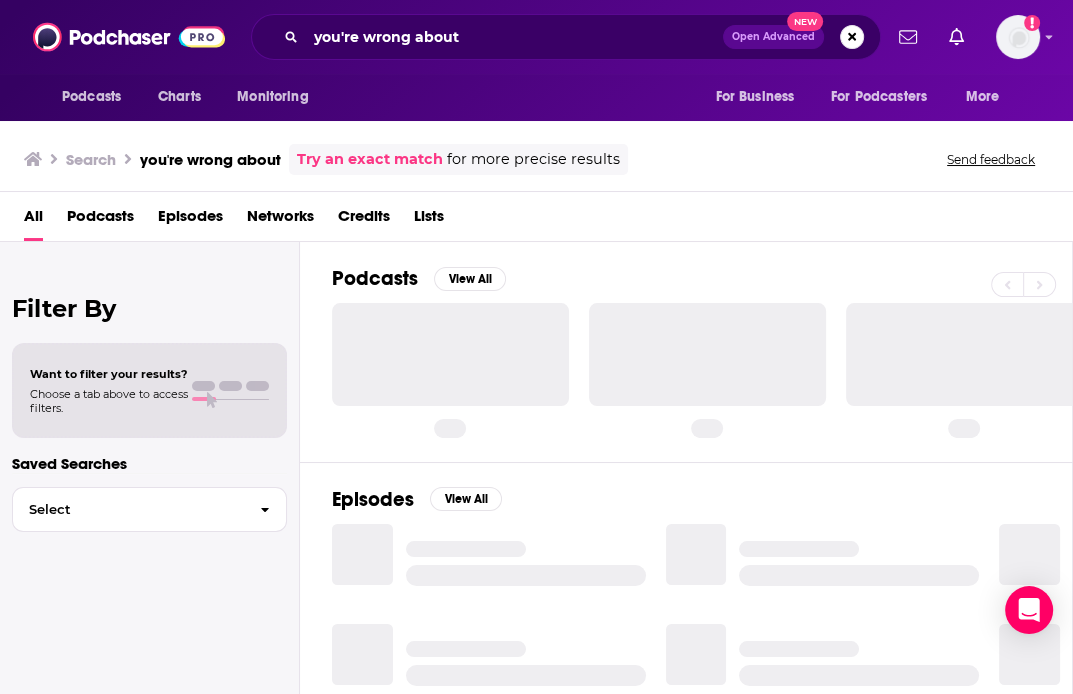 scroll, scrollTop: 0, scrollLeft: 0, axis: both 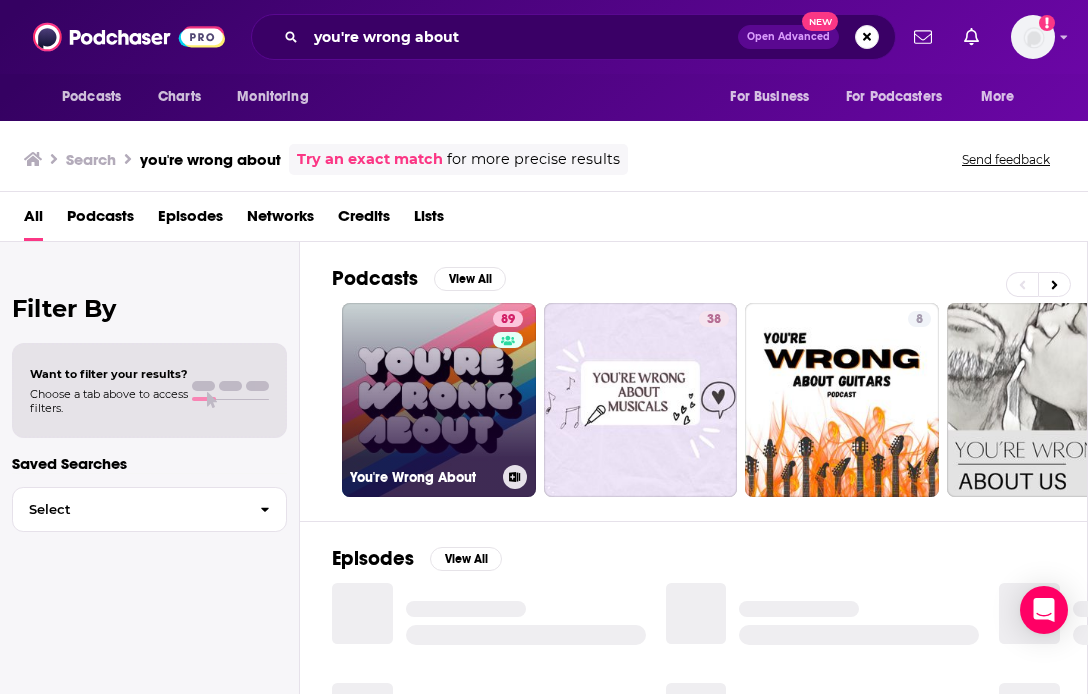 click on "[NUMBER] You're Wrong About" at bounding box center (439, 400) 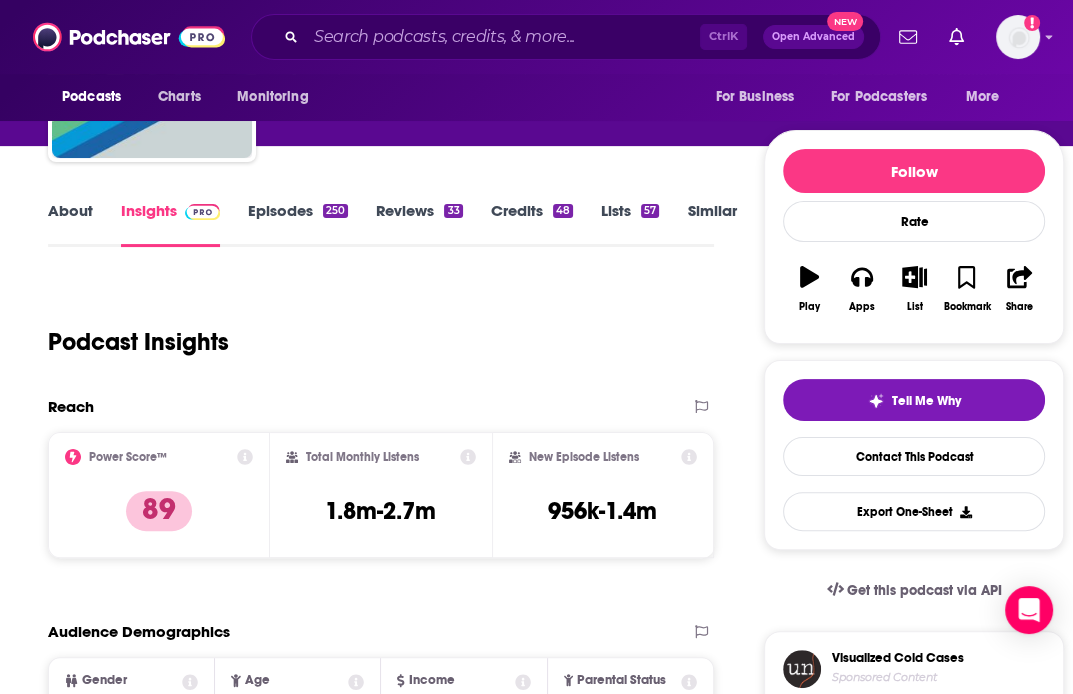 scroll, scrollTop: 208, scrollLeft: 0, axis: vertical 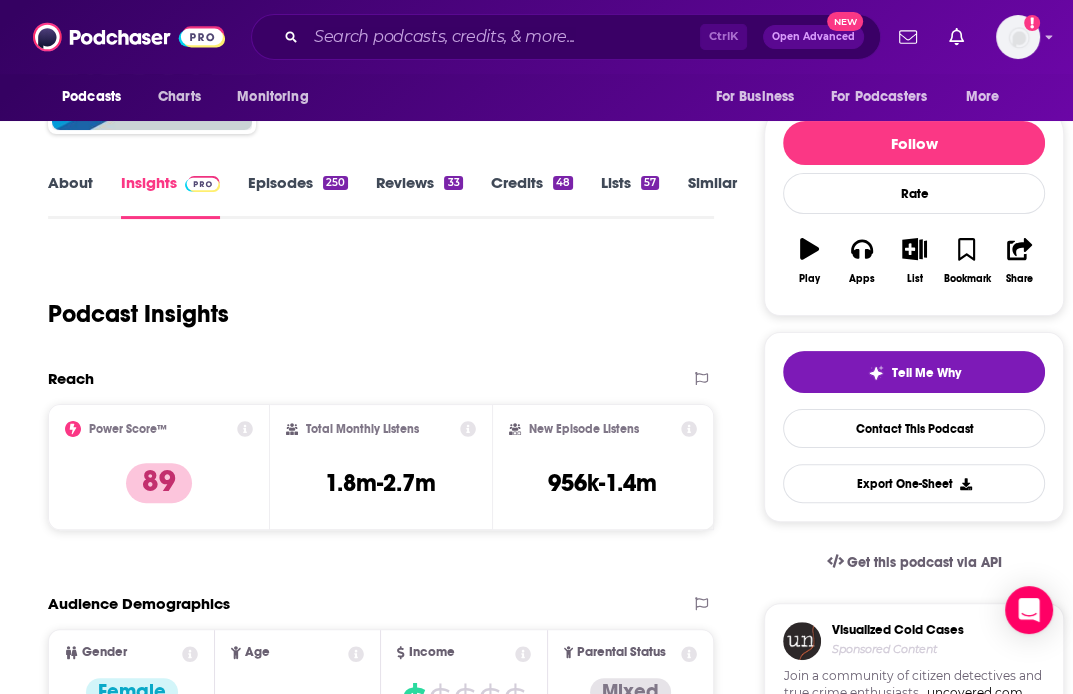 click on "Podcast Insights" at bounding box center [373, 302] 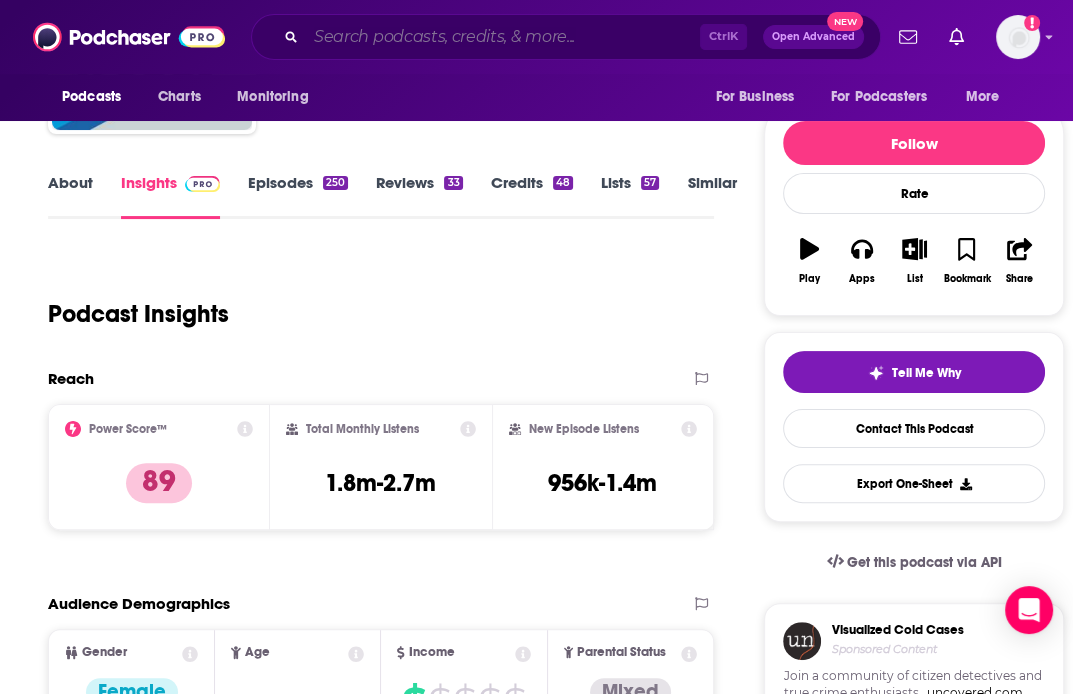 click at bounding box center (503, 37) 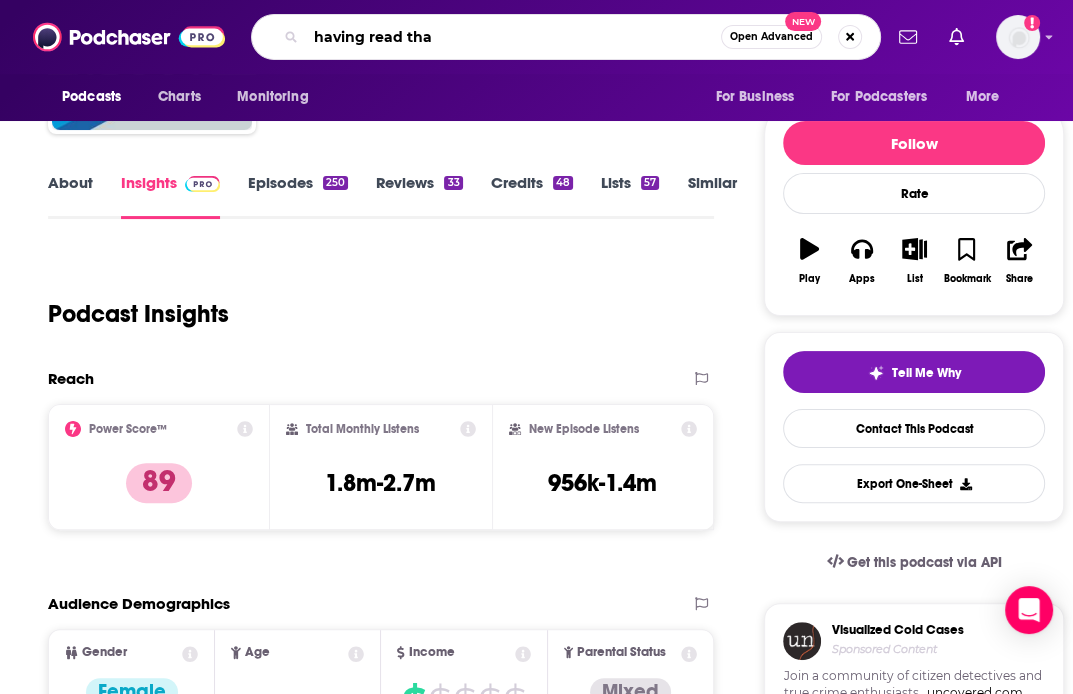 type on "having read that" 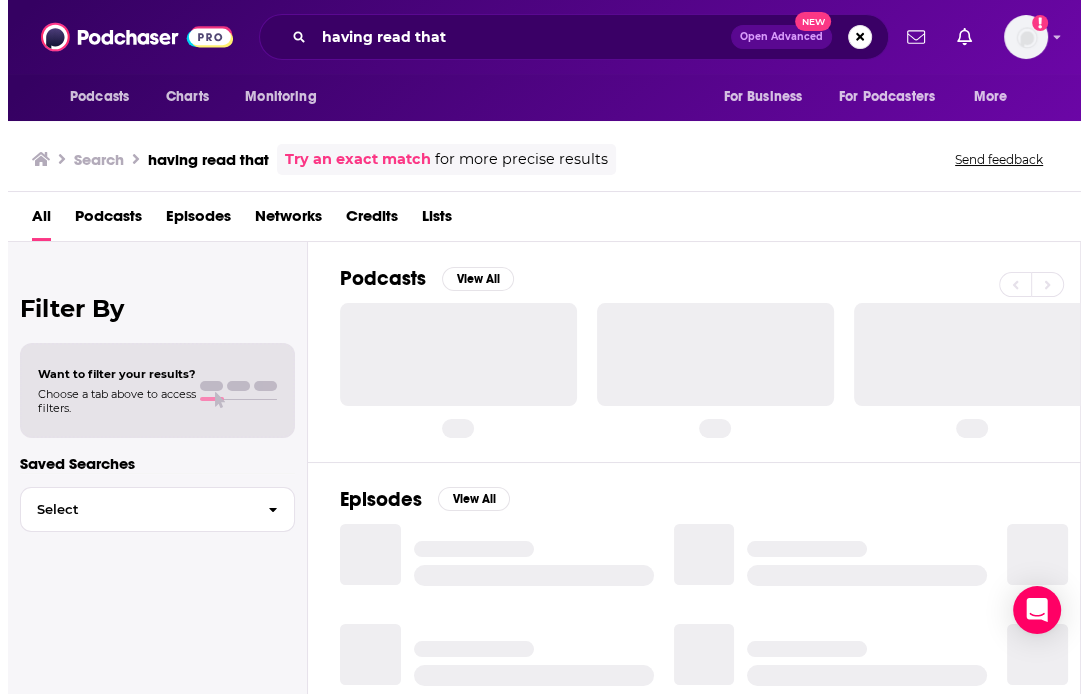 scroll, scrollTop: 0, scrollLeft: 0, axis: both 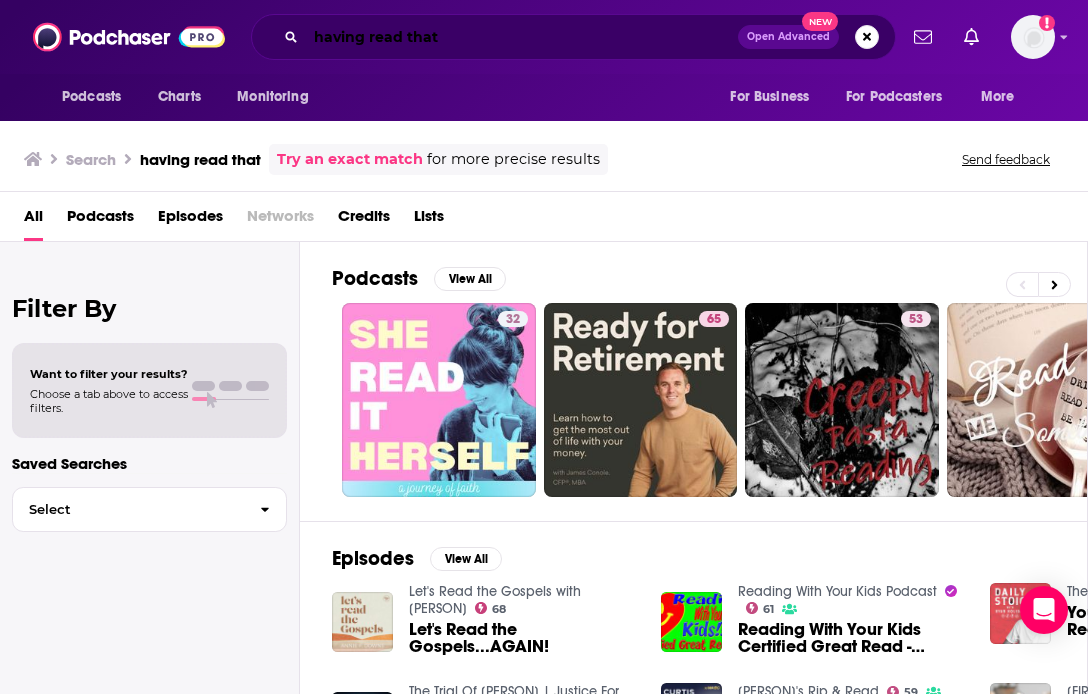 click on "having read that" at bounding box center [522, 37] 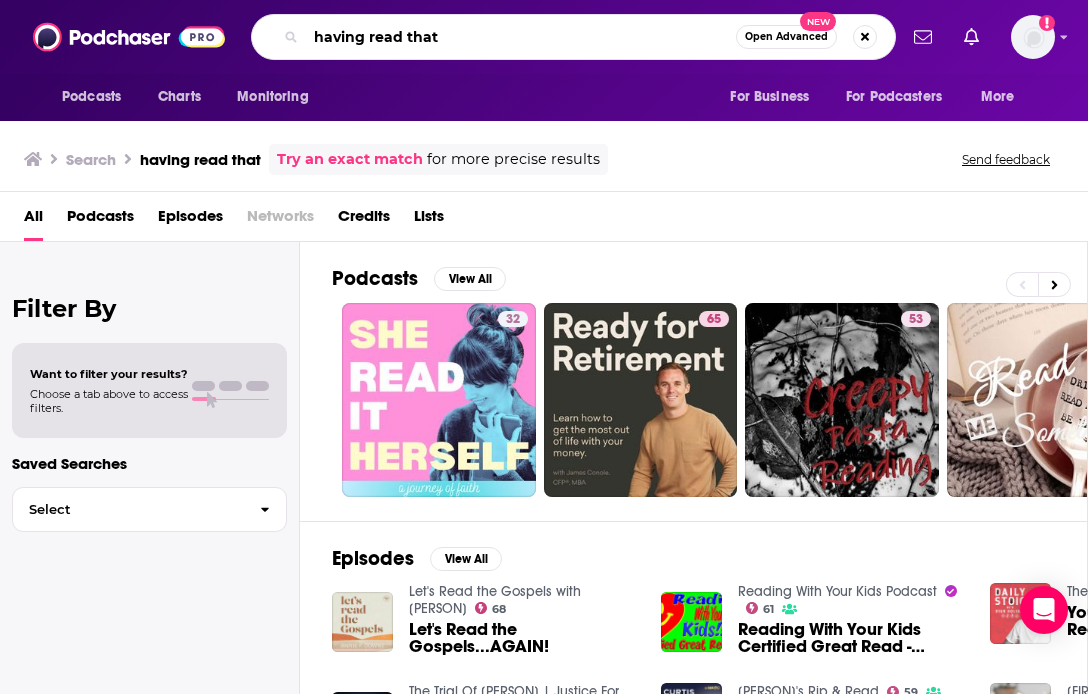 click on "having read that" at bounding box center [521, 37] 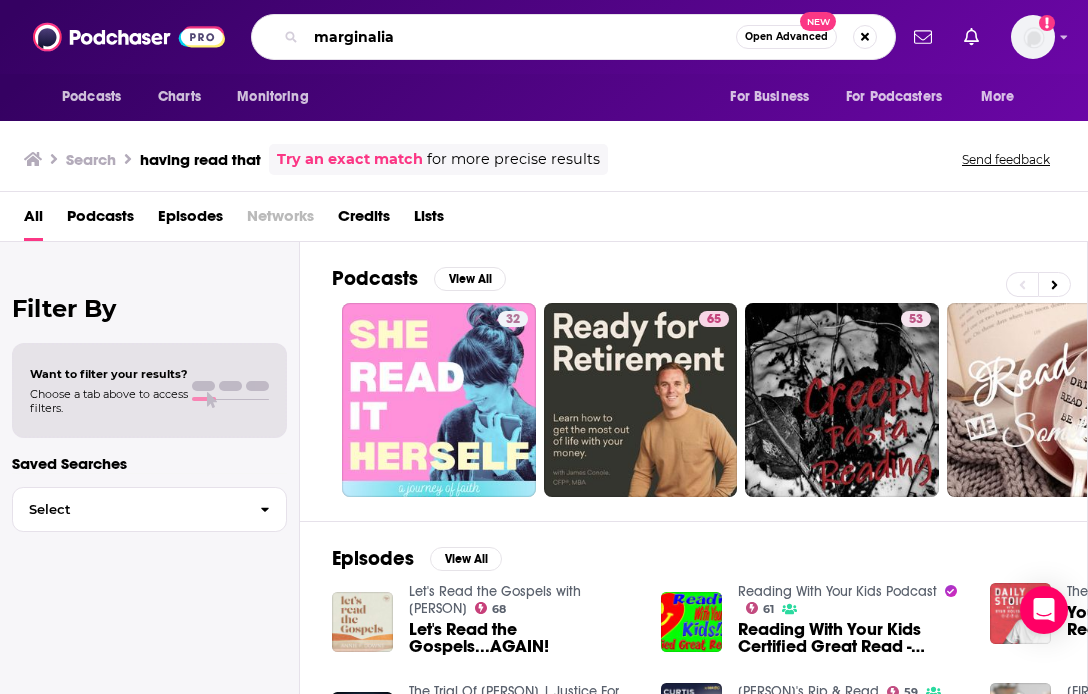 type on "marginalia" 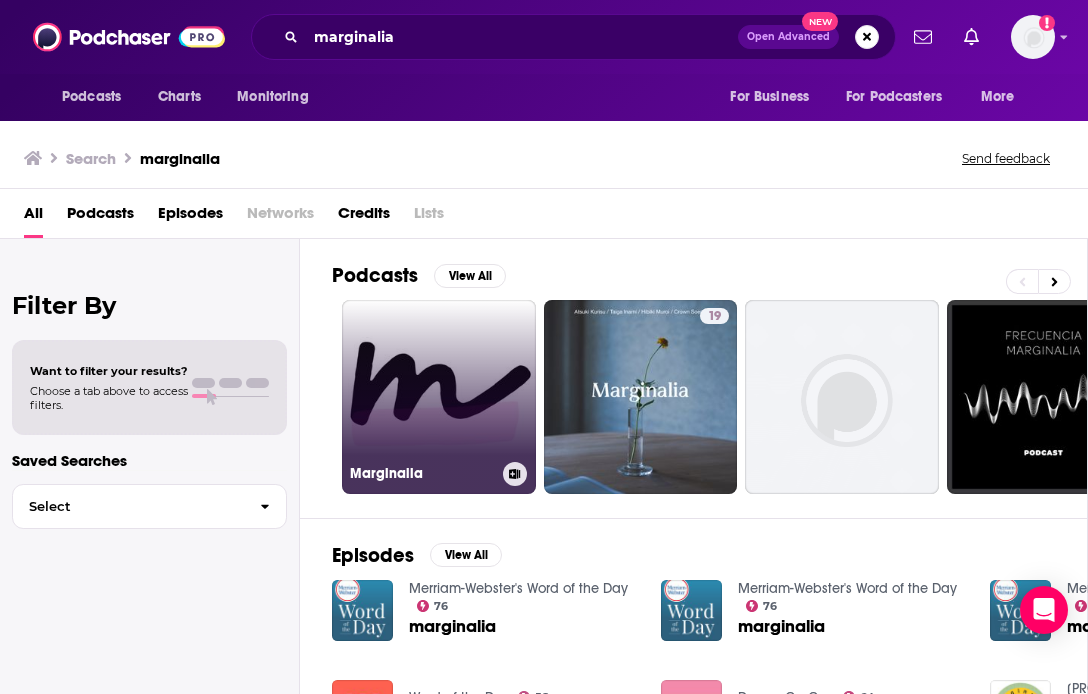 click on "Marginalia" at bounding box center (439, 397) 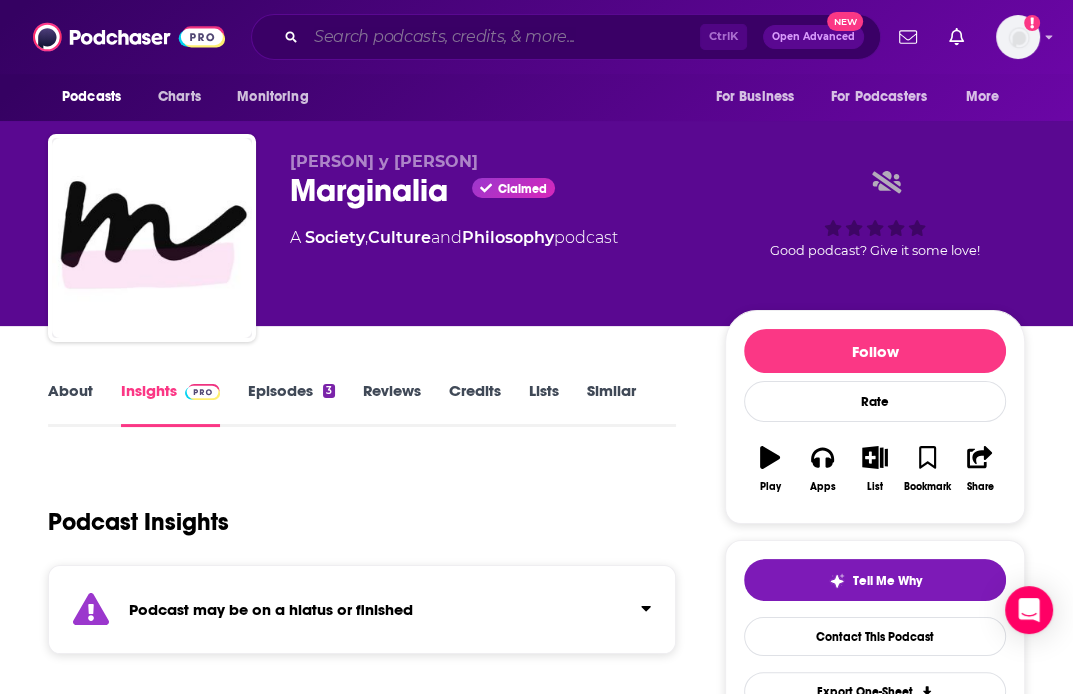 click at bounding box center (503, 37) 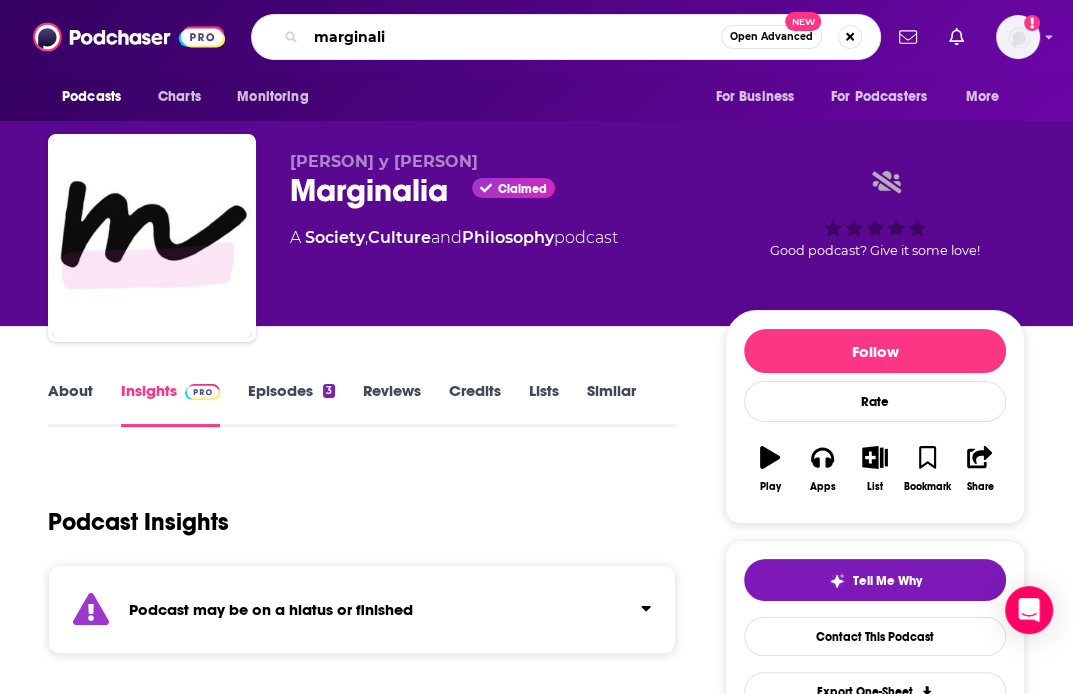 type on "marginalia" 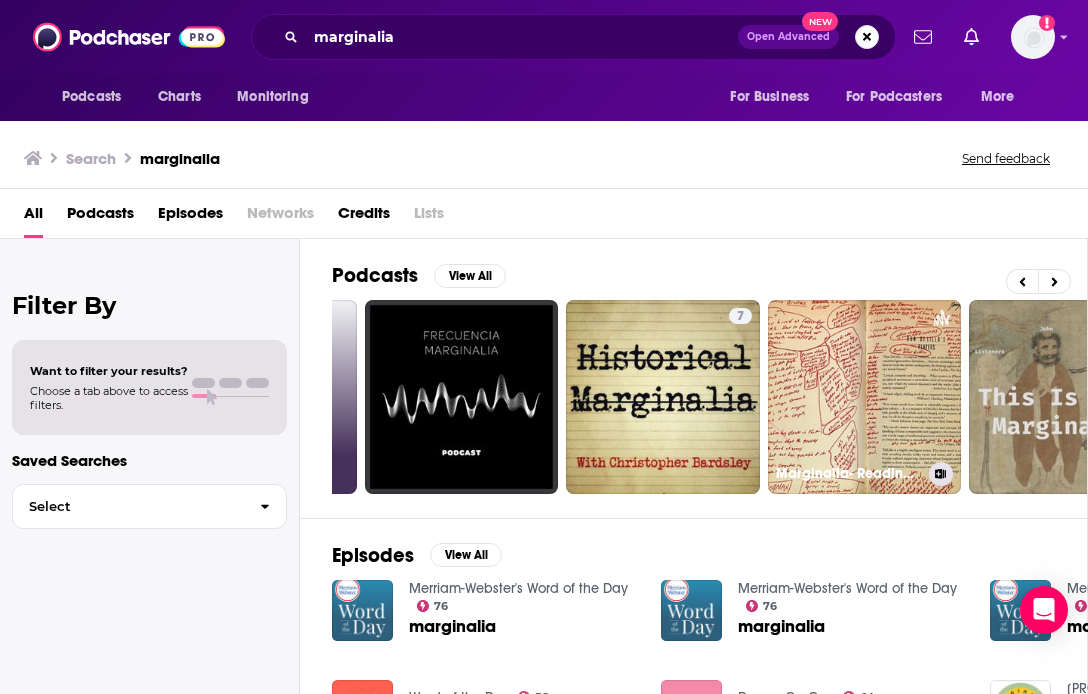 scroll, scrollTop: 0, scrollLeft: 786, axis: horizontal 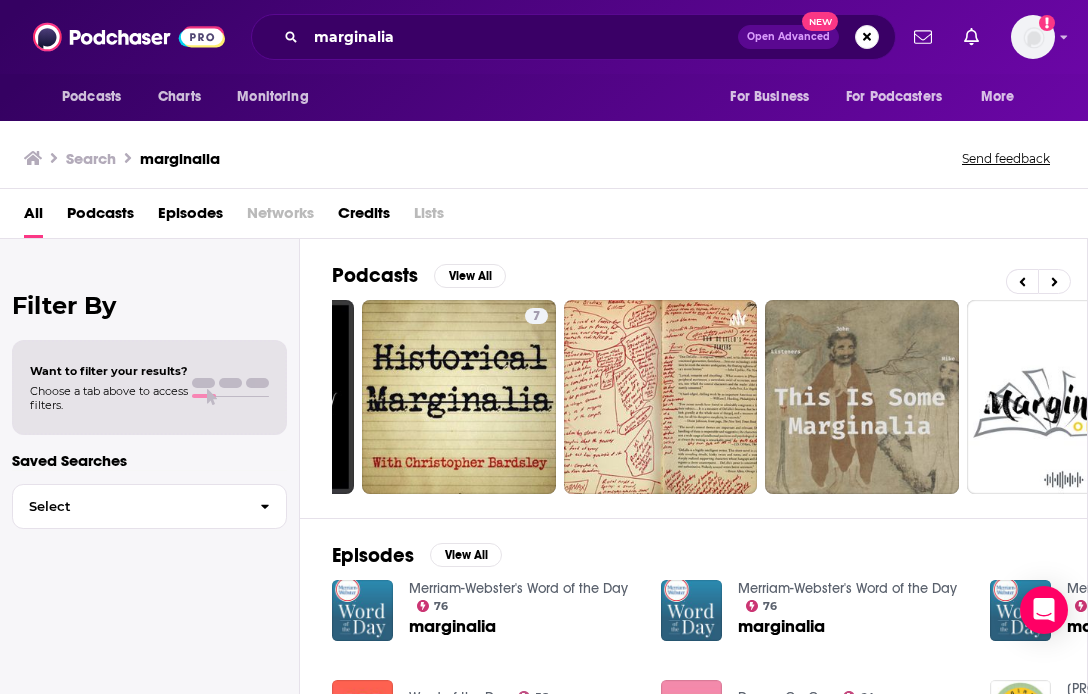 click on "Search marginalia Send feedback" at bounding box center [540, 158] 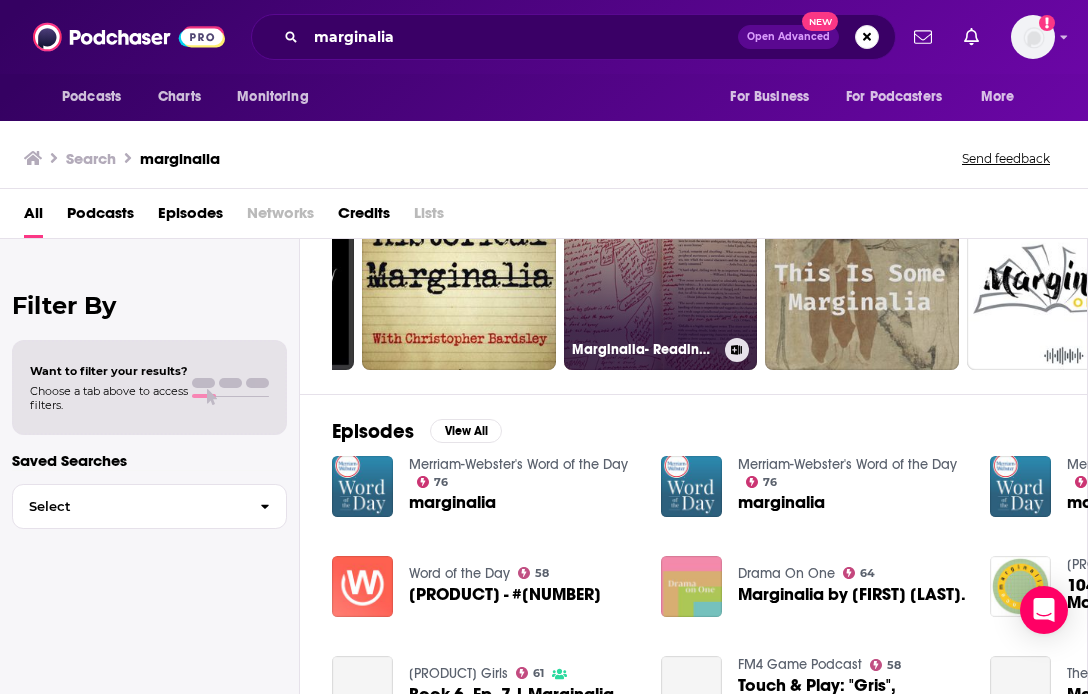 scroll, scrollTop: 126, scrollLeft: 0, axis: vertical 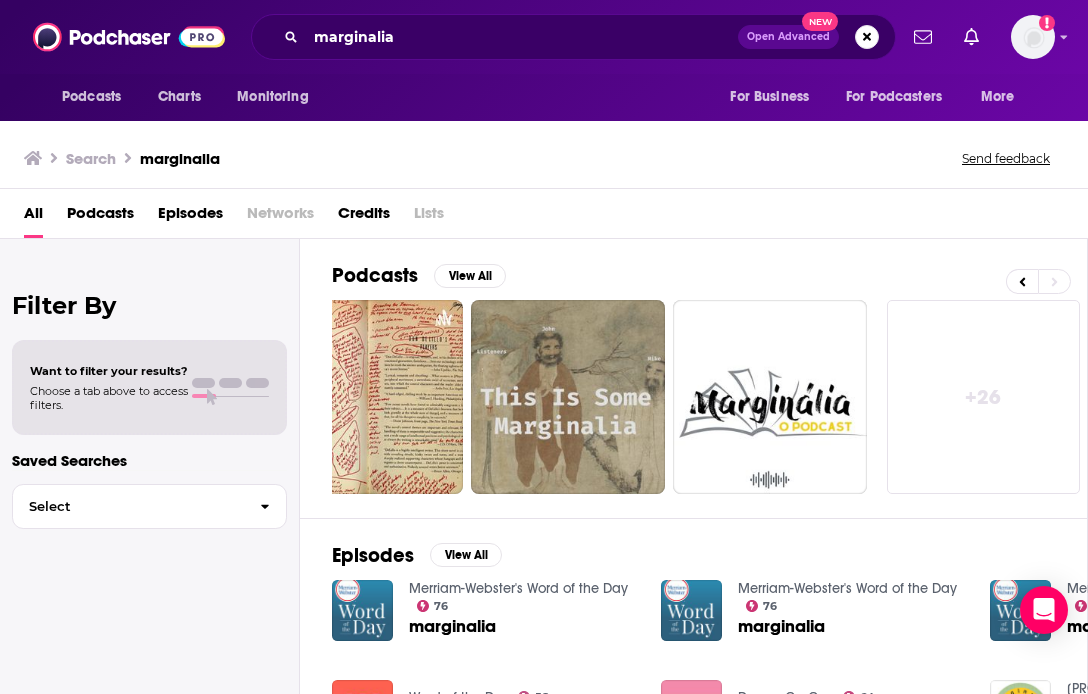 drag, startPoint x: 268, startPoint y: 166, endPoint x: 316, endPoint y: 95, distance: 85.70297 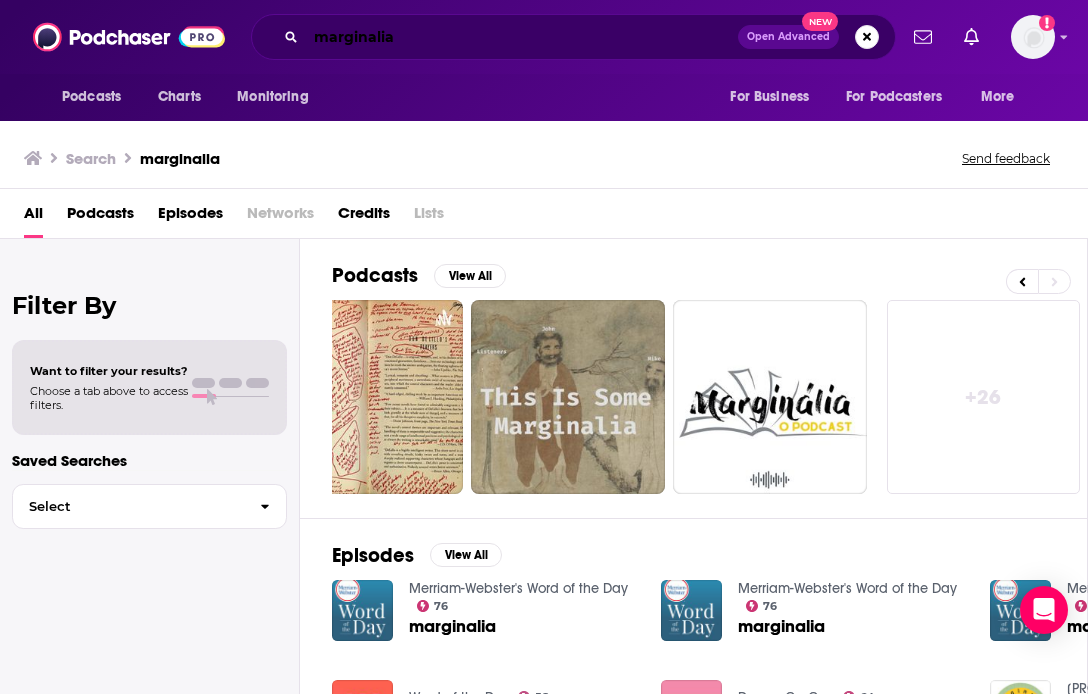 click on "marginalia" at bounding box center (522, 37) 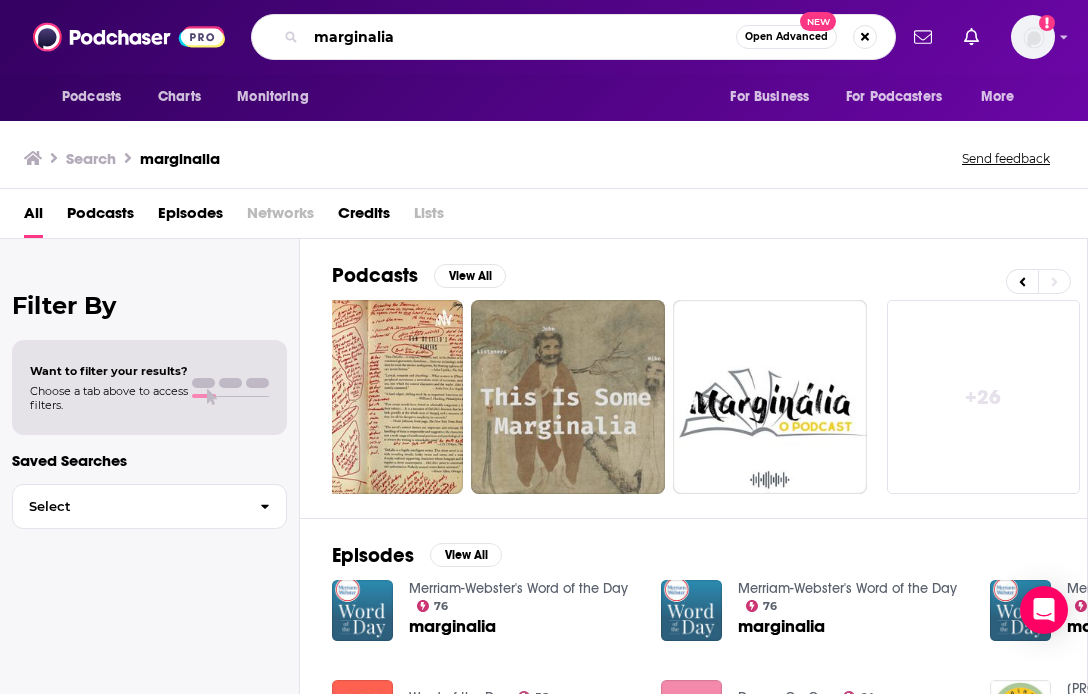 click on "marginalia" at bounding box center (521, 37) 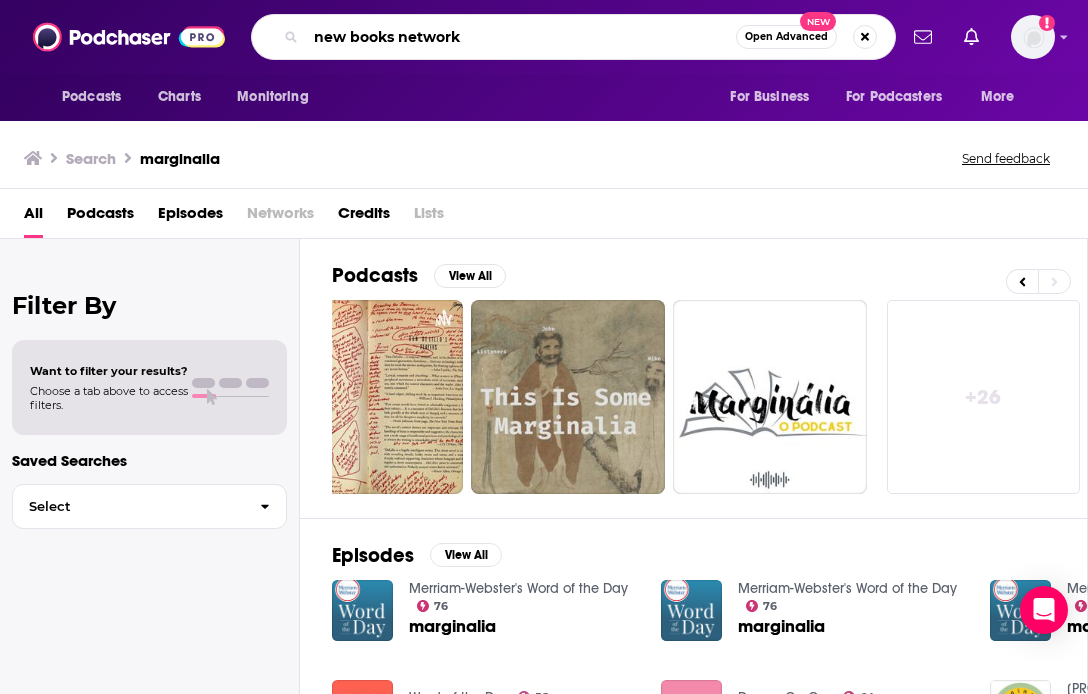 type on "new books network" 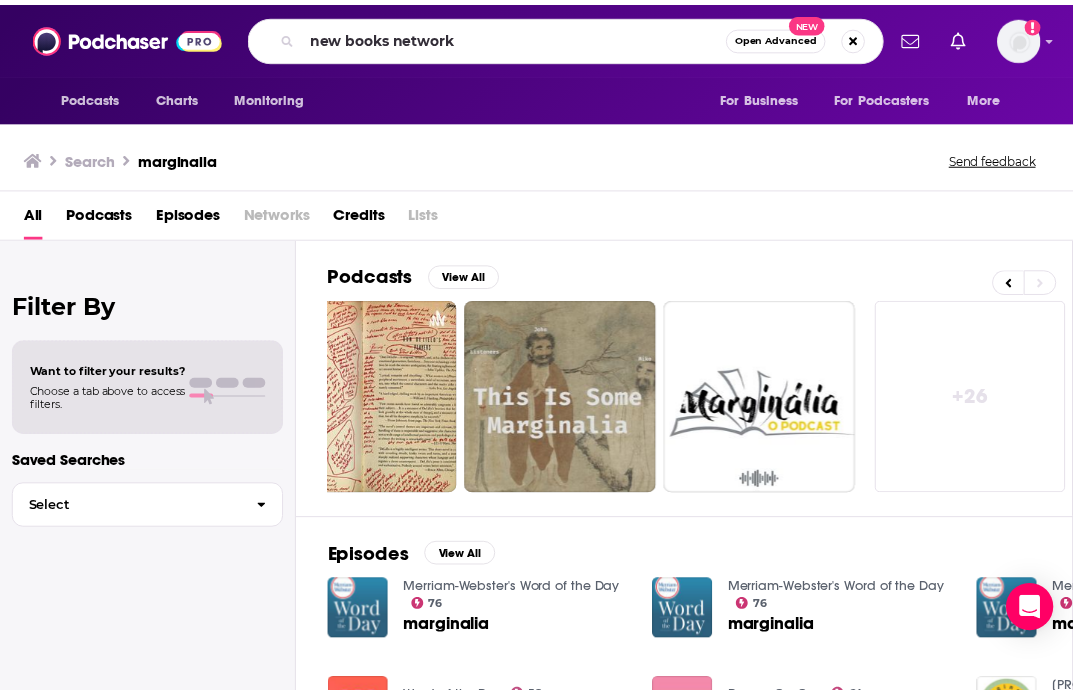 scroll, scrollTop: 0, scrollLeft: 0, axis: both 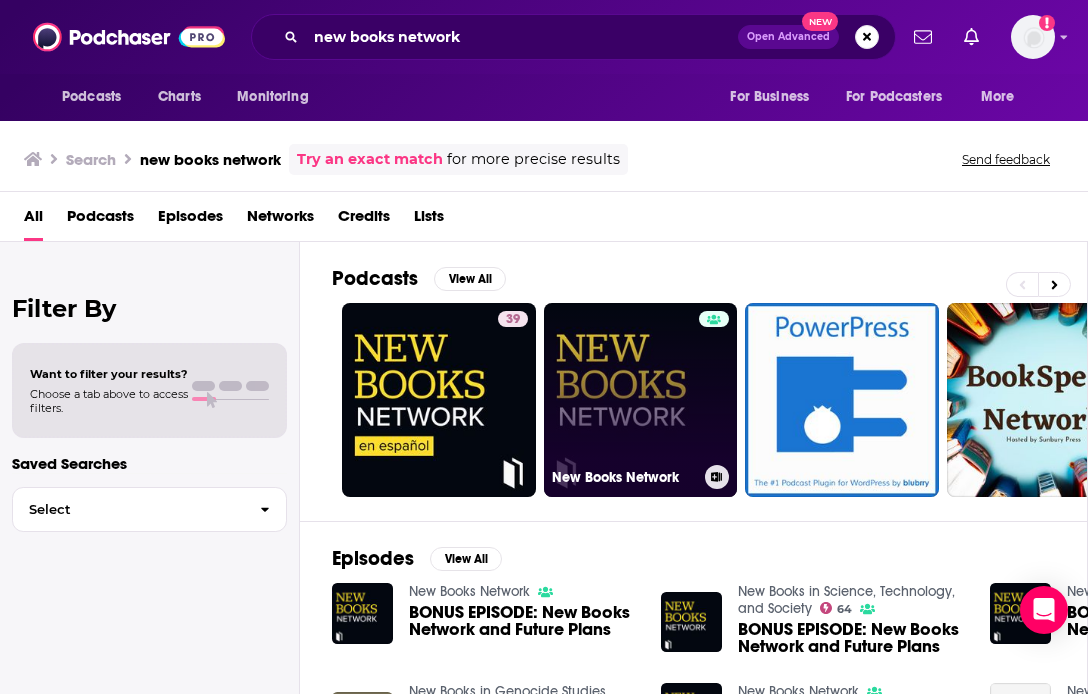 click on "New Books Network" at bounding box center (641, 400) 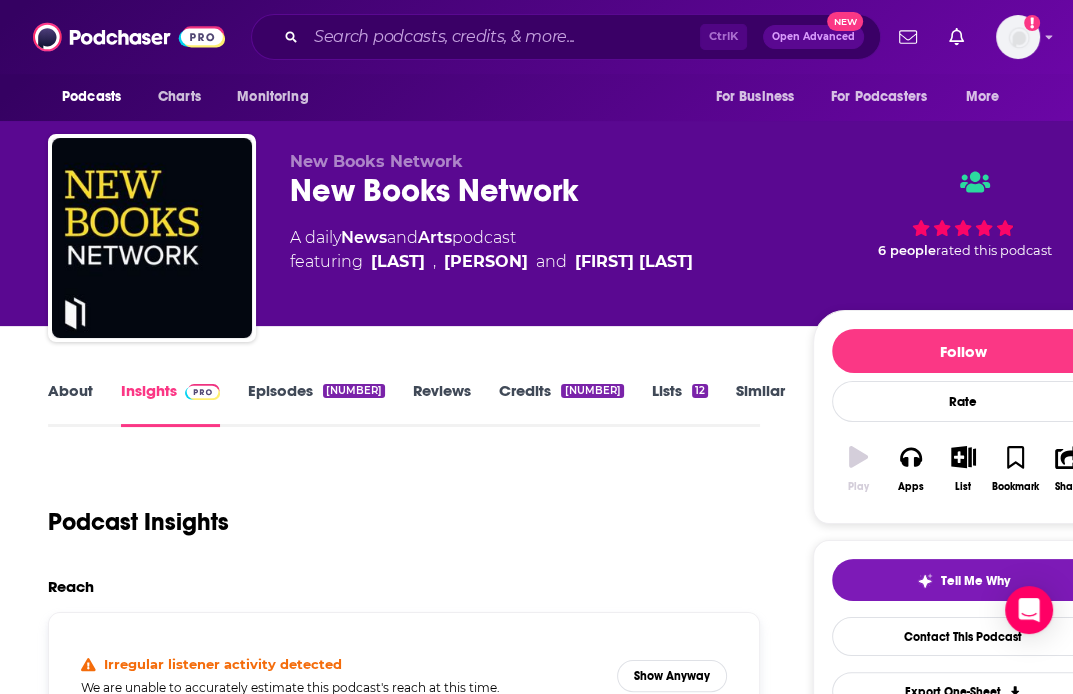scroll, scrollTop: 208, scrollLeft: 0, axis: vertical 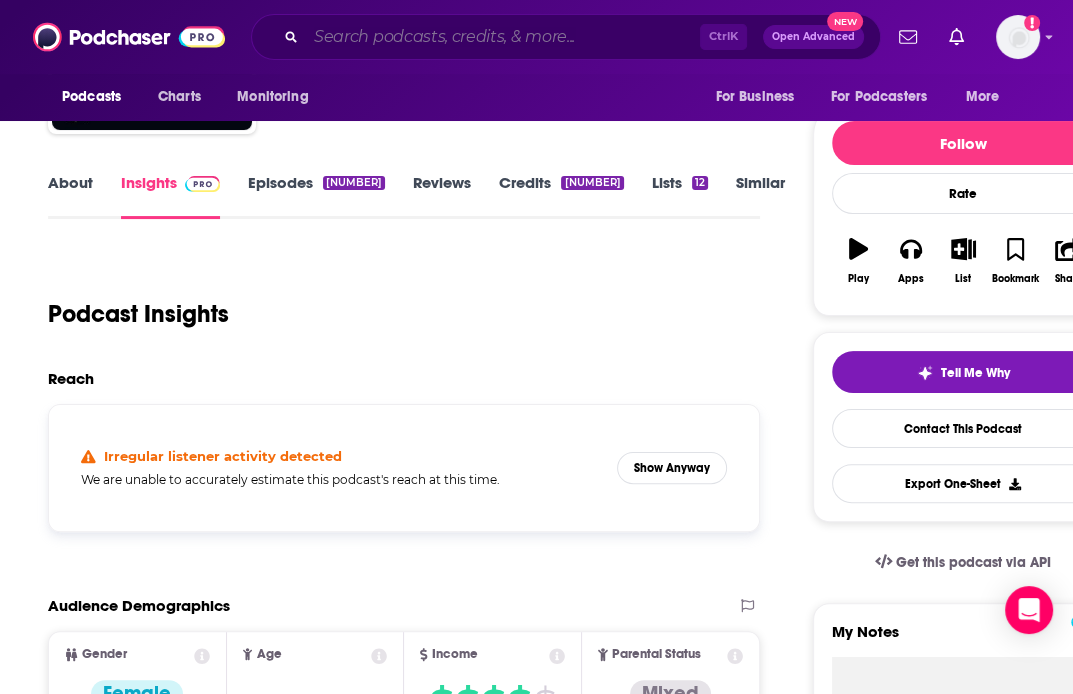 click at bounding box center [503, 37] 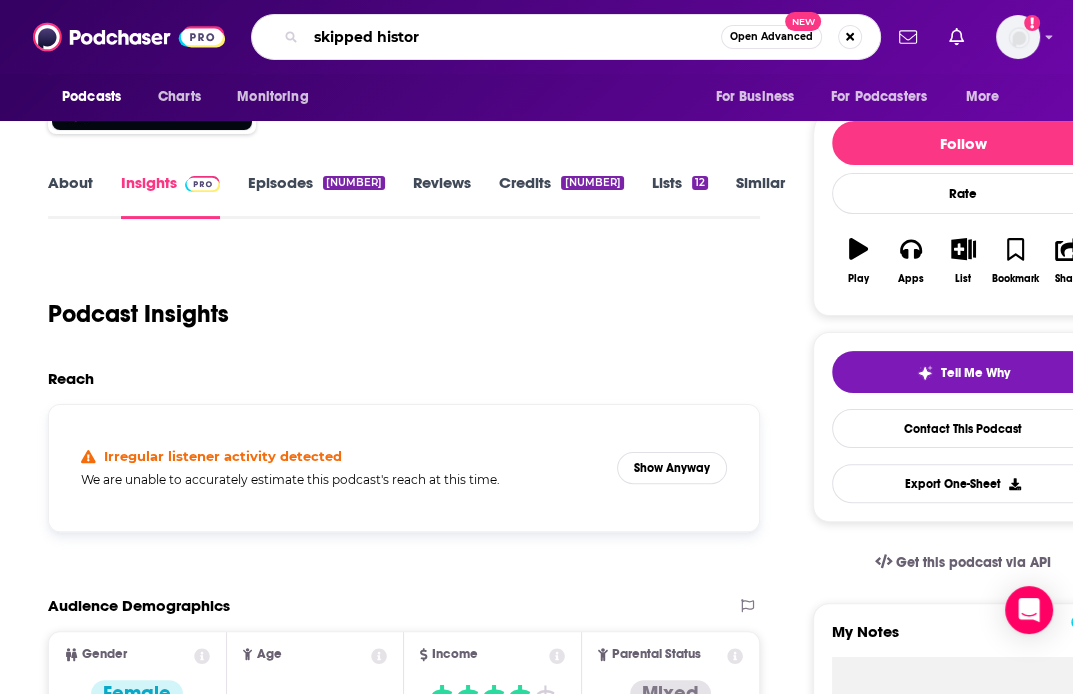 type on "skipped history" 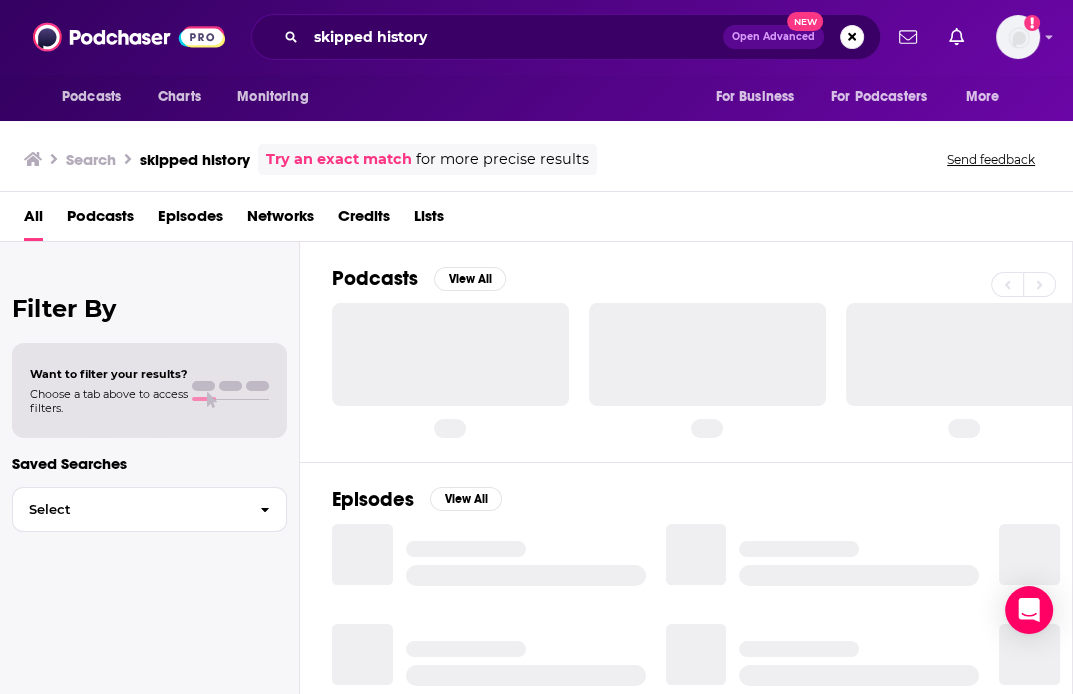 scroll, scrollTop: 0, scrollLeft: 0, axis: both 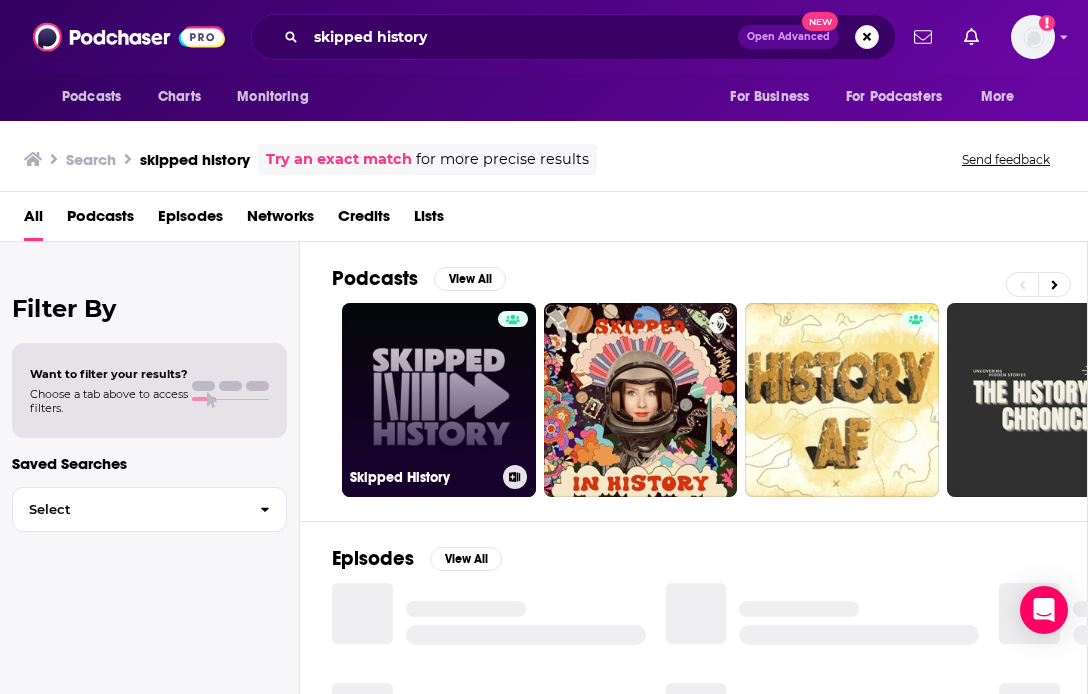 click on "Skipped History" at bounding box center [439, 400] 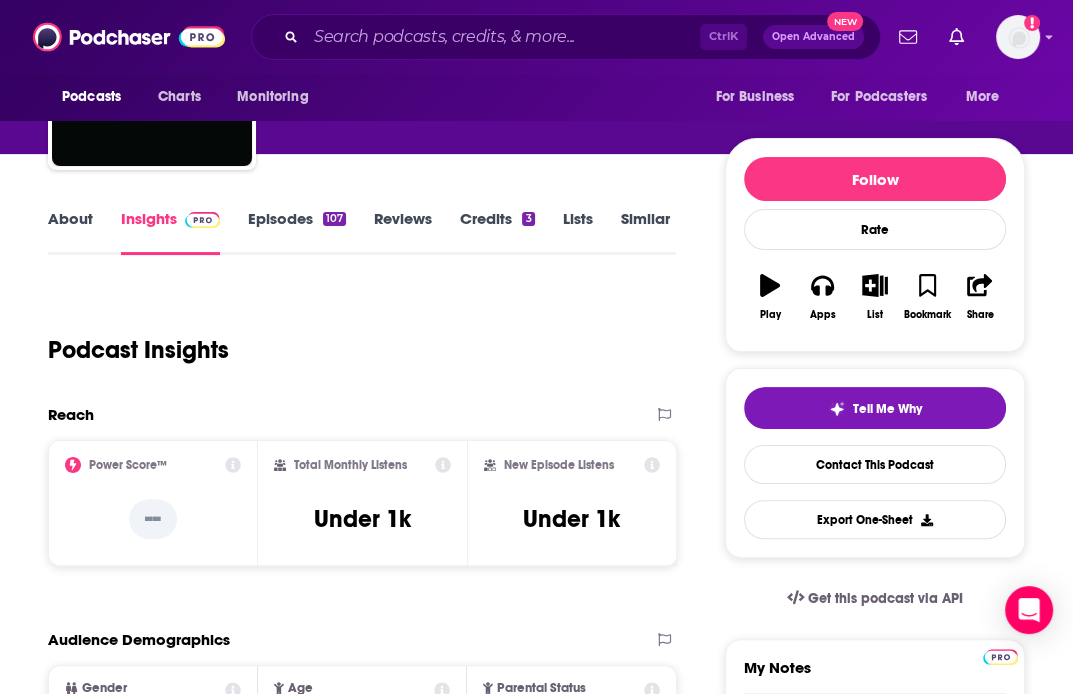 scroll, scrollTop: 180, scrollLeft: 0, axis: vertical 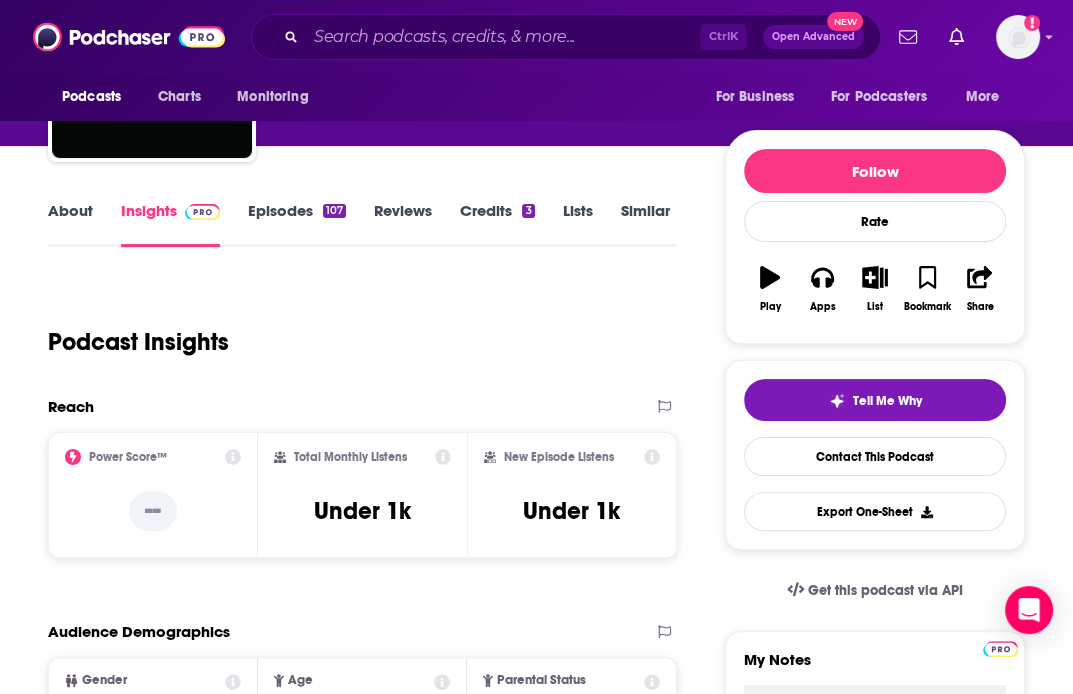click on "Ctrl  K Open Advanced New" at bounding box center (566, 37) 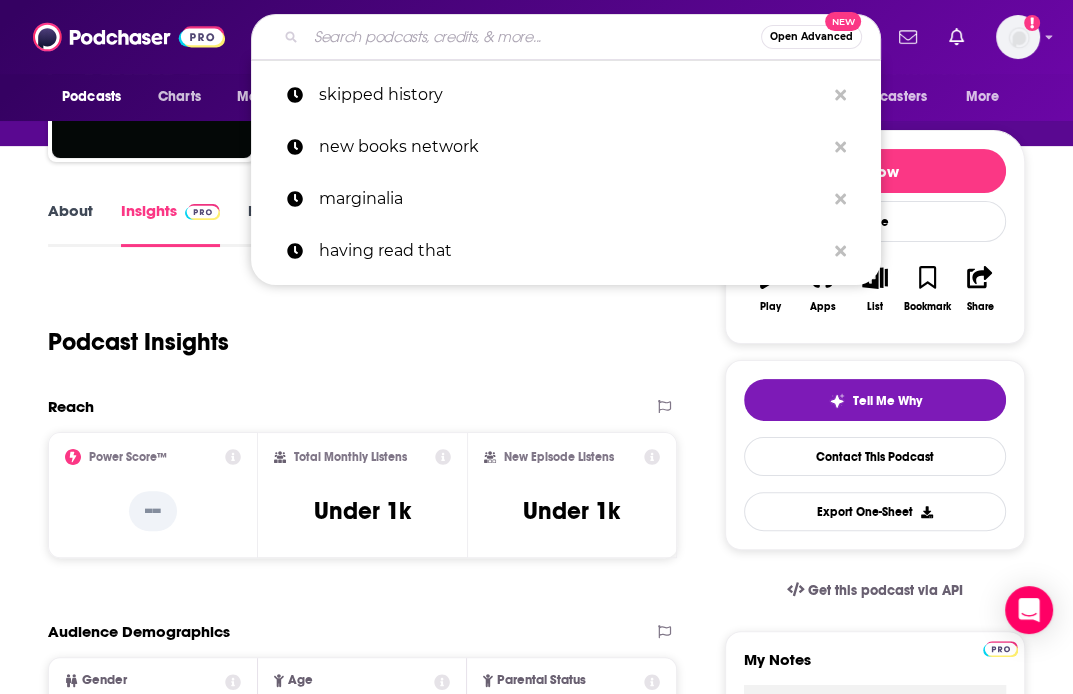 click at bounding box center [533, 37] 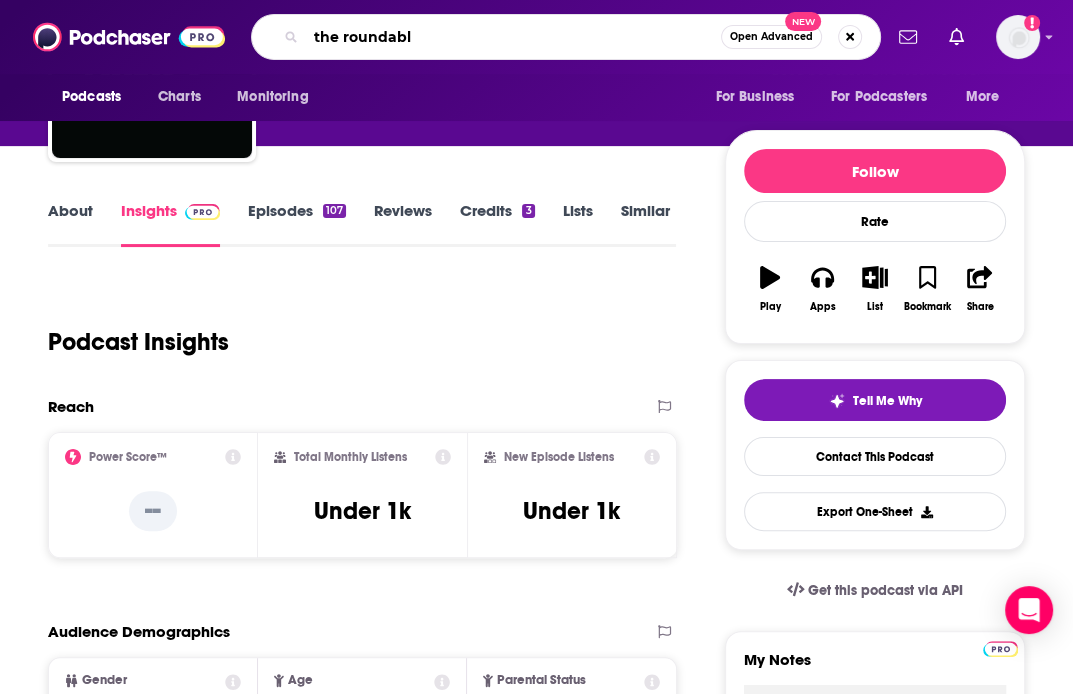 type on "the roundable" 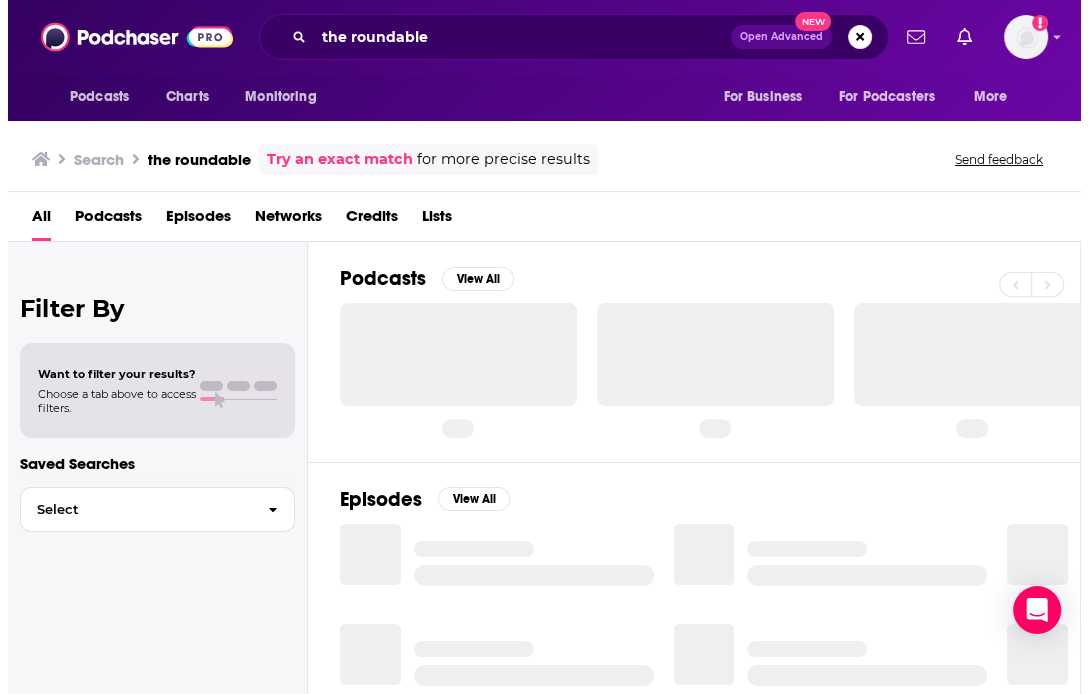 scroll, scrollTop: 0, scrollLeft: 0, axis: both 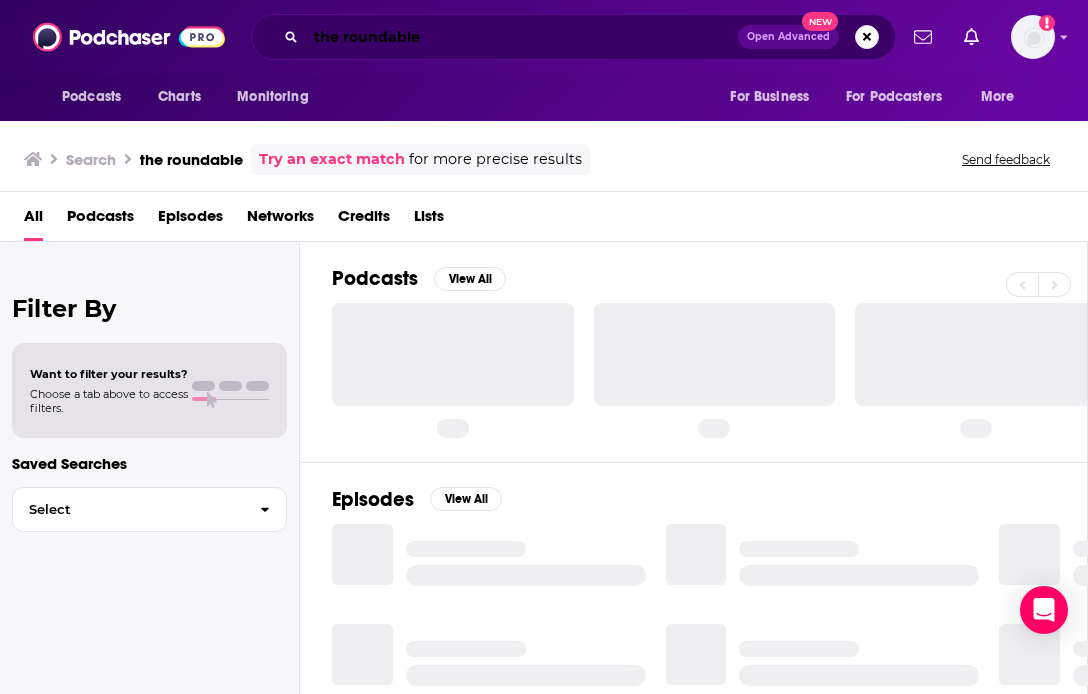 click on "the roundable" at bounding box center (522, 37) 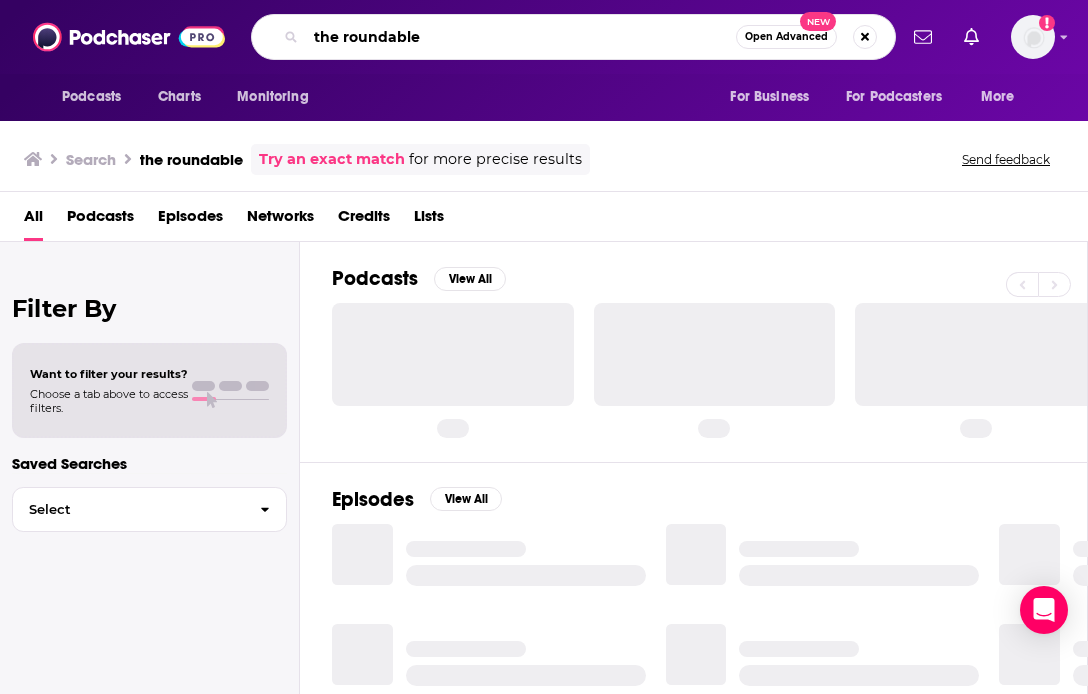 click on "the roundable" at bounding box center (521, 37) 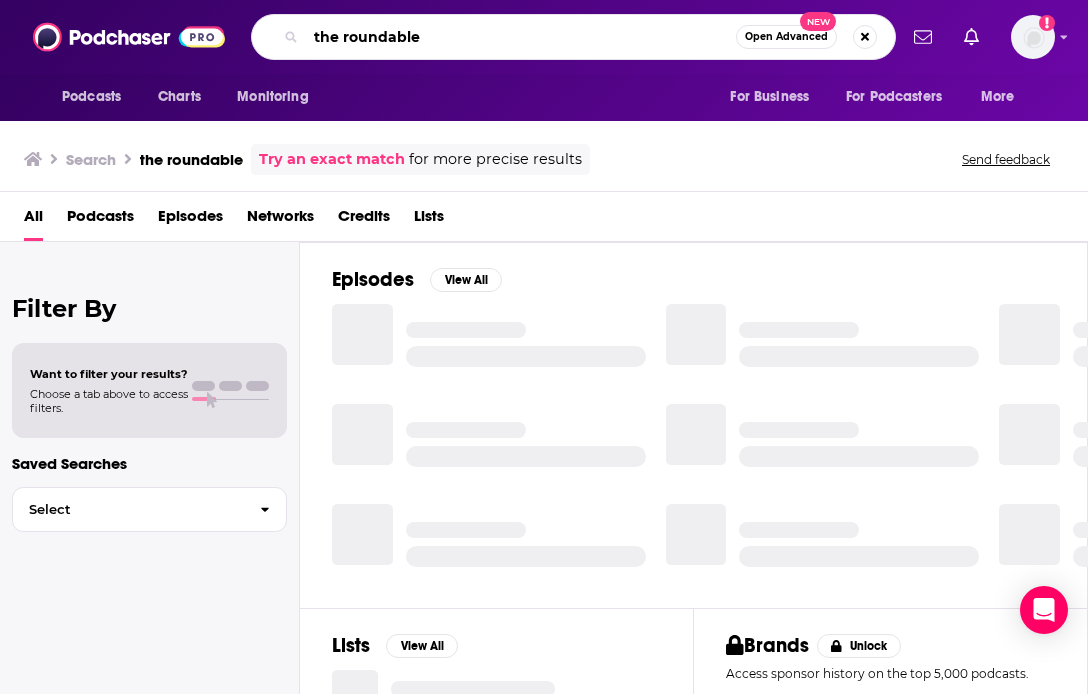 click on "the roundable" at bounding box center [521, 37] 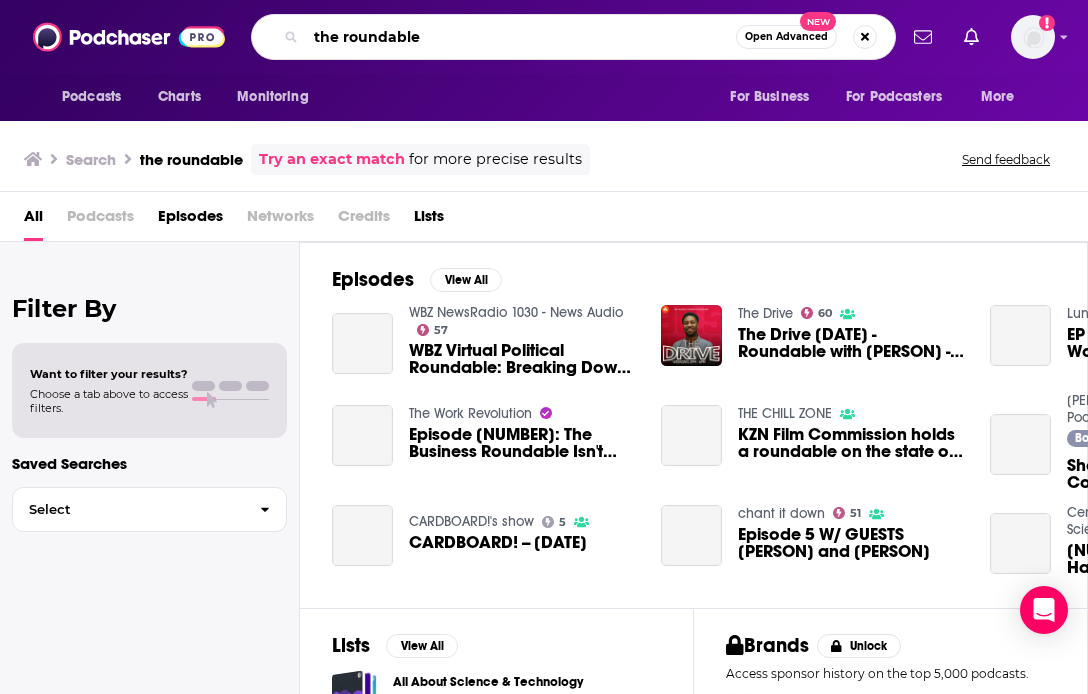 click on "the roundable" at bounding box center (521, 37) 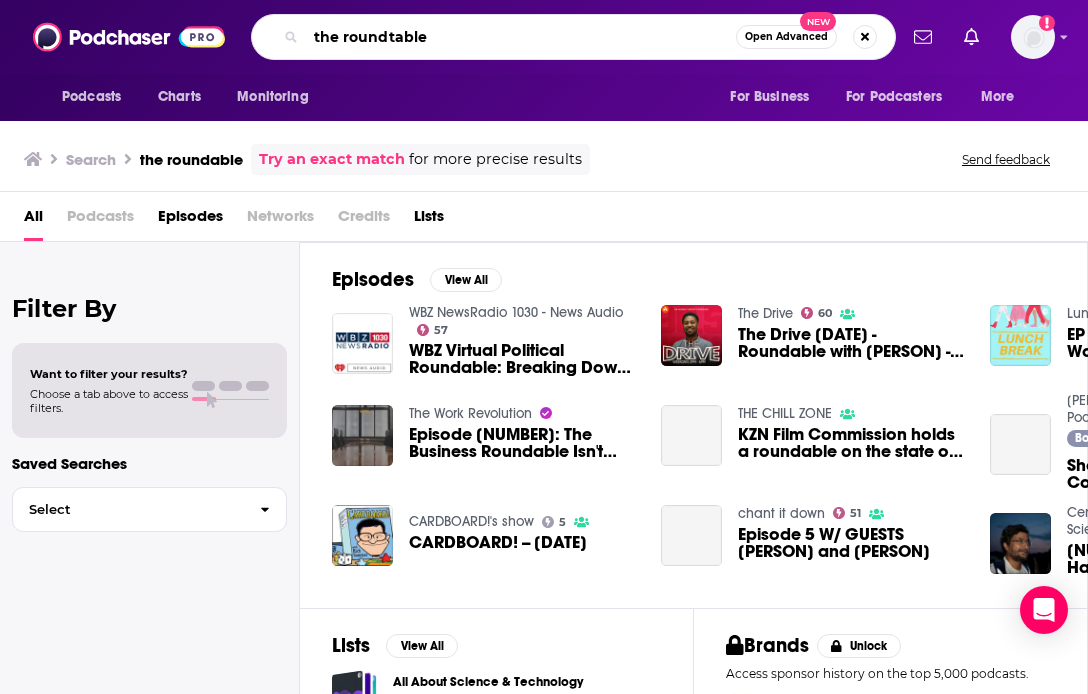 type on "the roundtable" 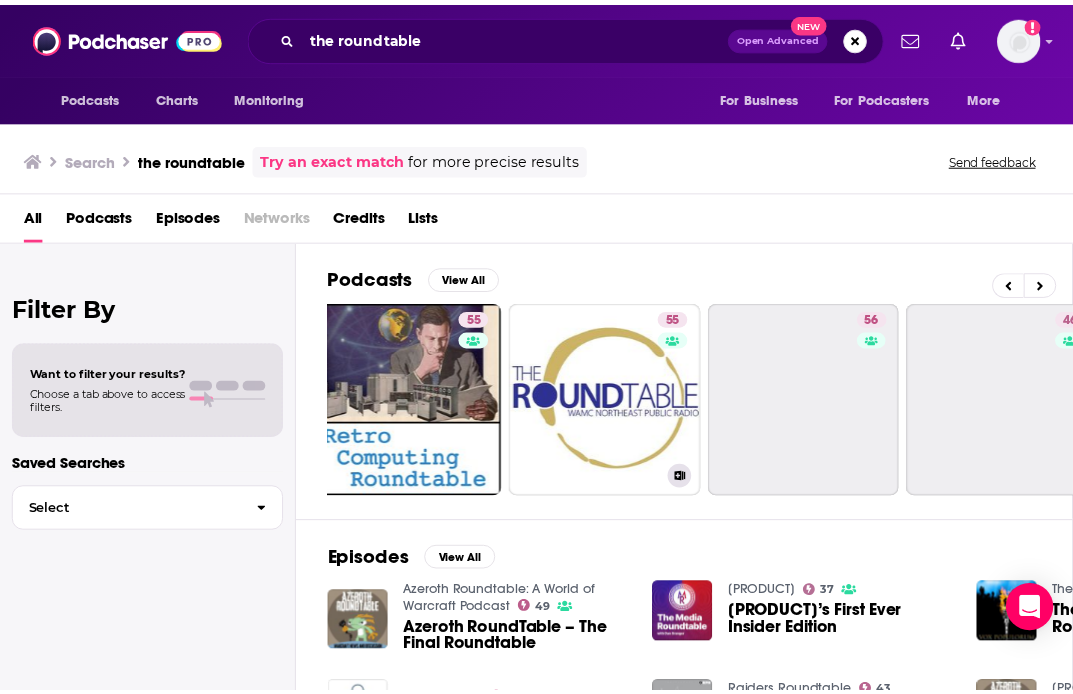 scroll, scrollTop: 0, scrollLeft: 634, axis: horizontal 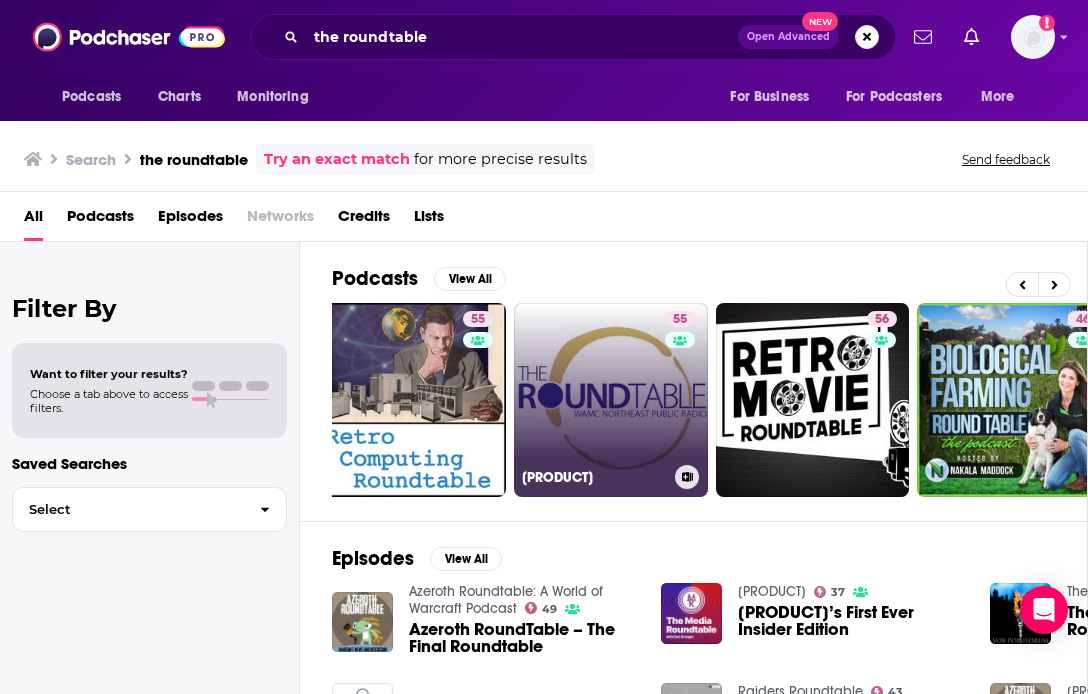 click on "[NUMBER] The Roundtable" at bounding box center [611, 400] 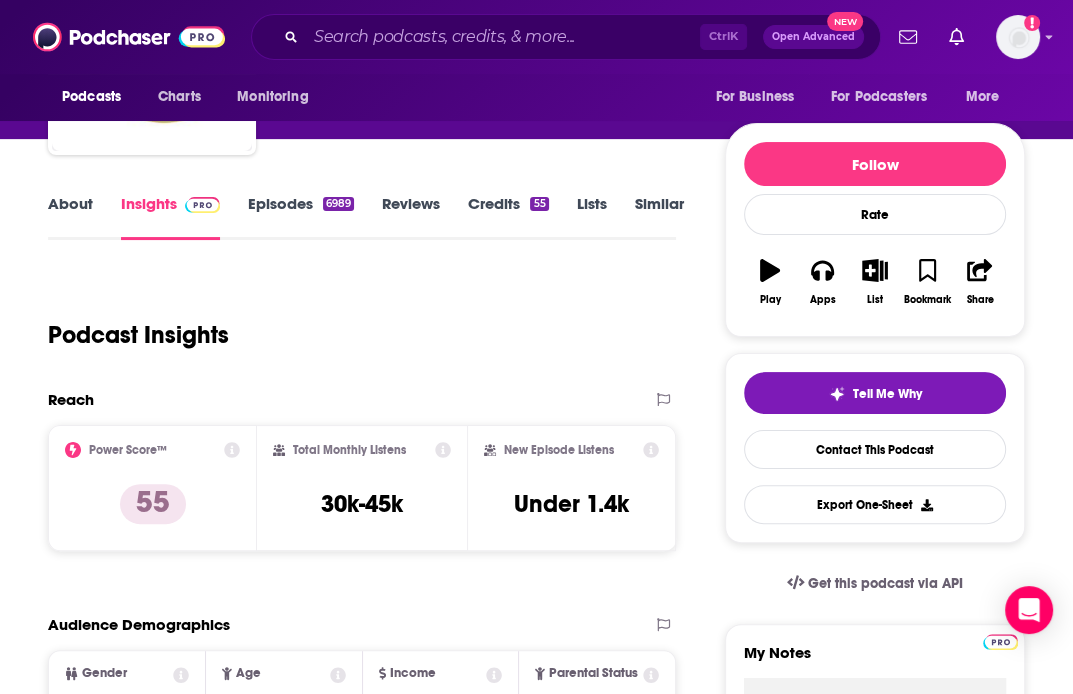 scroll, scrollTop: 190, scrollLeft: 0, axis: vertical 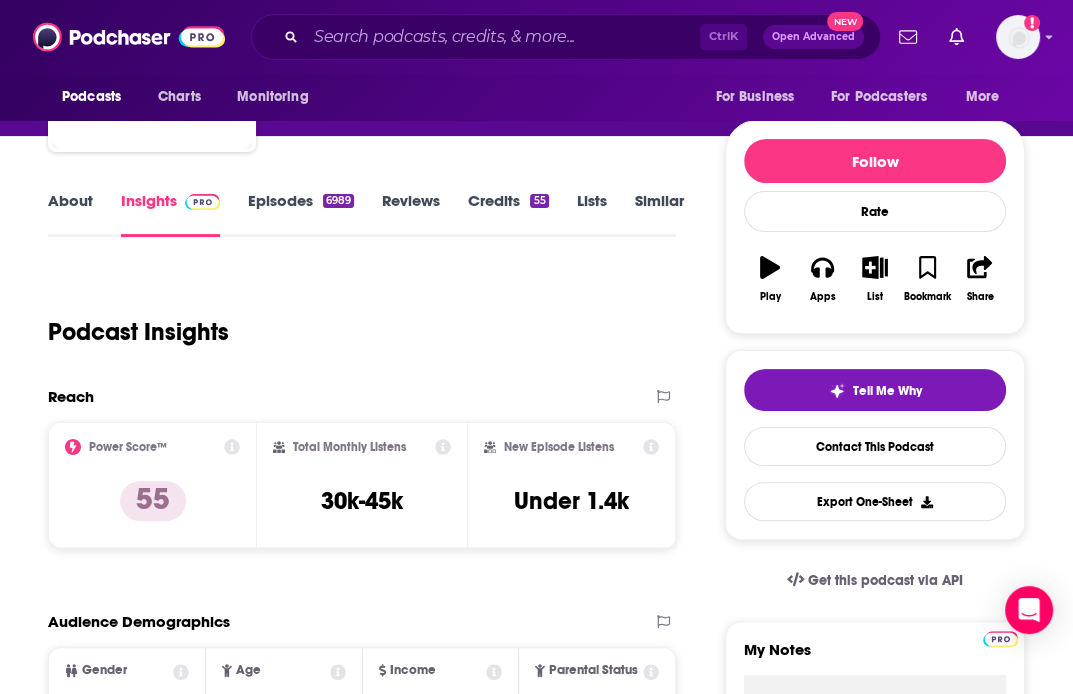 click on "Podcast Insights" at bounding box center (354, 320) 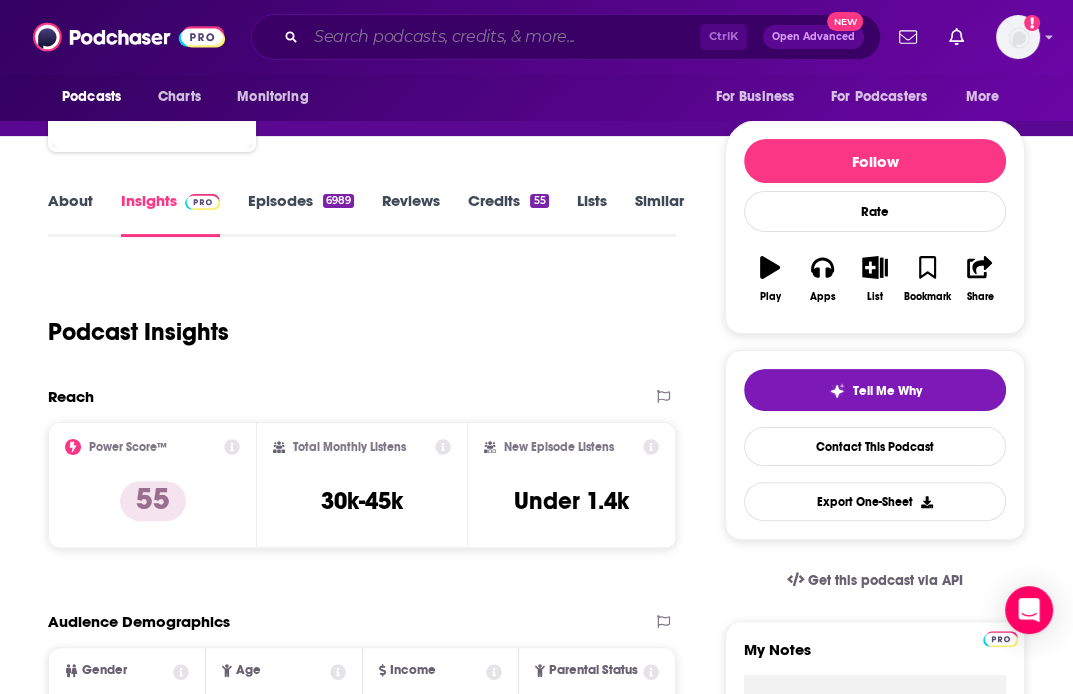 click at bounding box center (503, 37) 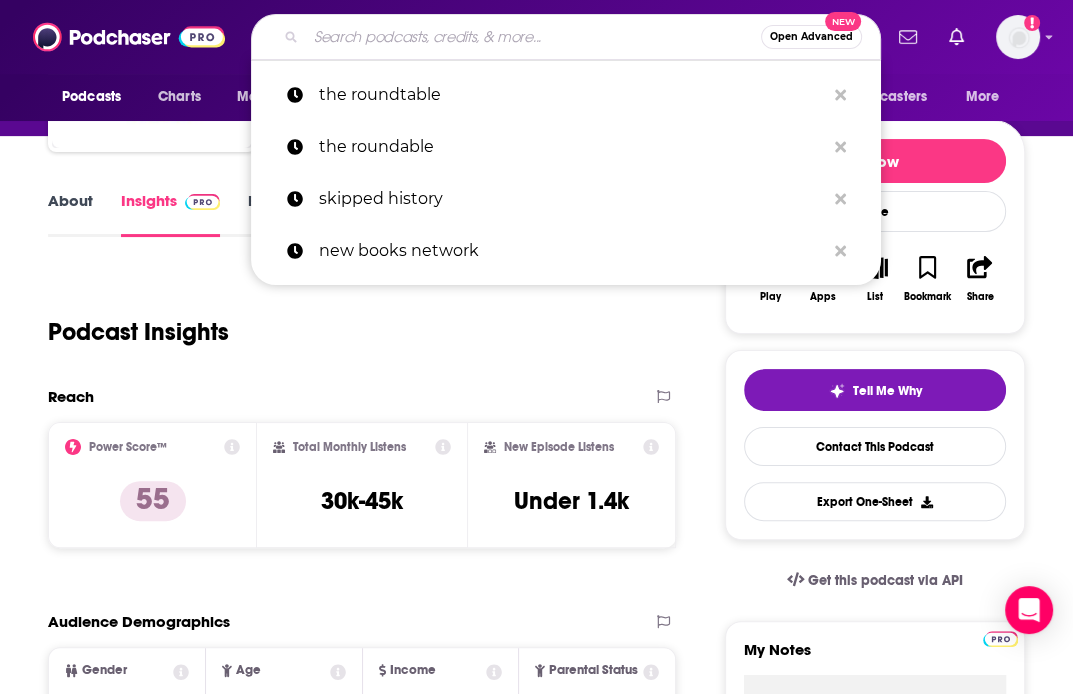 click at bounding box center (533, 37) 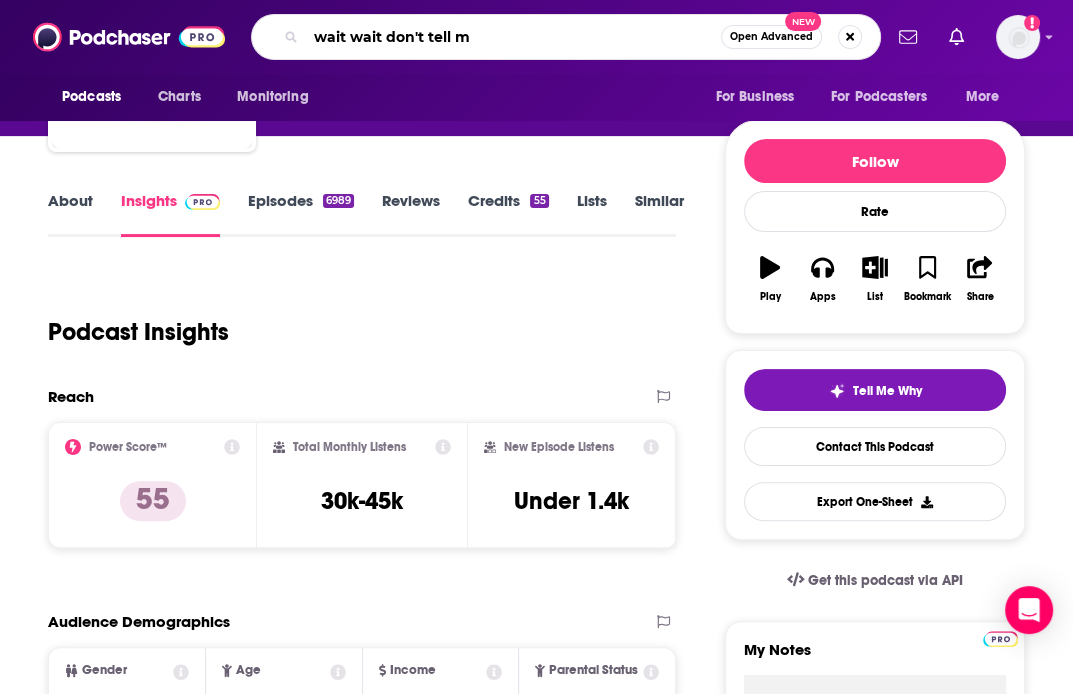 type on "wait wait don't tell me" 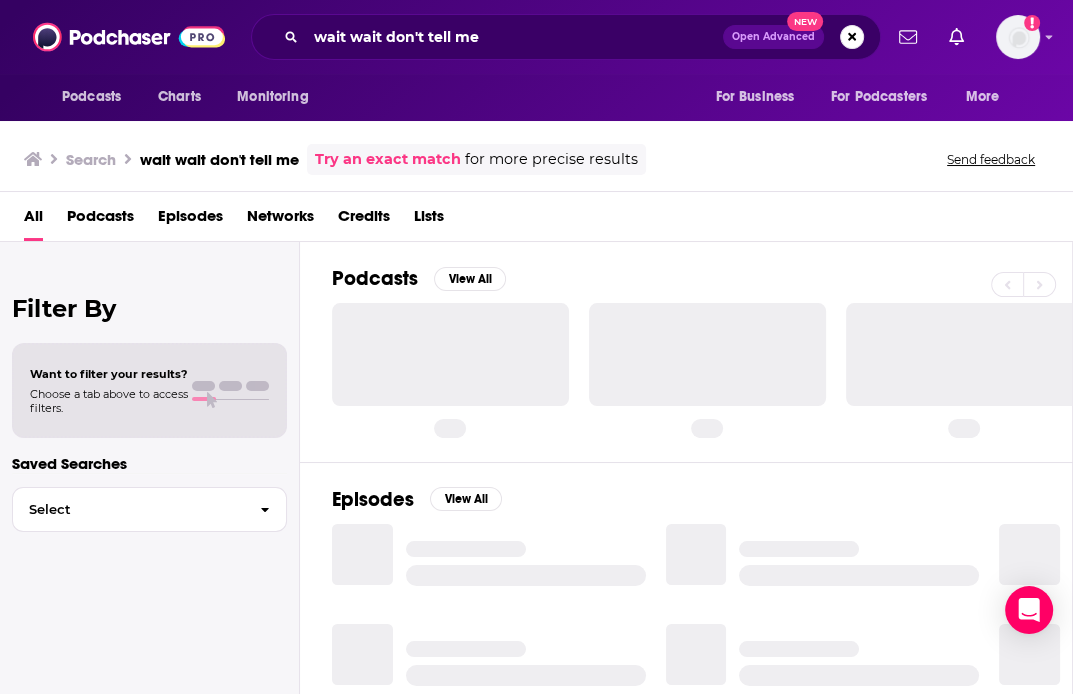 scroll, scrollTop: 0, scrollLeft: 0, axis: both 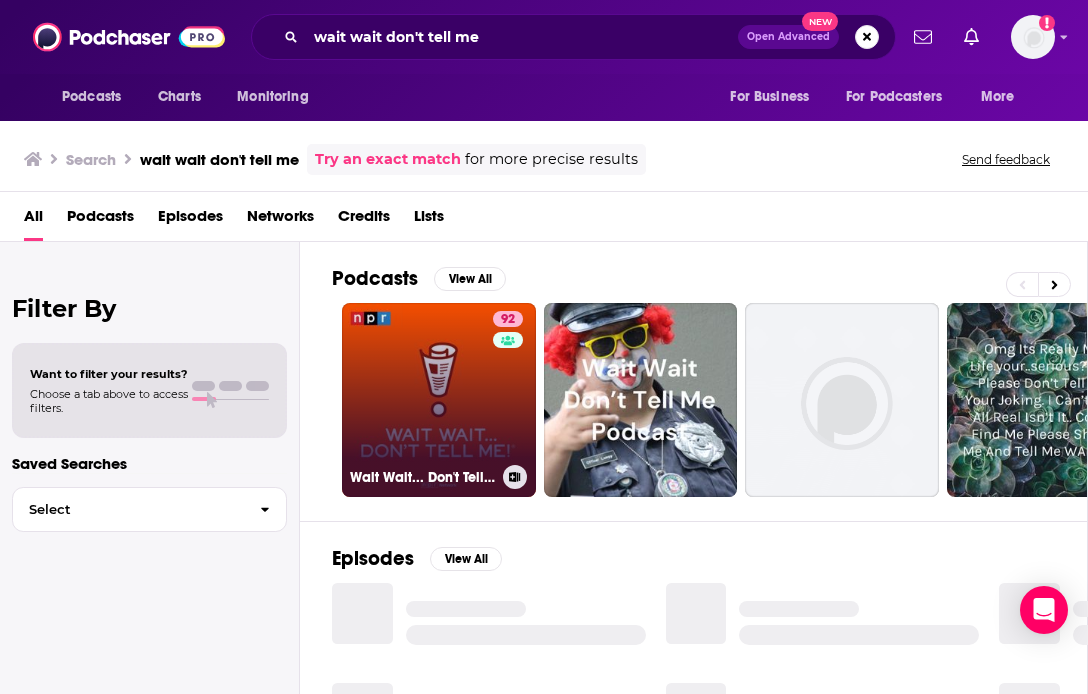 click on "[NUMBER] Wait Wait... Don't Tell Me!" at bounding box center (439, 400) 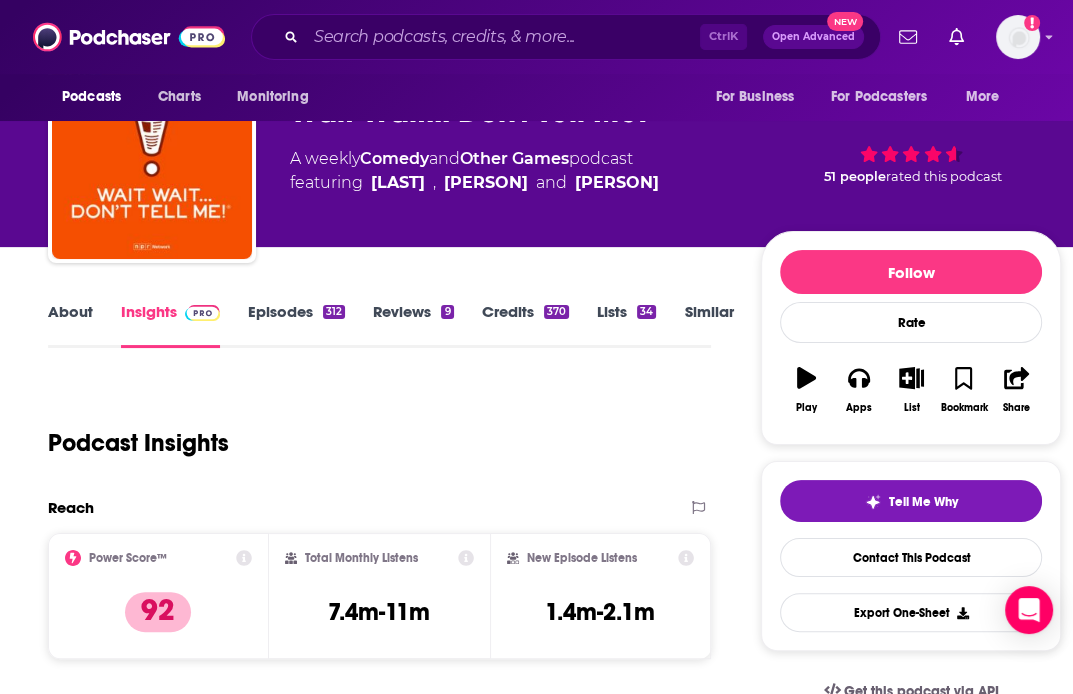 scroll, scrollTop: 116, scrollLeft: 0, axis: vertical 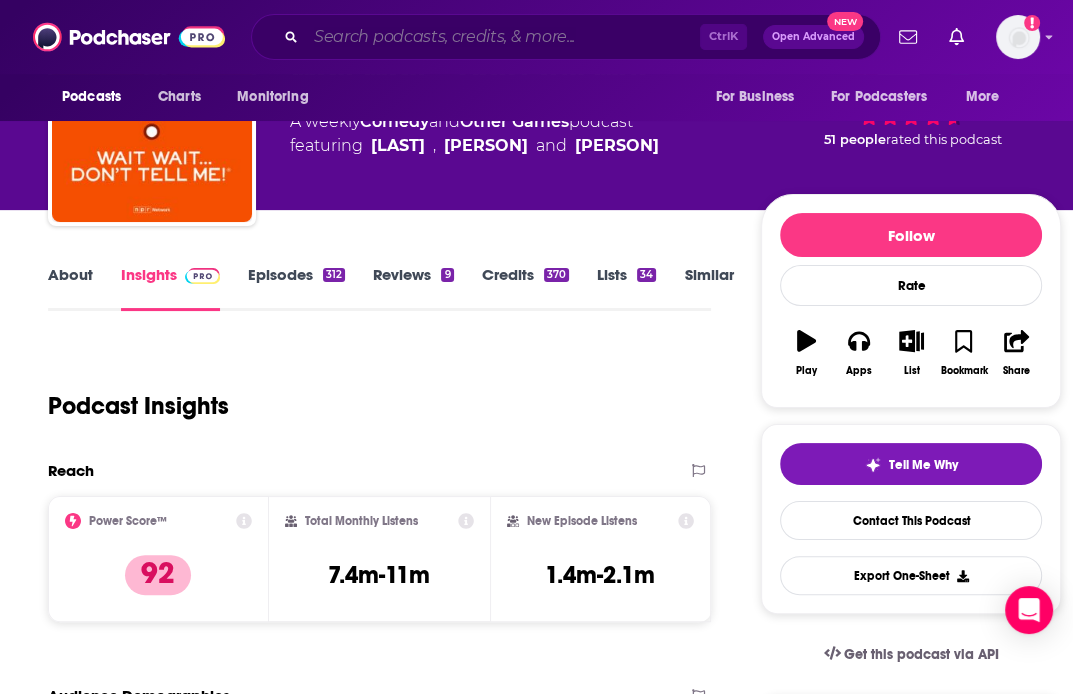 click at bounding box center (503, 37) 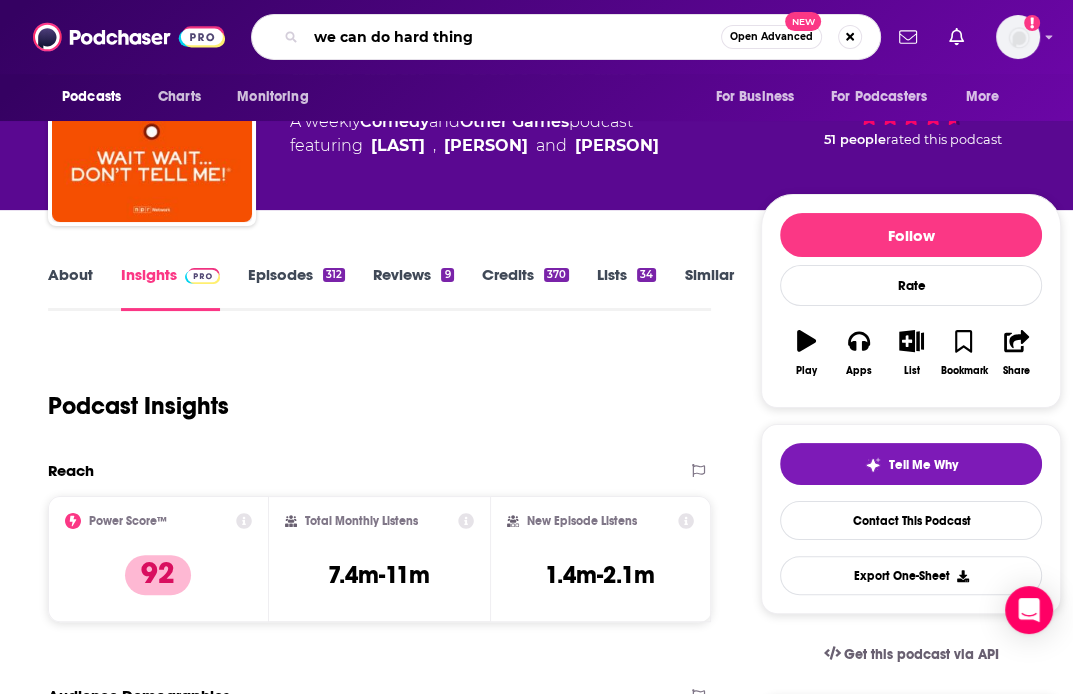type on "we can do hard things" 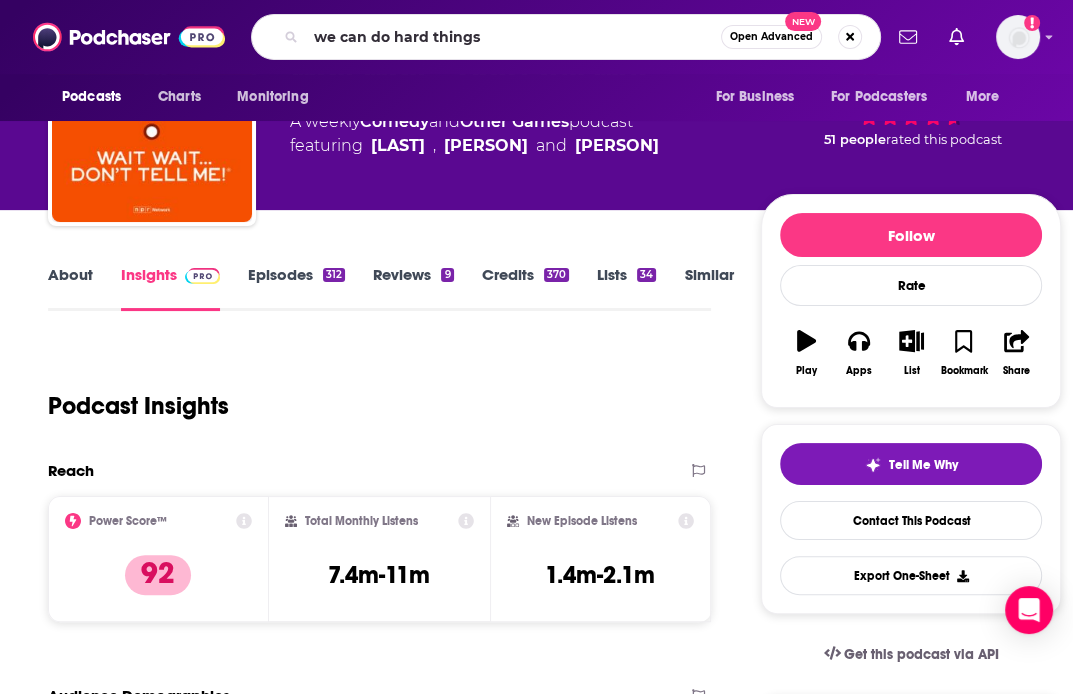 scroll, scrollTop: 0, scrollLeft: 0, axis: both 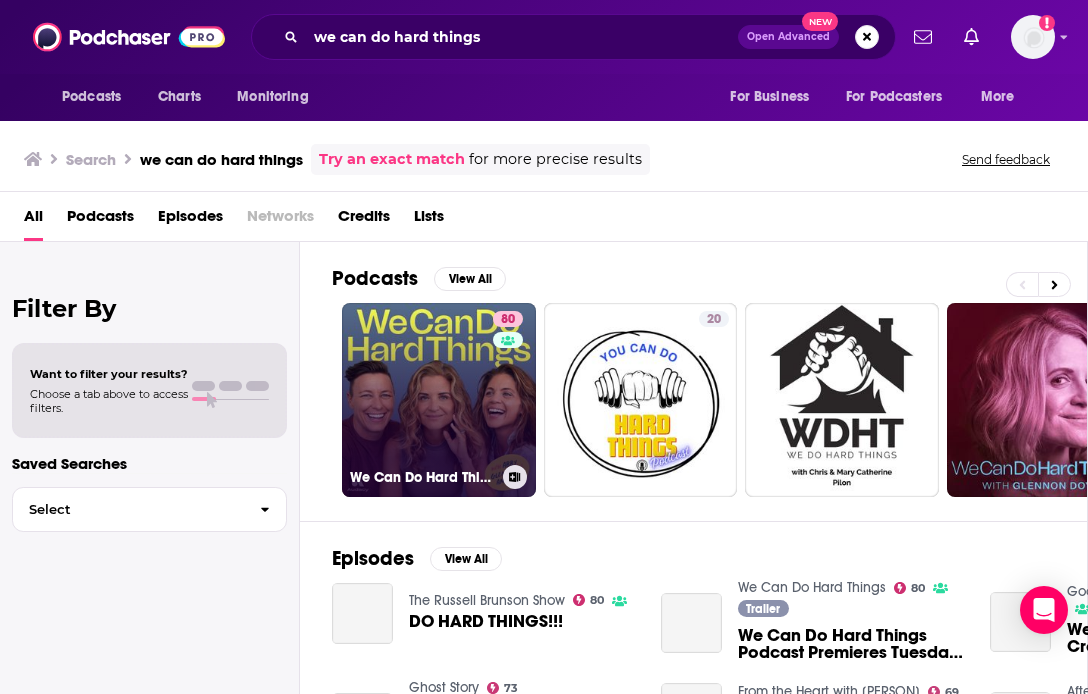 click on "[NUMBER] We Can Do Hard Things" at bounding box center (439, 400) 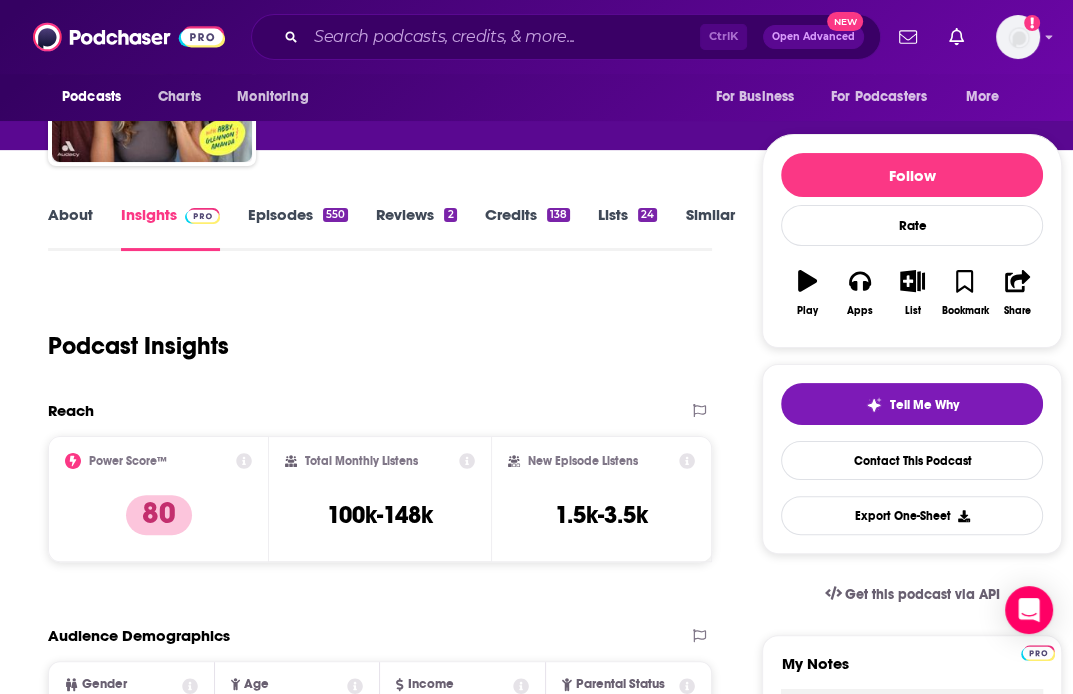 scroll, scrollTop: 0, scrollLeft: 0, axis: both 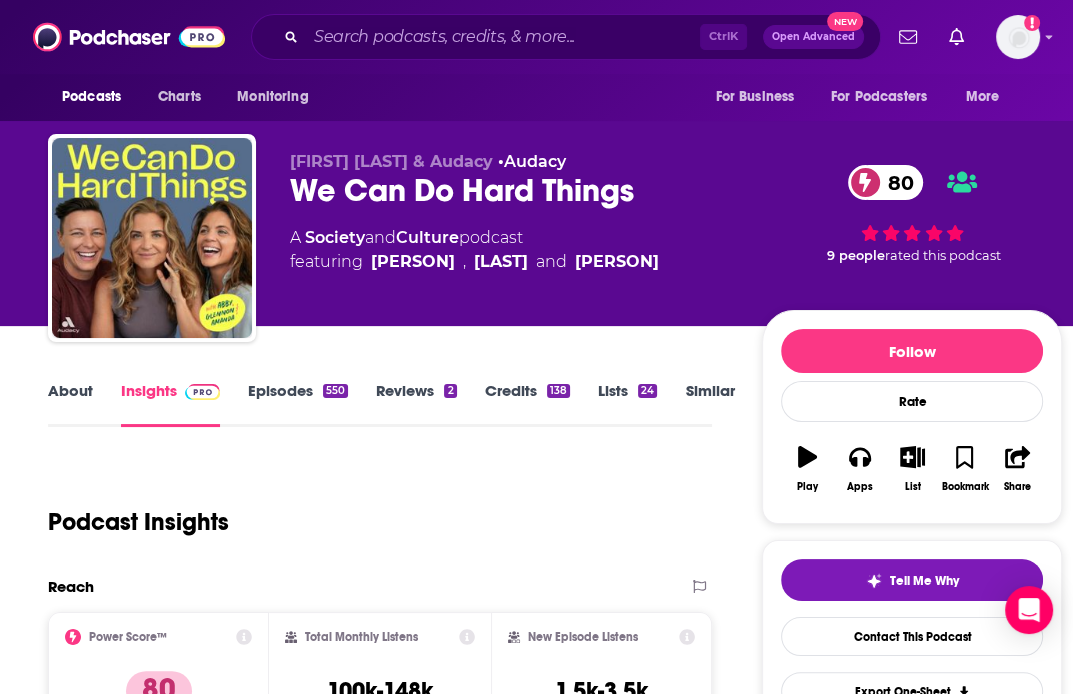click on "About Insights Episodes 550 Reviews 2 Credits 138 Lists 24 Similar Podcast Insights Reach & Audience Content Social Contacts Charts Rate Card Sponsors Details Similar Contact Podcast Open Website  Reach Power Score™ 80 Total Monthly Listens 100k-148k New Episode Listens 1.5k-3.5k Export One-Sheet Audience Demographics Gender Female Age [AGE] yo Income $ $ $ $ $ Parental Status Parents Countries 1 United States 2 Canada 3 United Kingdom 4 Australia 5 South Africa Top Cities New York, NY , Atlanta, GA , Minneapolis, MN , Chicago, IL , Austin, TX , Nashville, TN Interests Charity , Spirituality , Religion , Nonfiction , Self help , Christian & gospel Jobs Principals/Owners , Teachers , Directors , Nurses , Managers , Real Estate Agents Ethnicities White / Caucasian , Hispanic , African American , Asian Show More Content Political Skew Medium Left Socials Youtube [HANDLE] 26k X/Twitter [HANDLE] 284k Instagram [HANDLE] 2m Facebook [HANDLE] 970k Twitter [HANDLE] Host Link Twitter Host Link" at bounding box center (555, 4978) 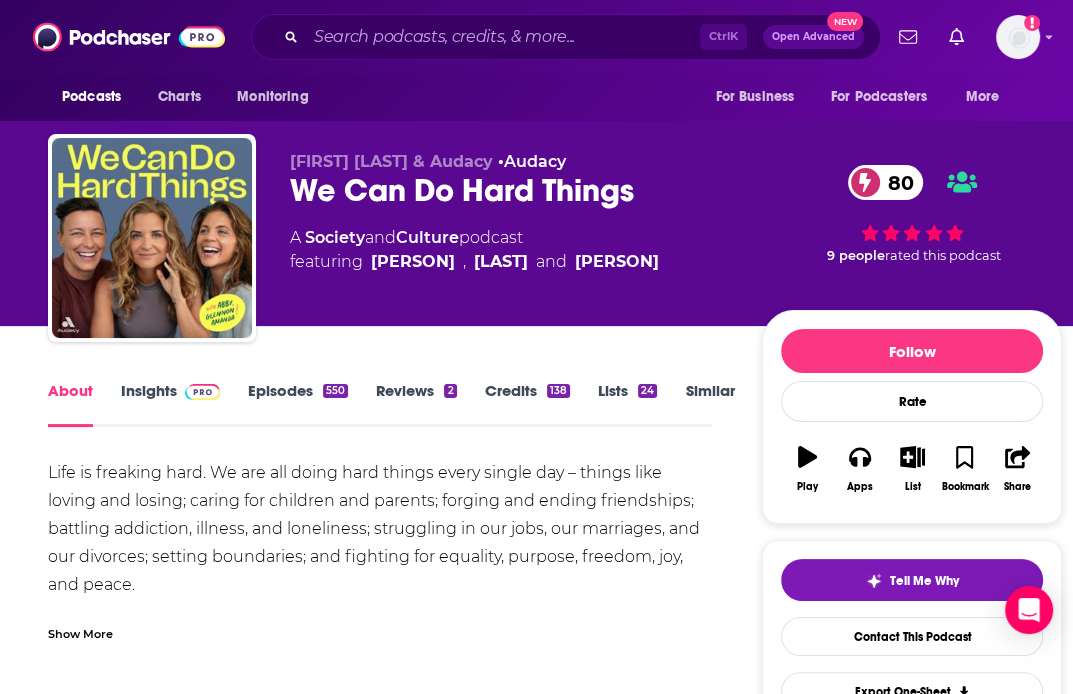 click on "Insights" at bounding box center (170, 404) 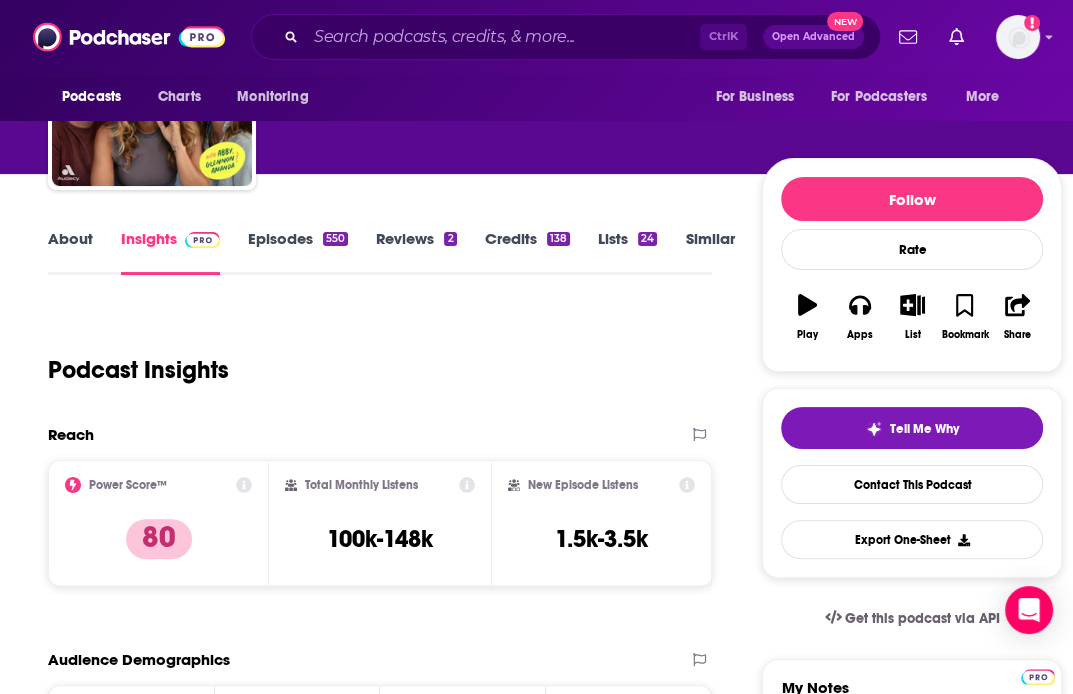 scroll, scrollTop: 156, scrollLeft: 0, axis: vertical 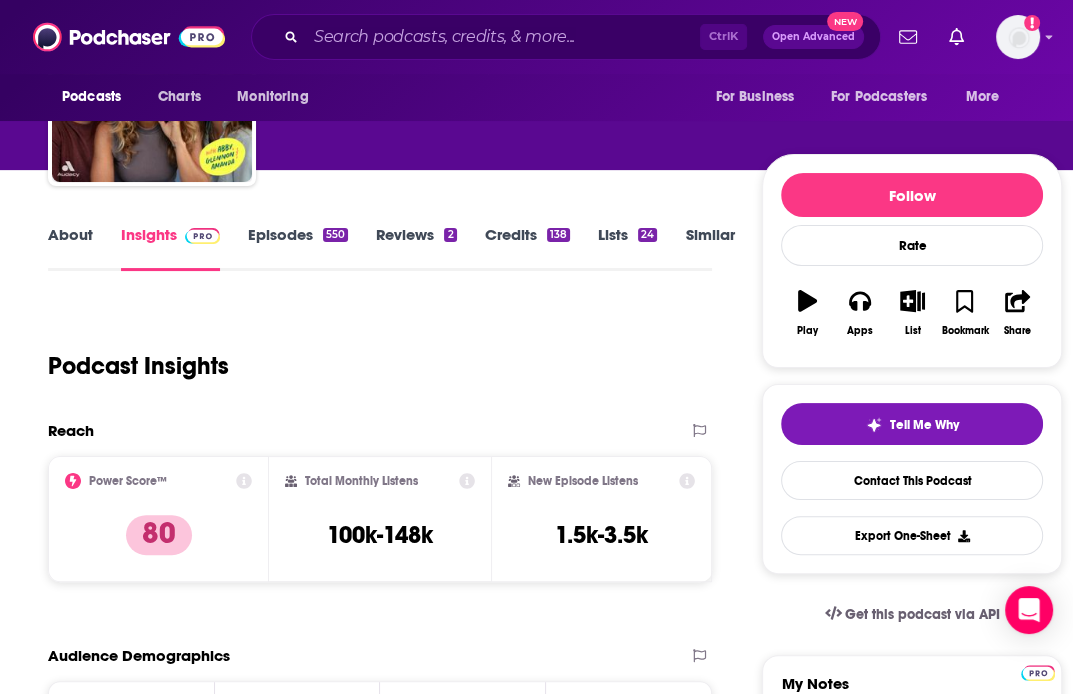 click on "Episodes 550" at bounding box center (298, 248) 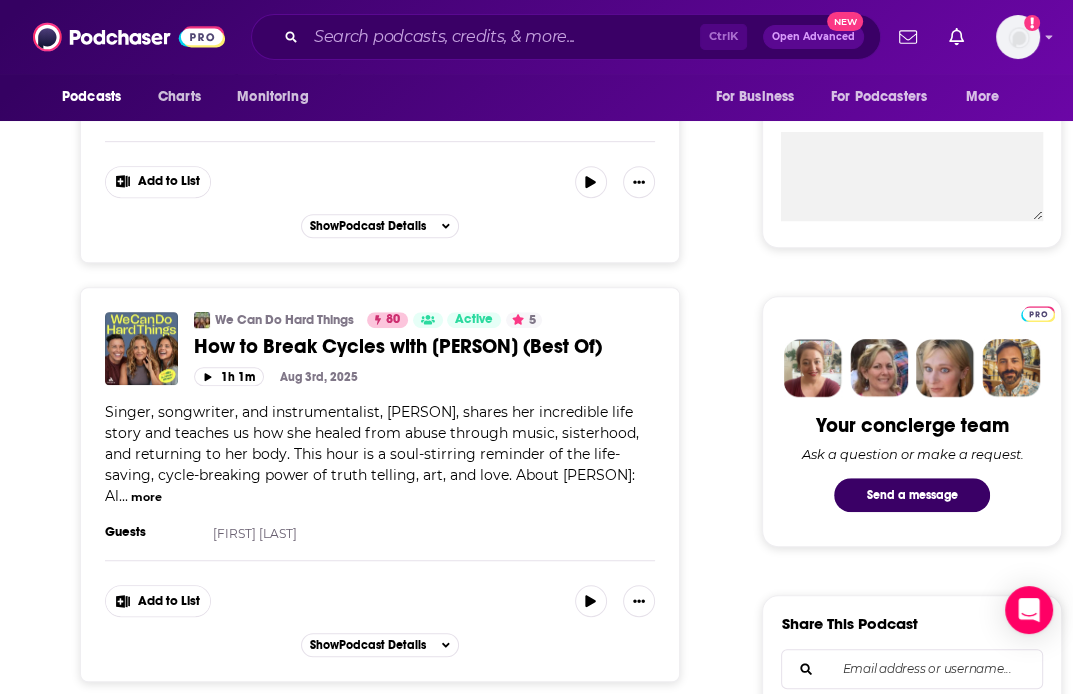 scroll, scrollTop: 0, scrollLeft: 0, axis: both 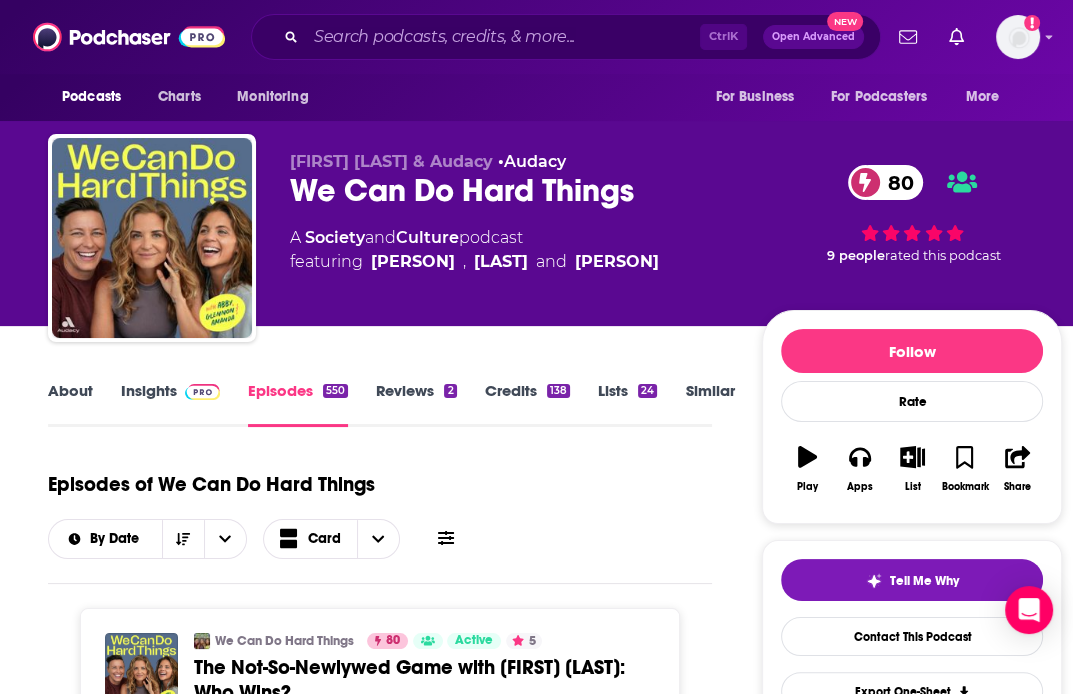 click on "Podcasts Charts Monitoring For Business For Podcasters More" at bounding box center [536, 97] 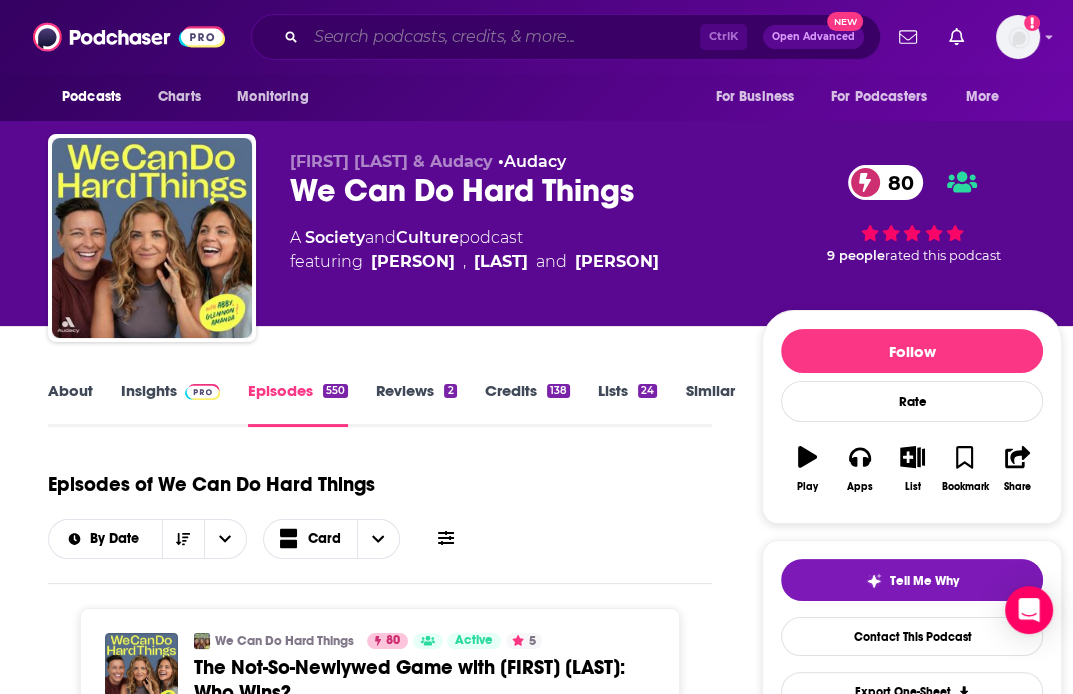 click at bounding box center (503, 37) 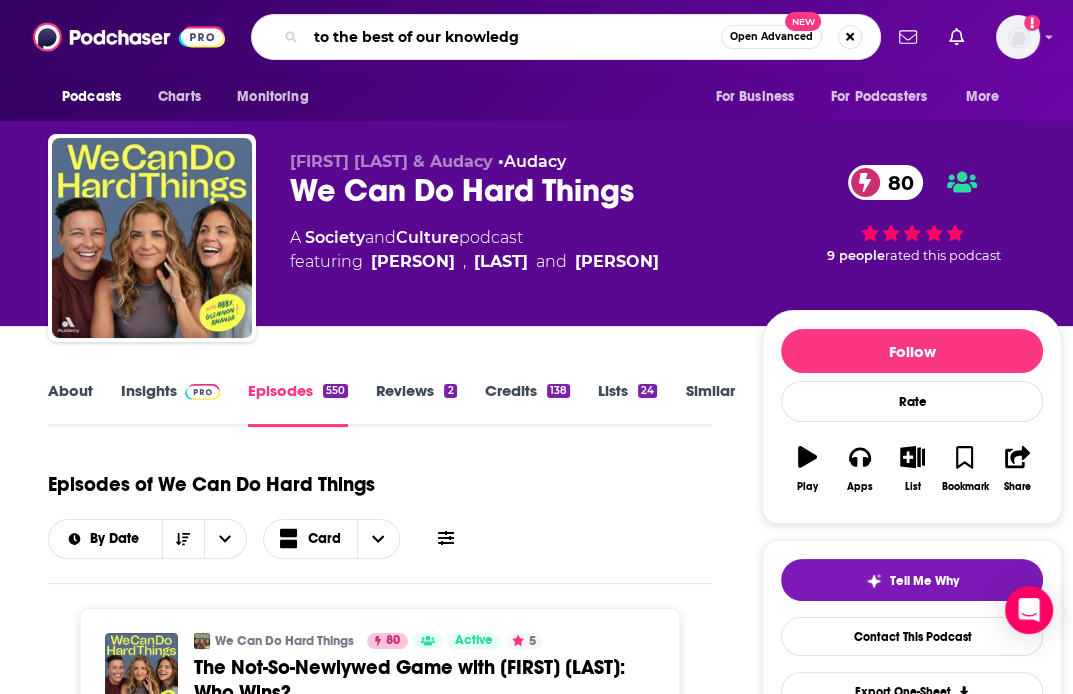type on "to the best of our knowledge" 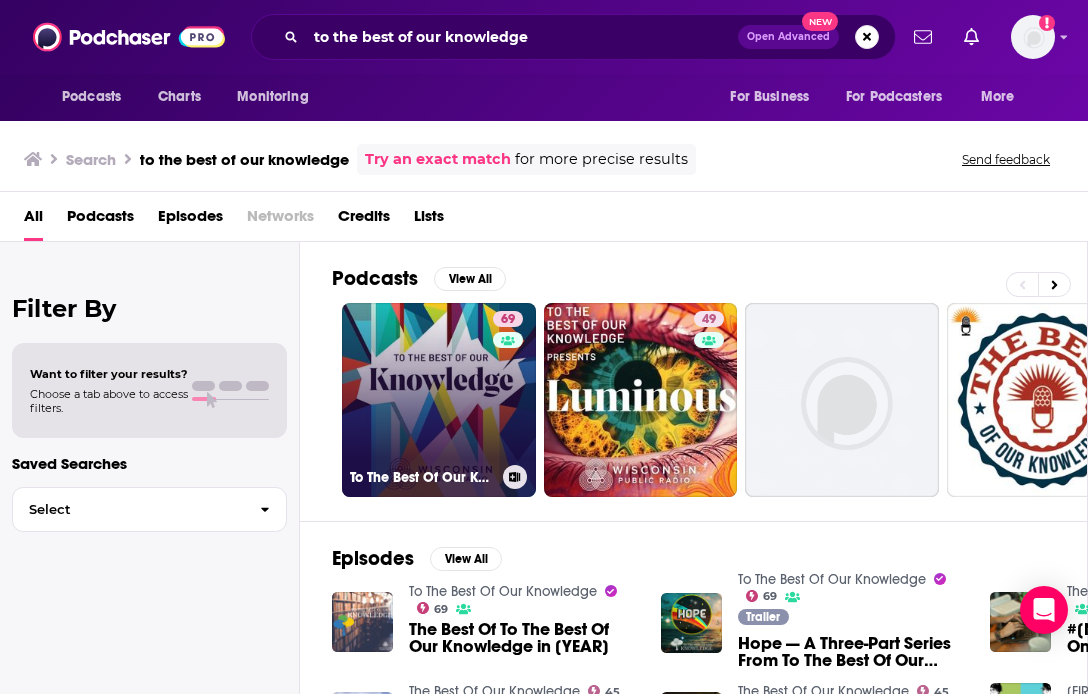 click on "69 To The Best Of Our Knowledge" at bounding box center (439, 400) 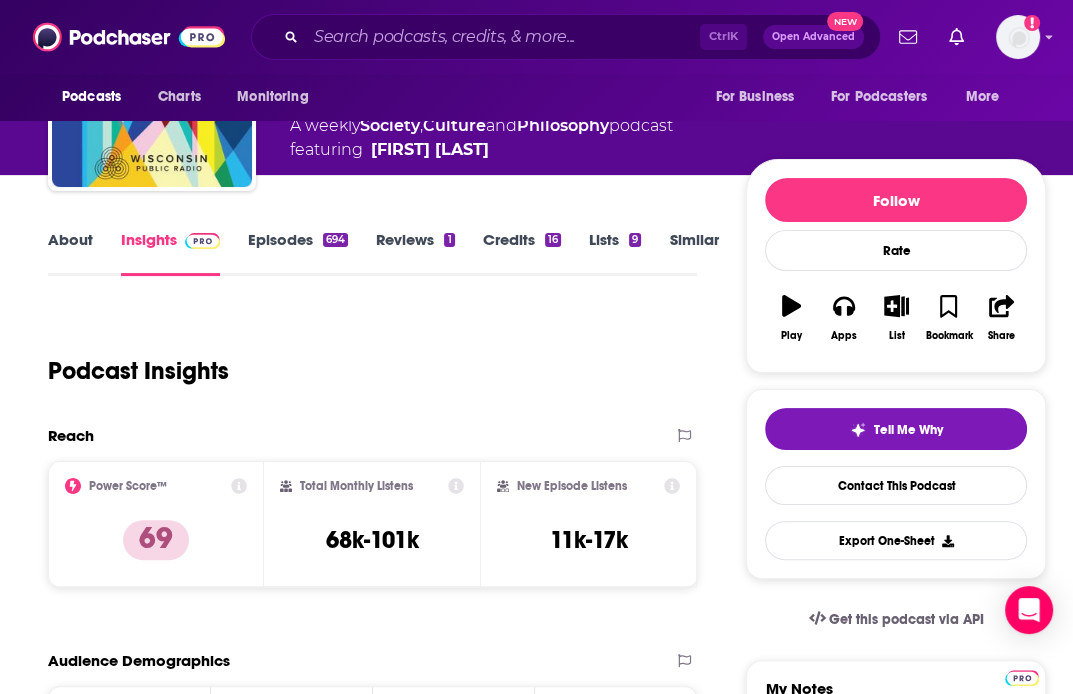 scroll, scrollTop: 152, scrollLeft: 0, axis: vertical 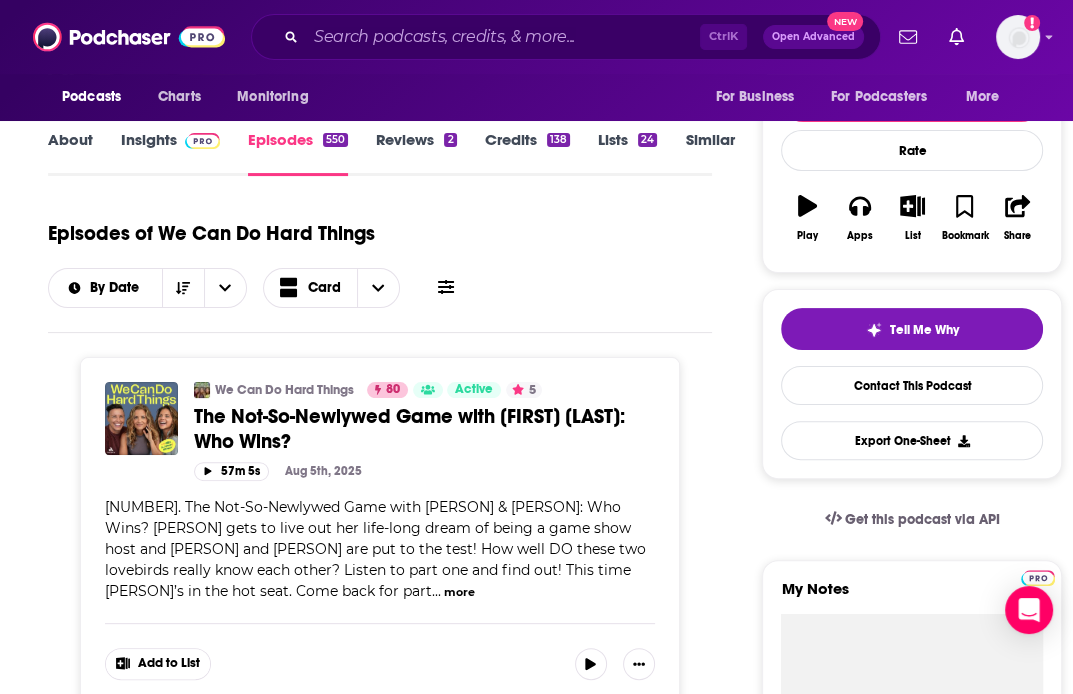 click on "Insights" at bounding box center (170, 153) 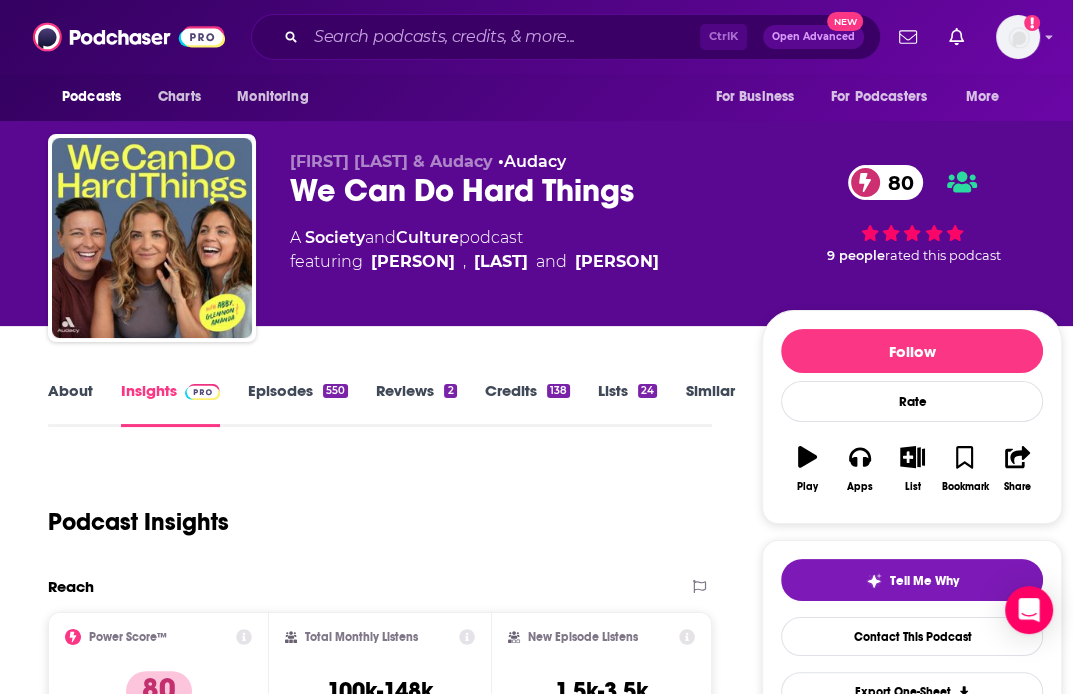 scroll, scrollTop: 171, scrollLeft: 0, axis: vertical 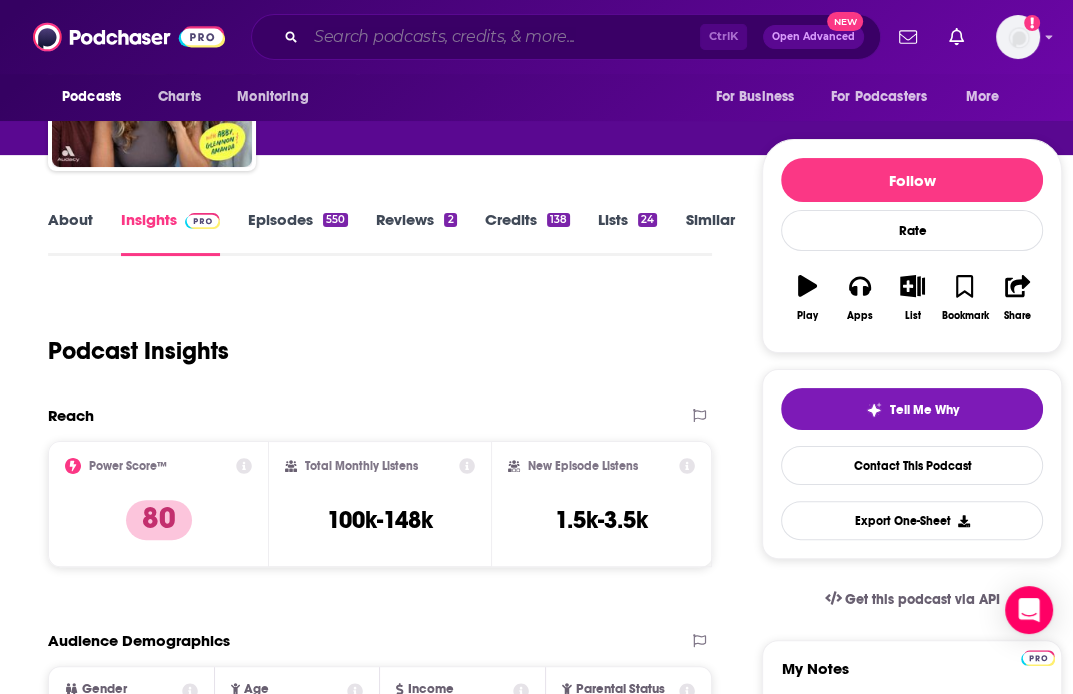 click at bounding box center (503, 37) 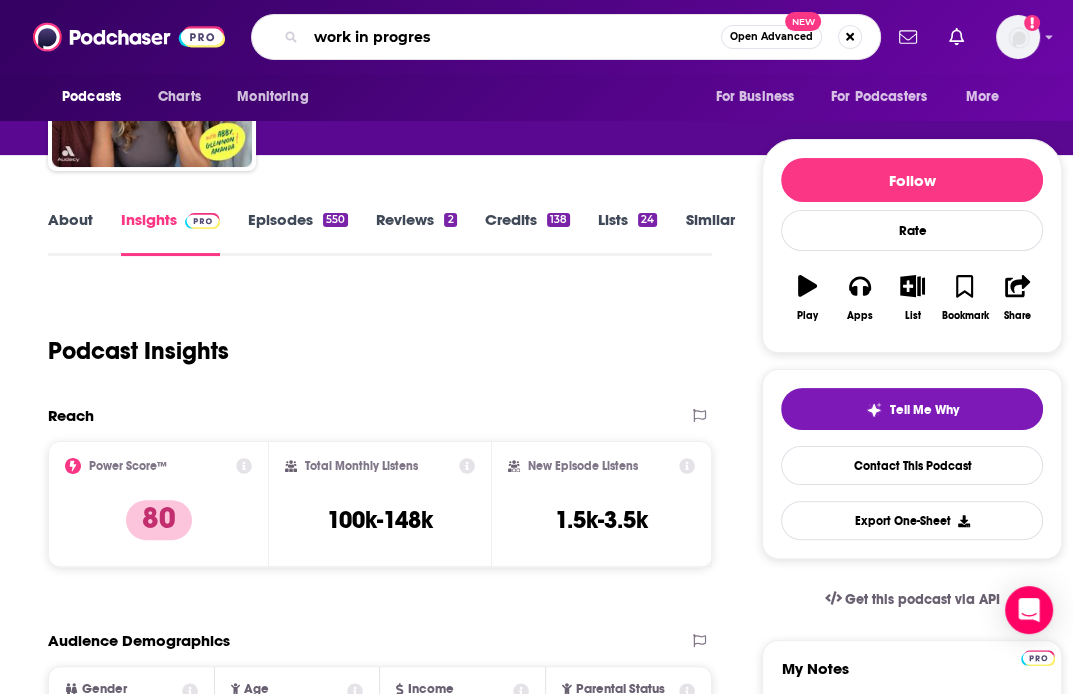 type on "work in progress" 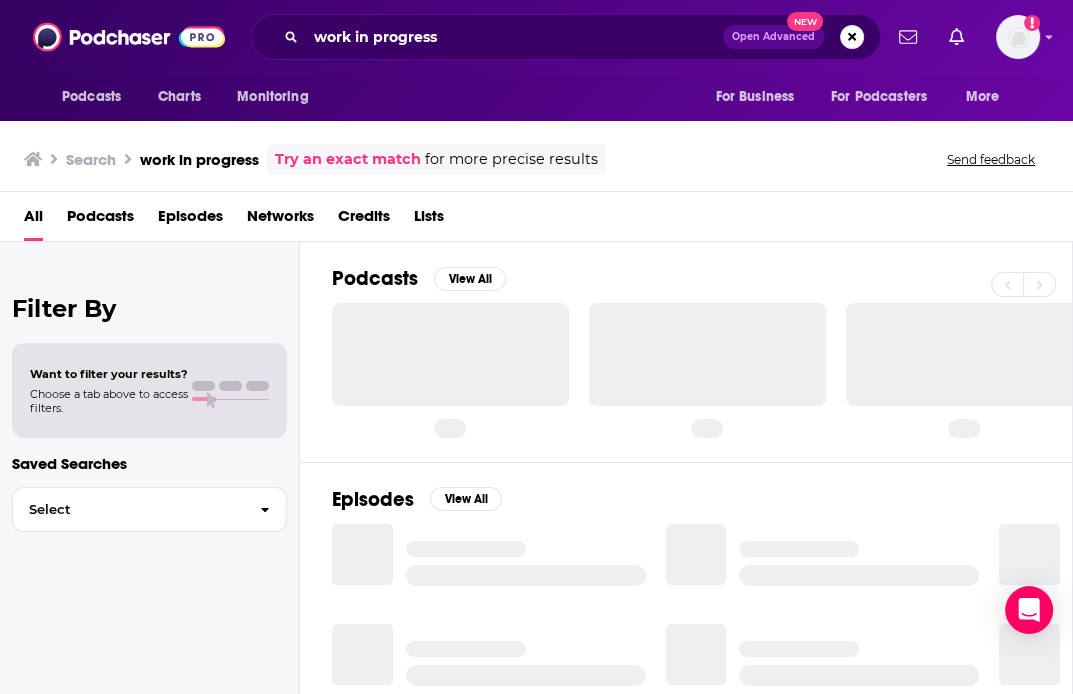 scroll, scrollTop: 0, scrollLeft: 0, axis: both 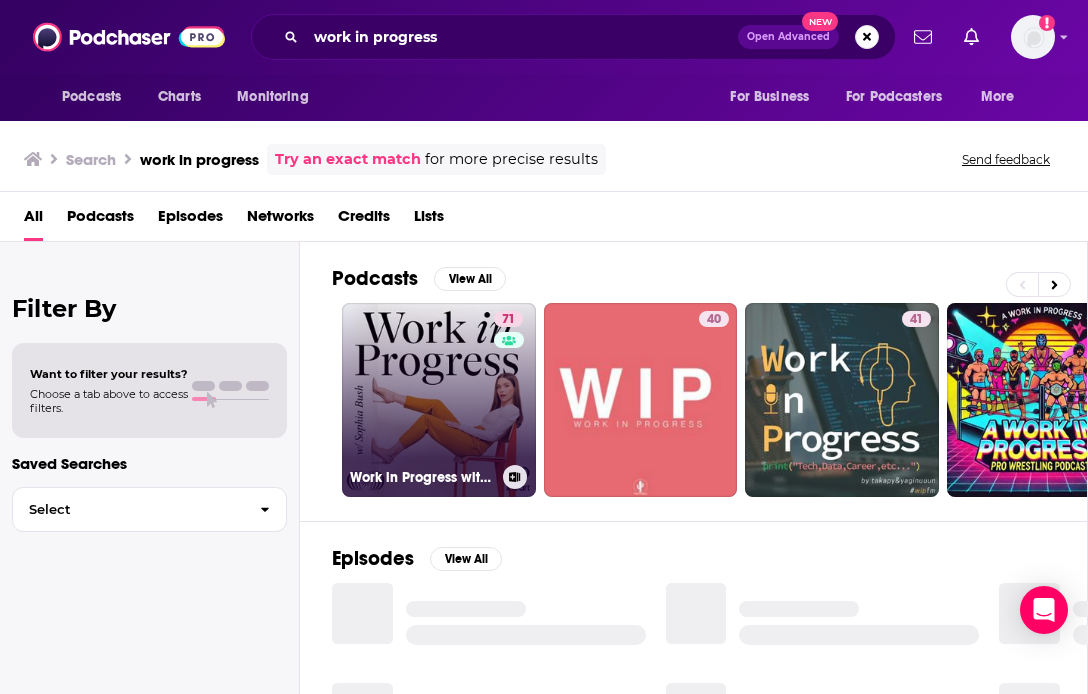 click on "[NUMBER] Work in Progress with [PERSON]" at bounding box center (439, 400) 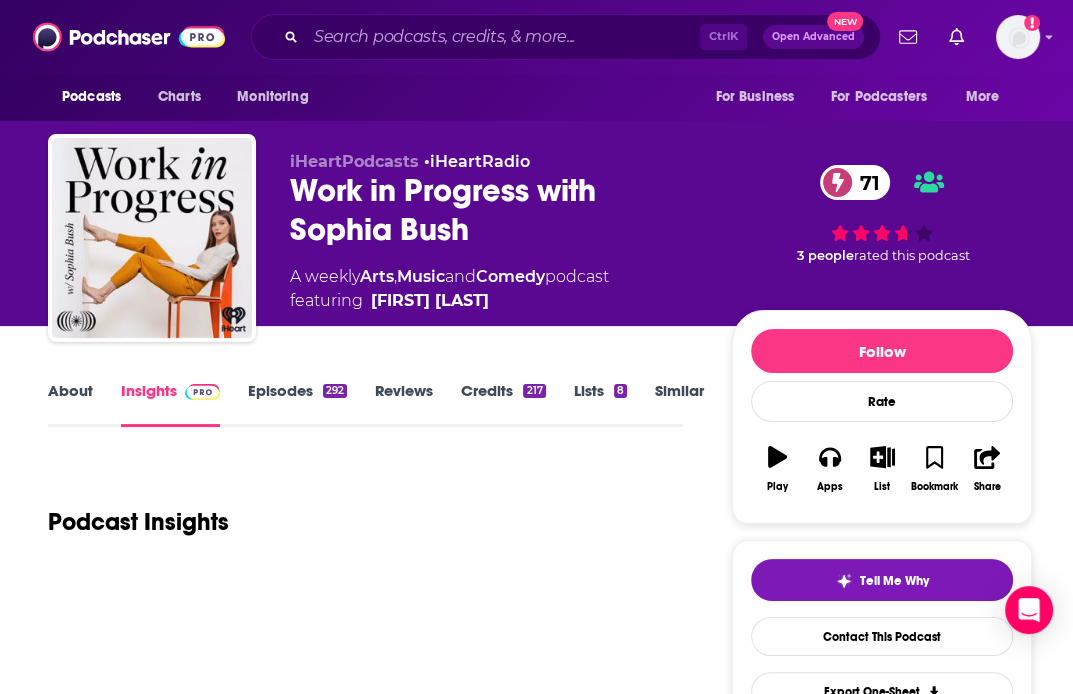 scroll, scrollTop: 35, scrollLeft: 0, axis: vertical 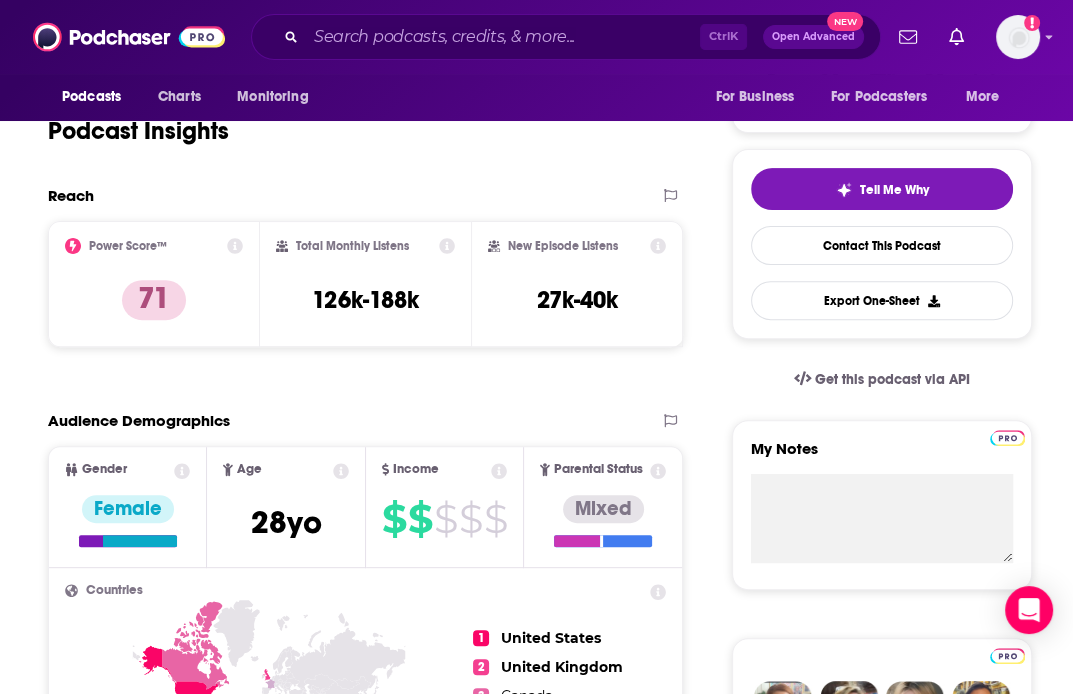 click on "Total Monthly Listens 126k-188k" at bounding box center (366, 284) 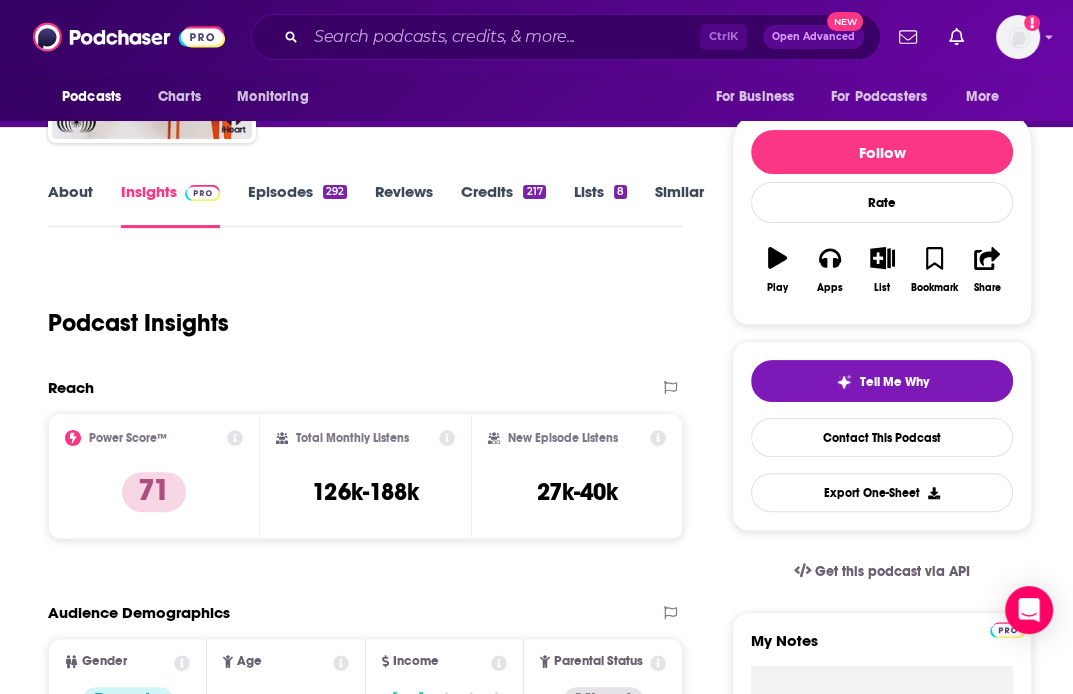 click on "About" at bounding box center (70, 205) 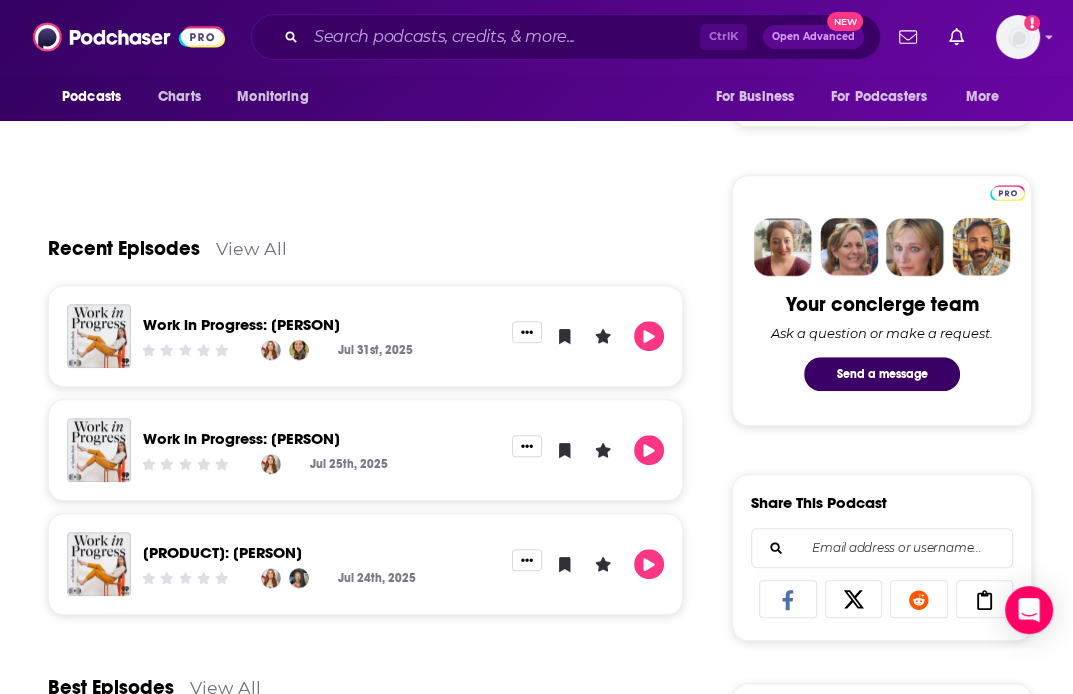 scroll, scrollTop: 855, scrollLeft: 0, axis: vertical 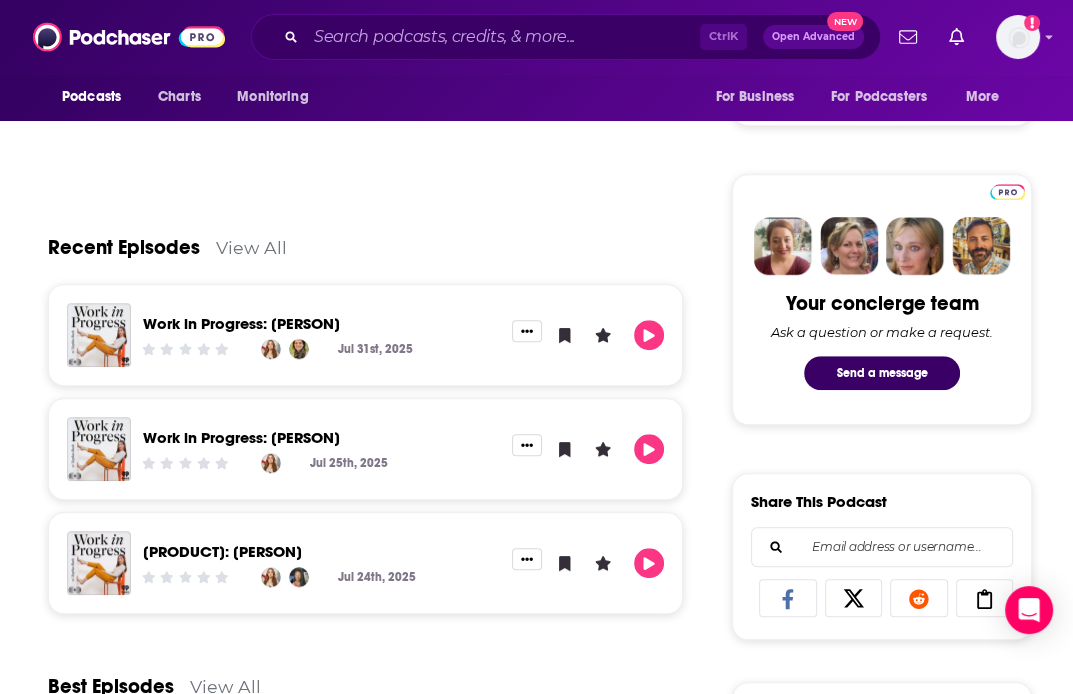 click on "View All" at bounding box center [251, 247] 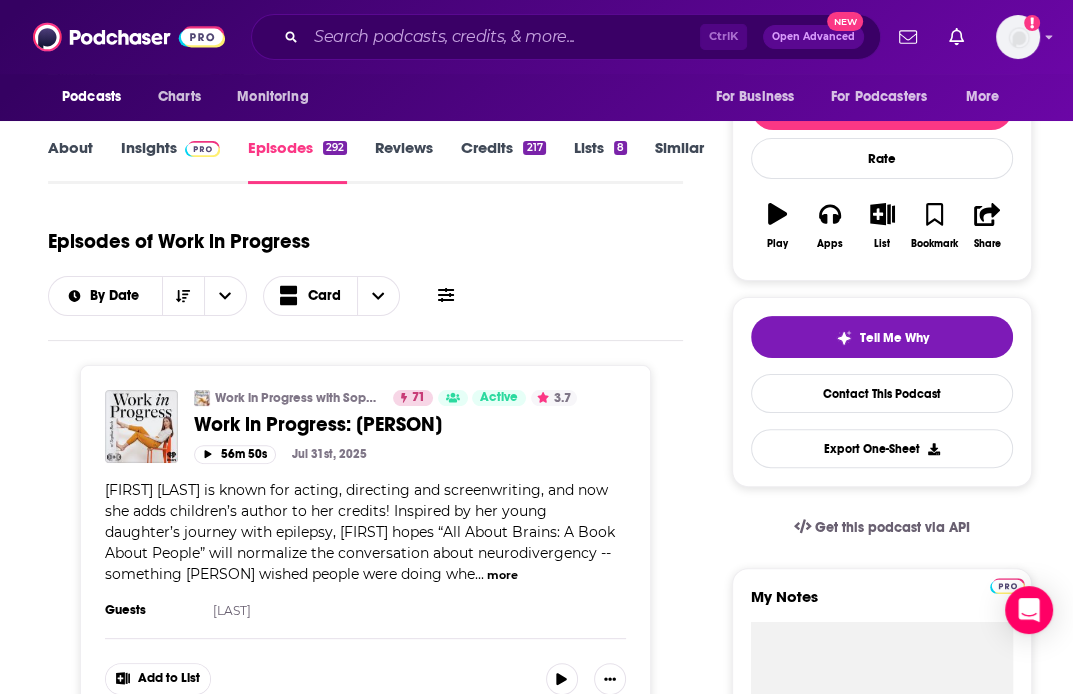 scroll, scrollTop: 0, scrollLeft: 0, axis: both 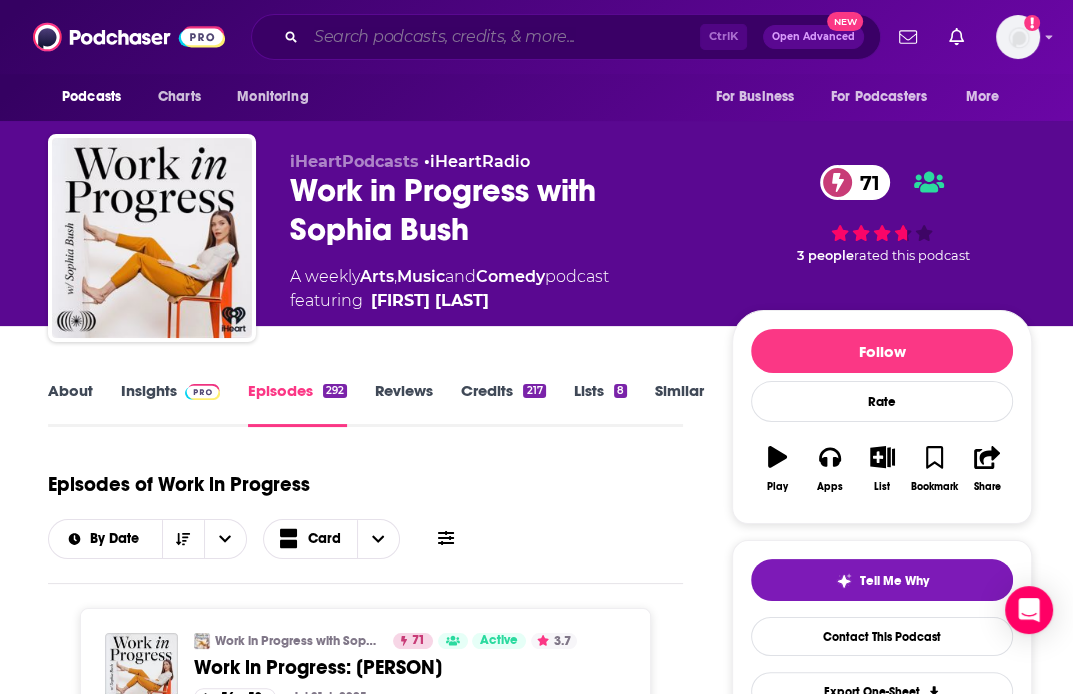 click at bounding box center (503, 37) 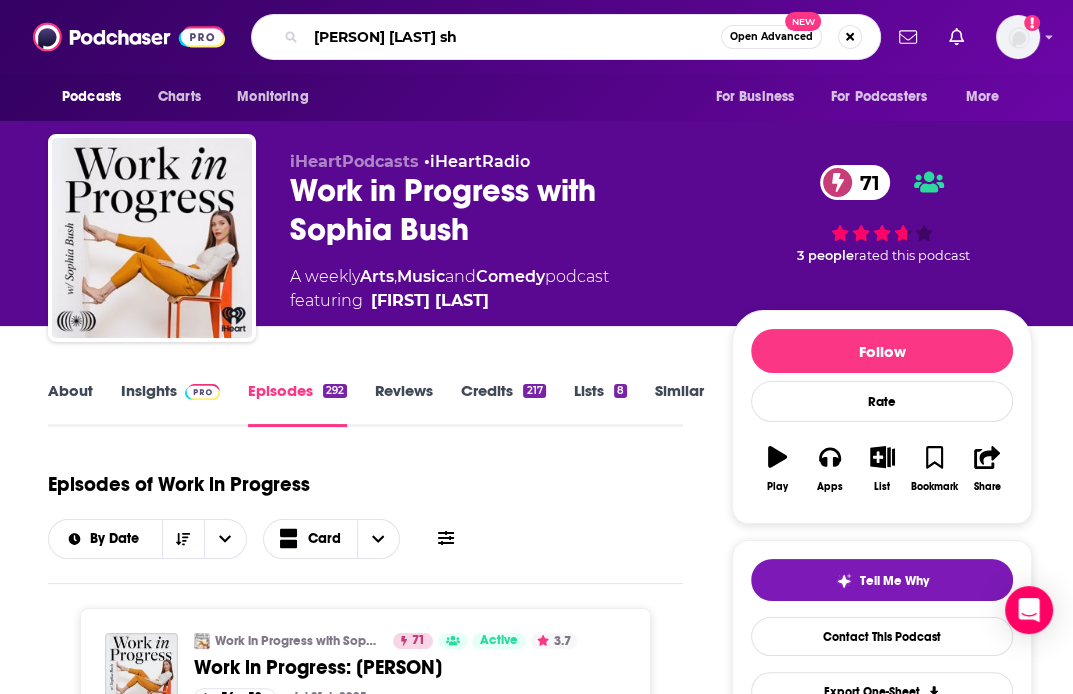 type on "[USERNAME] sho" 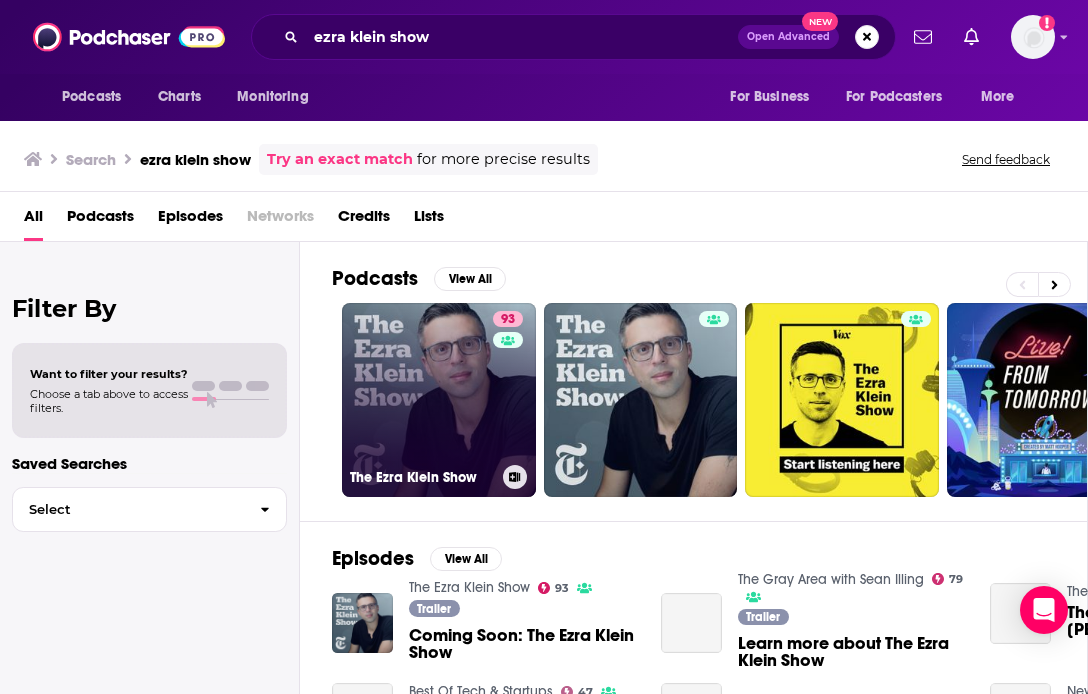 click on "[NUMBER] The [PERSON] Show" at bounding box center (439, 400) 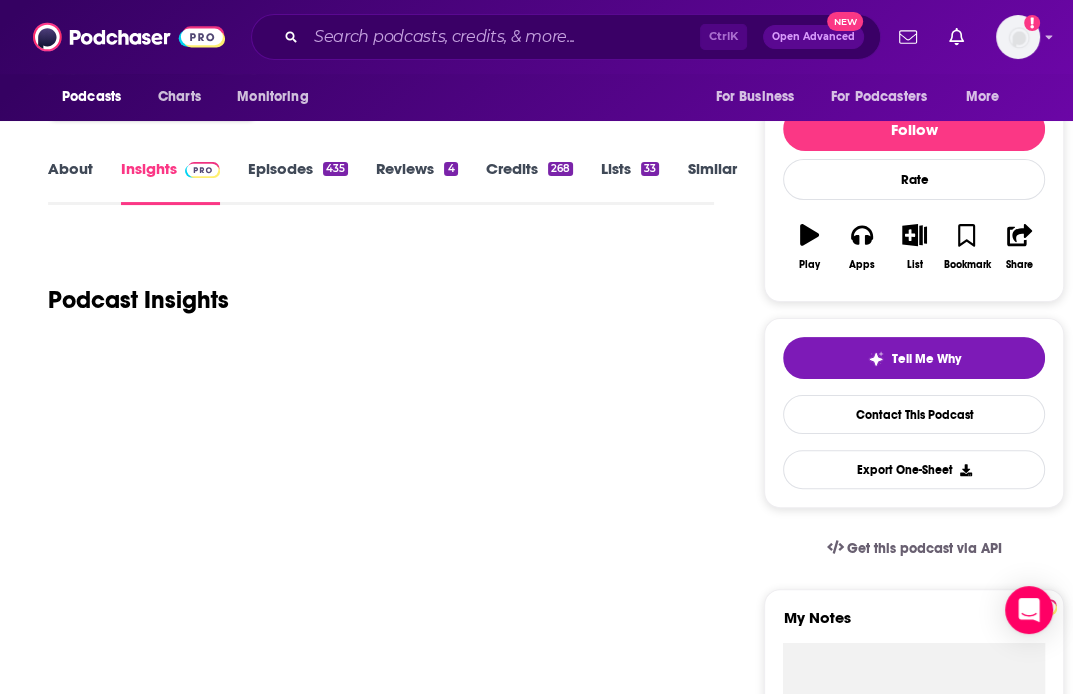 scroll, scrollTop: 274, scrollLeft: 0, axis: vertical 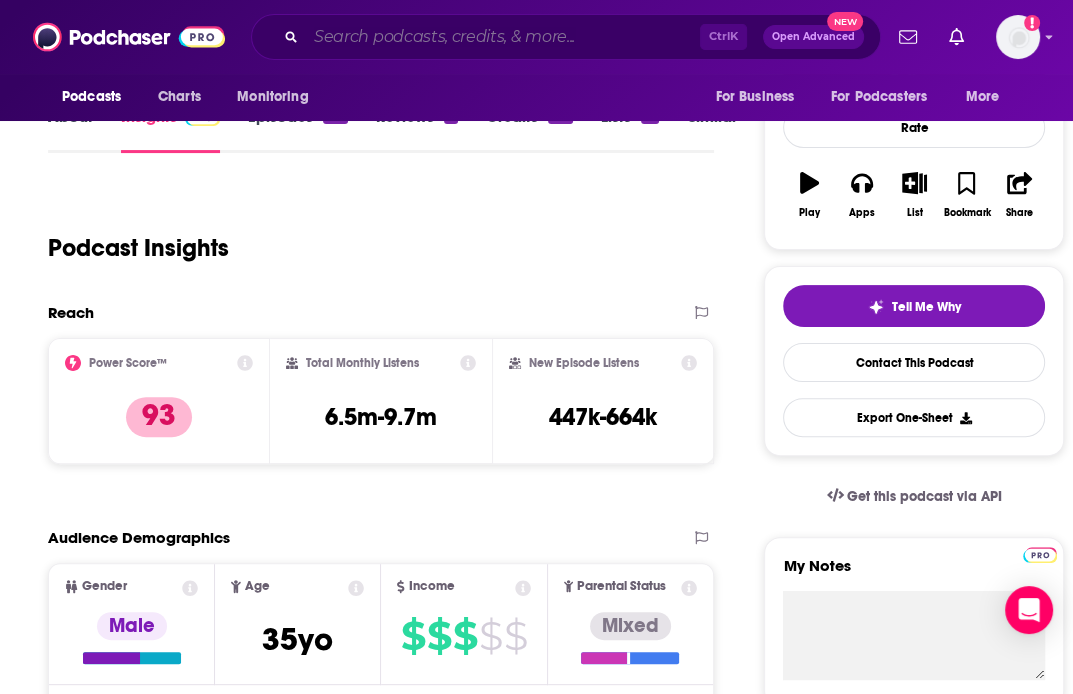 click at bounding box center [503, 37] 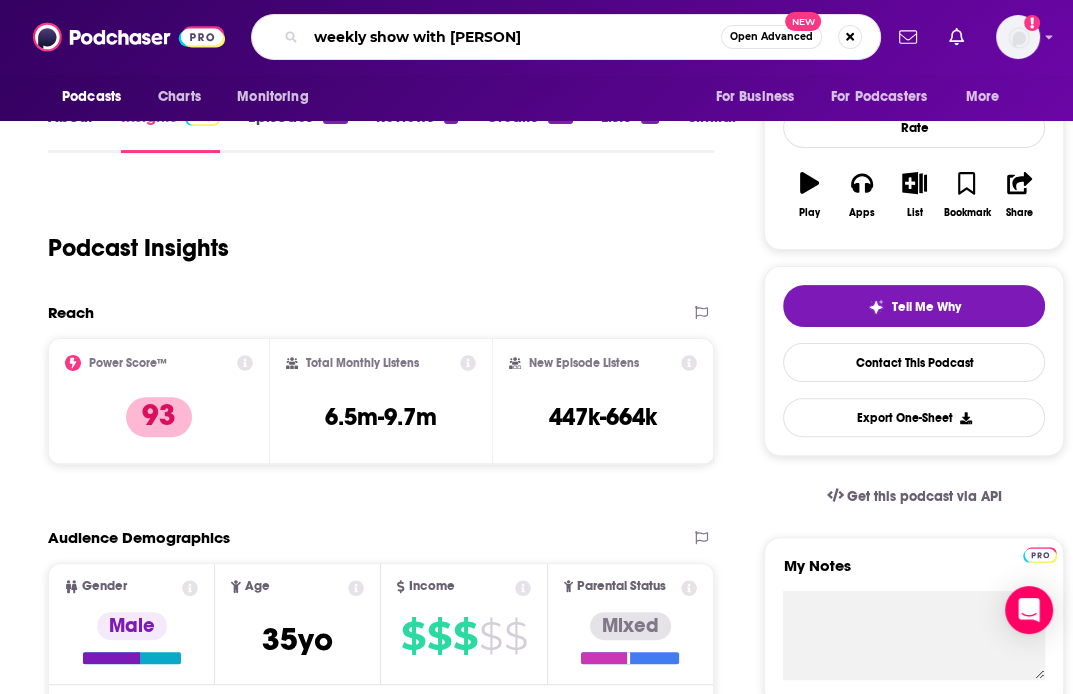 type on "weekly show with [PERSON]" 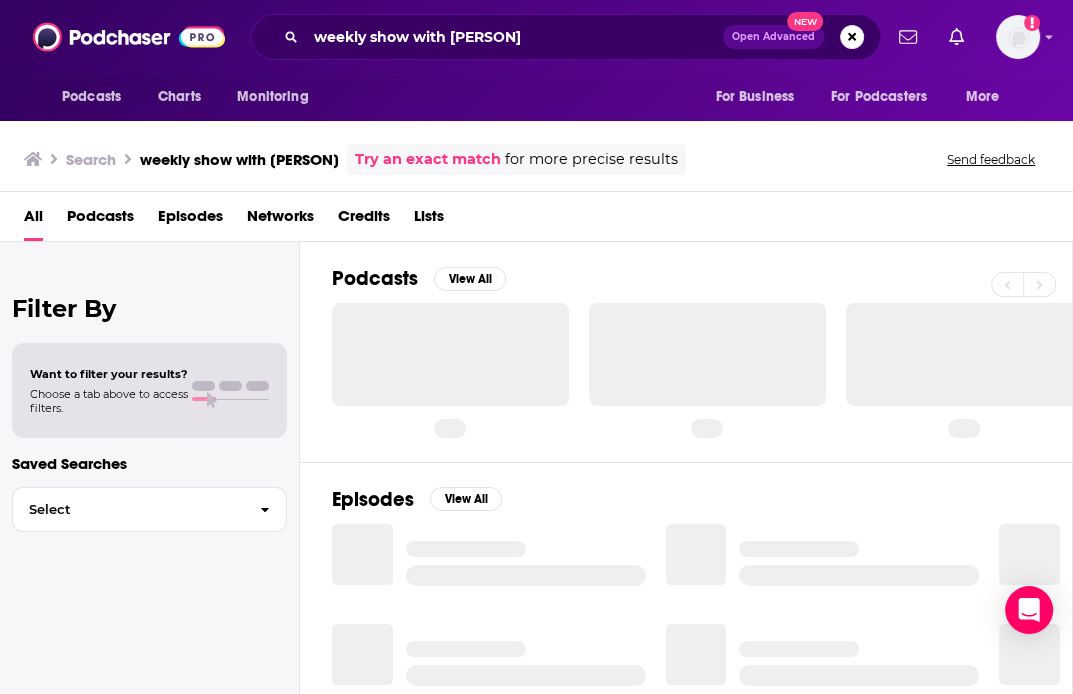 scroll, scrollTop: 0, scrollLeft: 0, axis: both 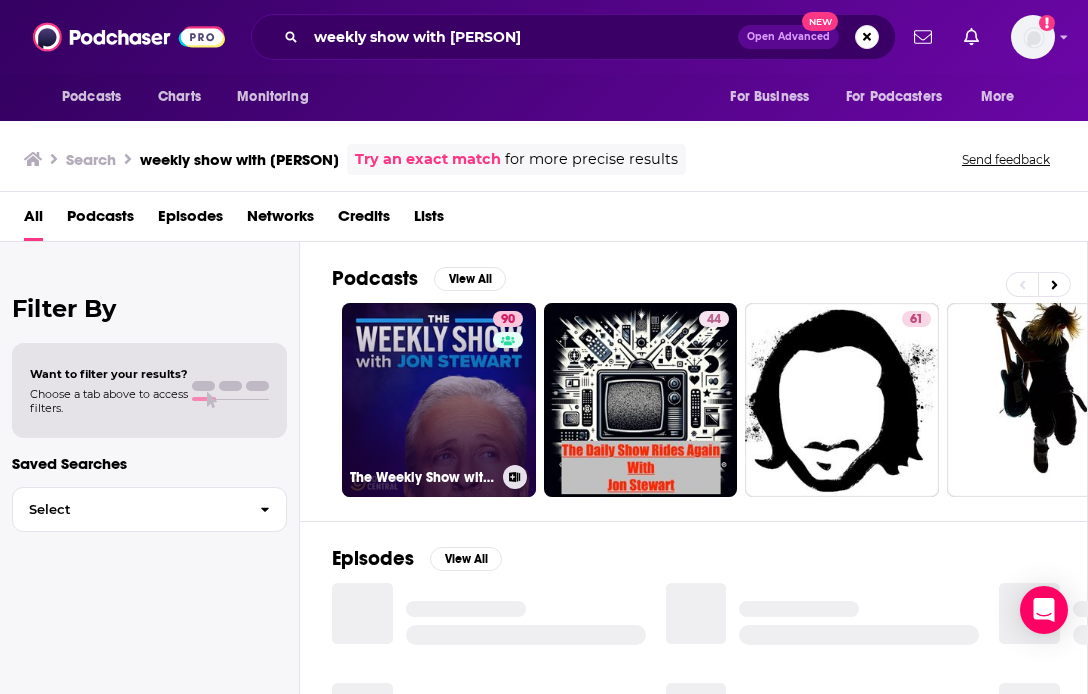 click on "[NUMBER] The Weekly Show with [PERSON]" at bounding box center [439, 400] 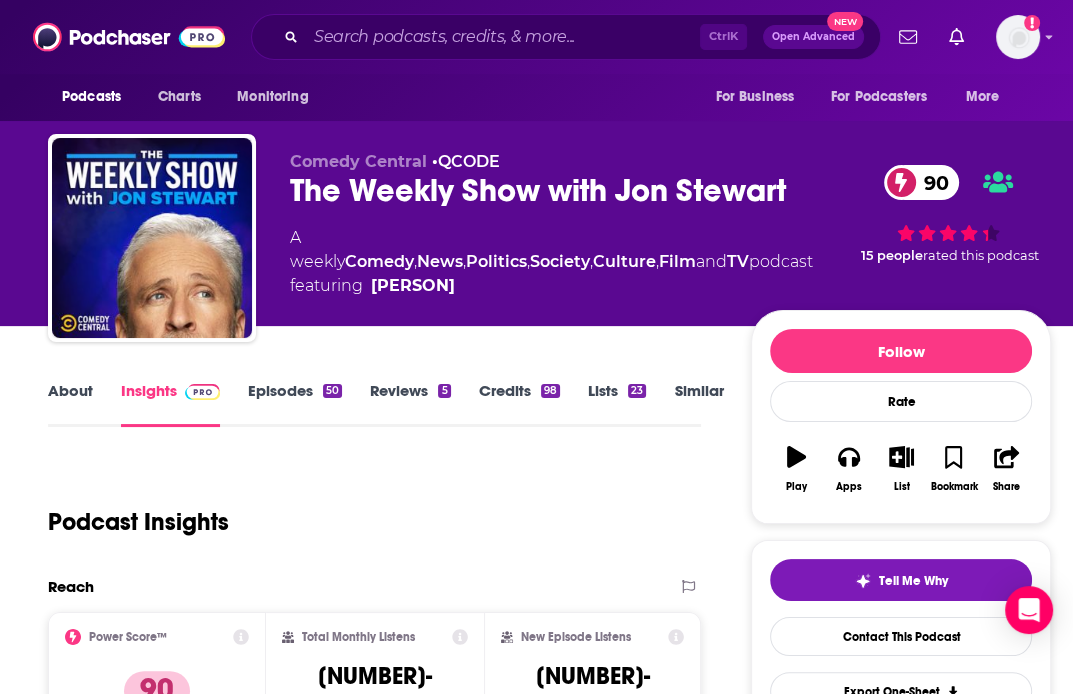 scroll, scrollTop: 228, scrollLeft: 0, axis: vertical 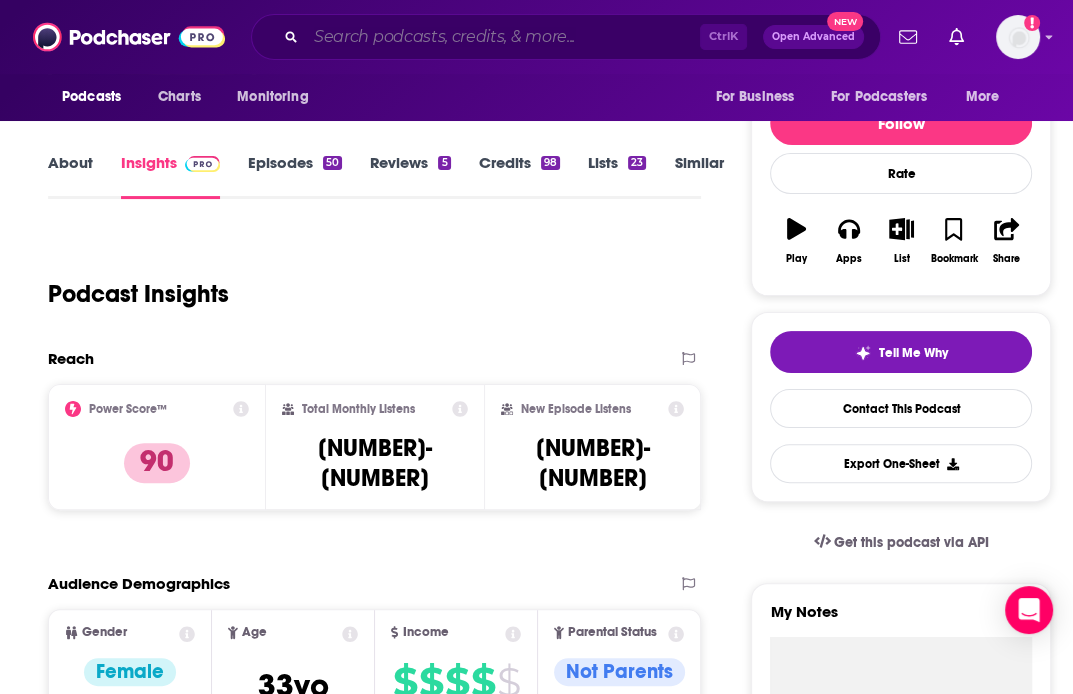 click at bounding box center [503, 37] 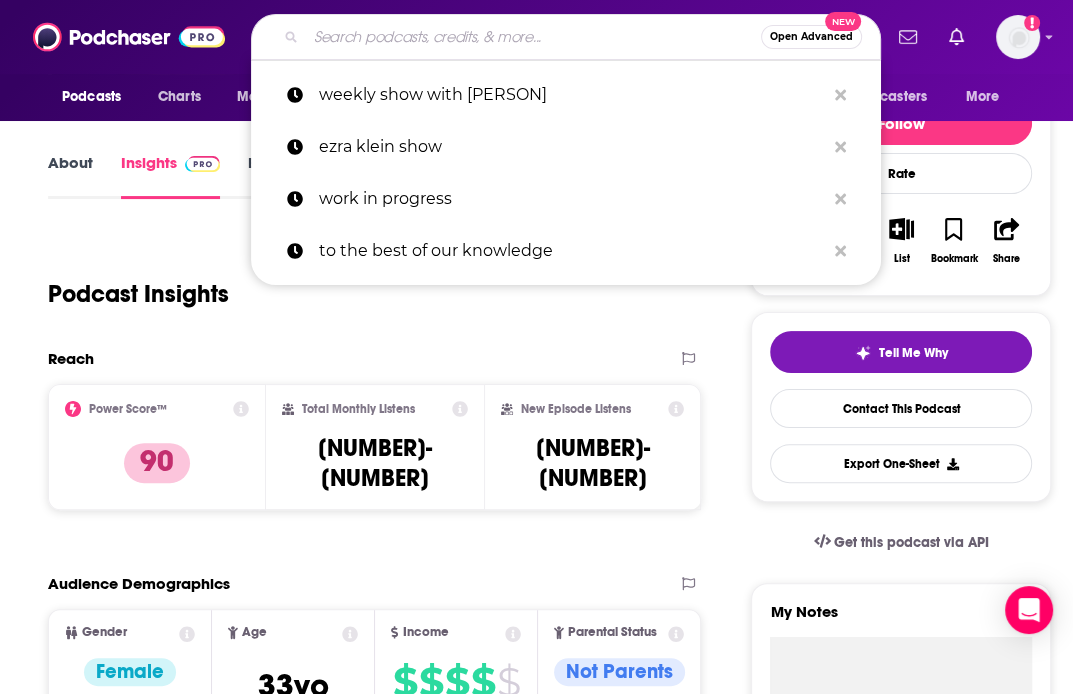 paste on "[PRODUCT] Podcast" 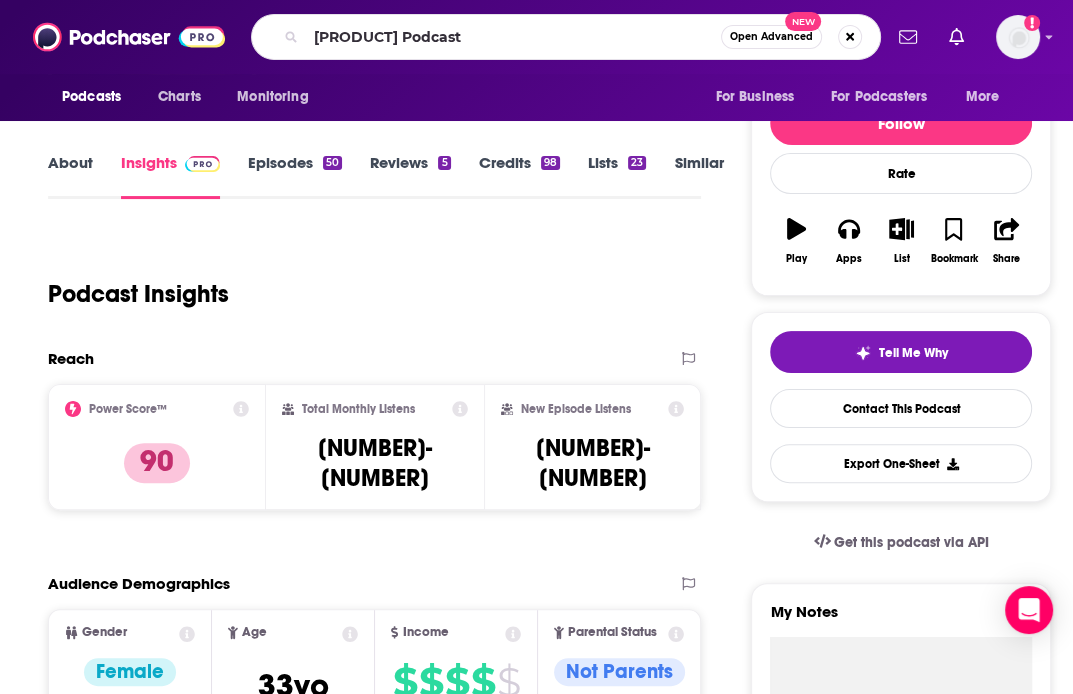 scroll, scrollTop: 0, scrollLeft: 0, axis: both 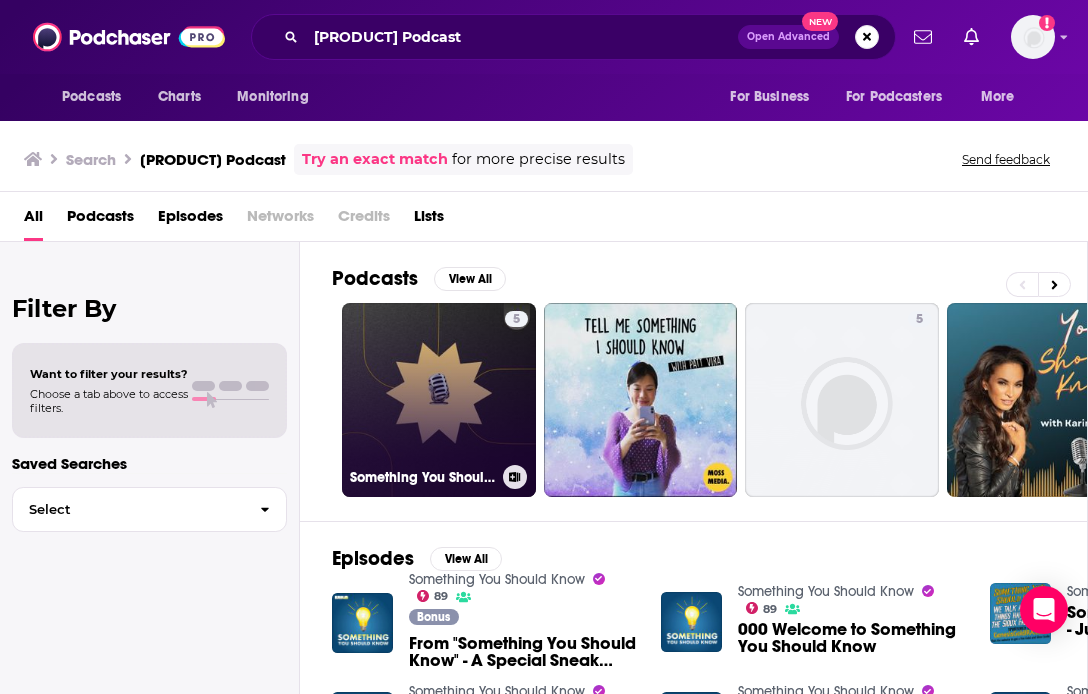 click on "5 Something You Should Know And Do" at bounding box center (439, 400) 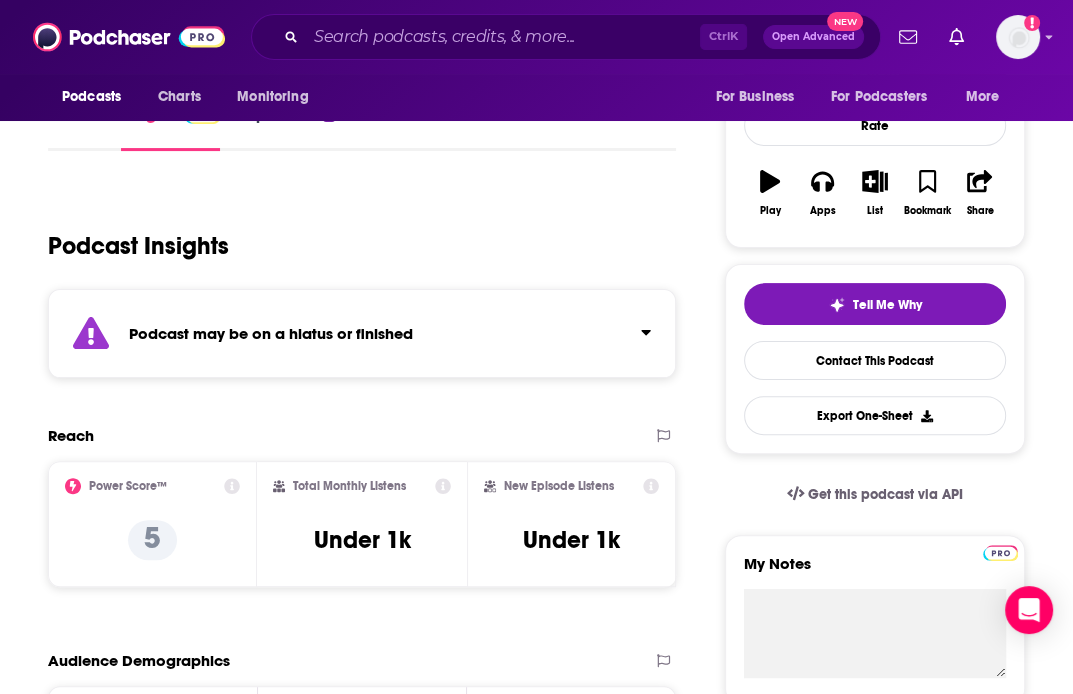 scroll, scrollTop: 279, scrollLeft: 0, axis: vertical 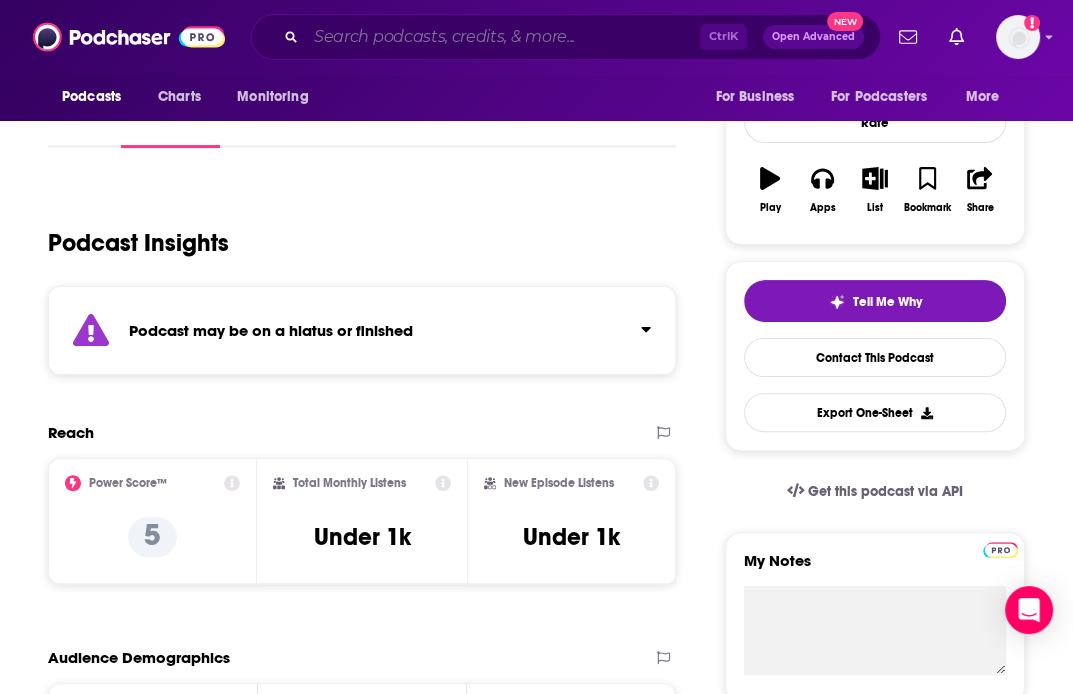 click at bounding box center (503, 37) 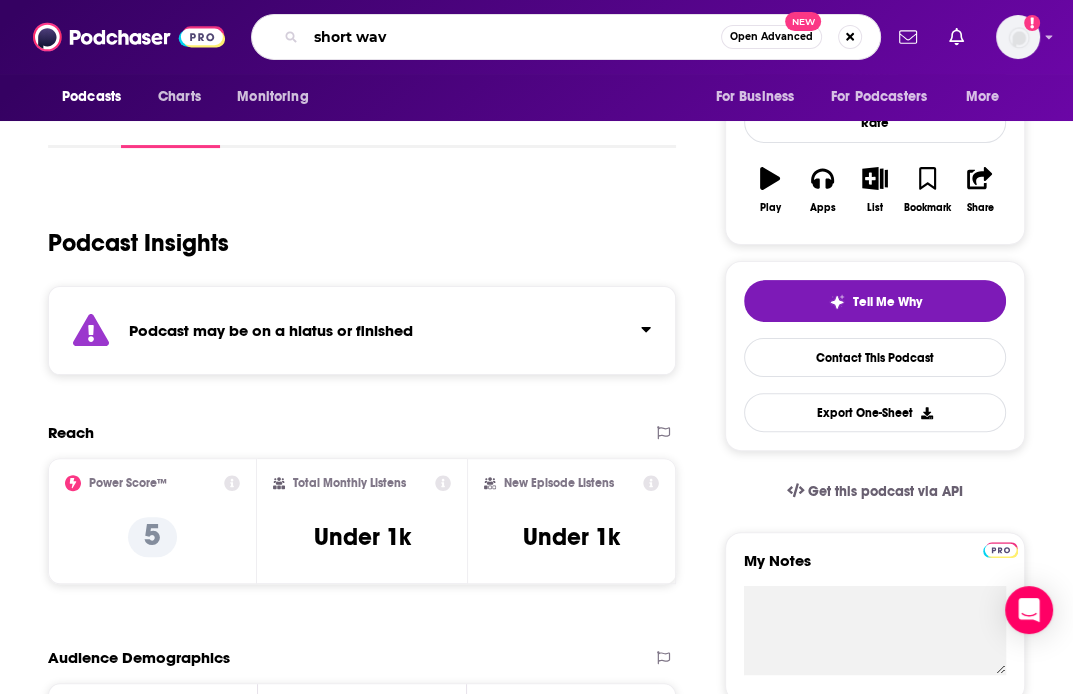 type on "short wave" 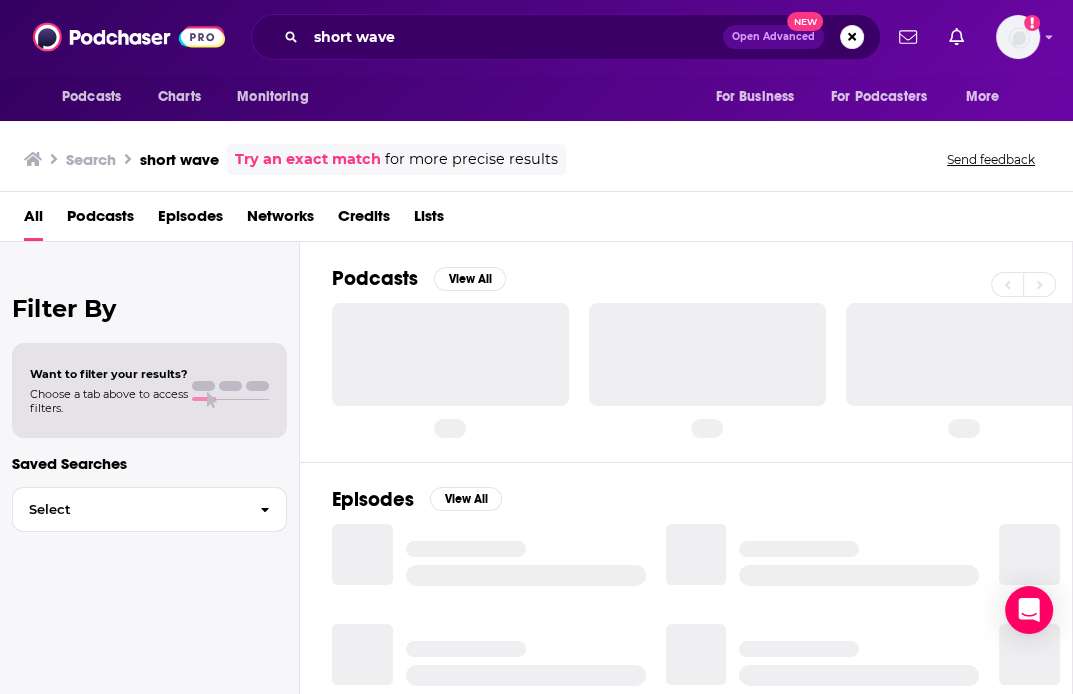 scroll, scrollTop: 0, scrollLeft: 0, axis: both 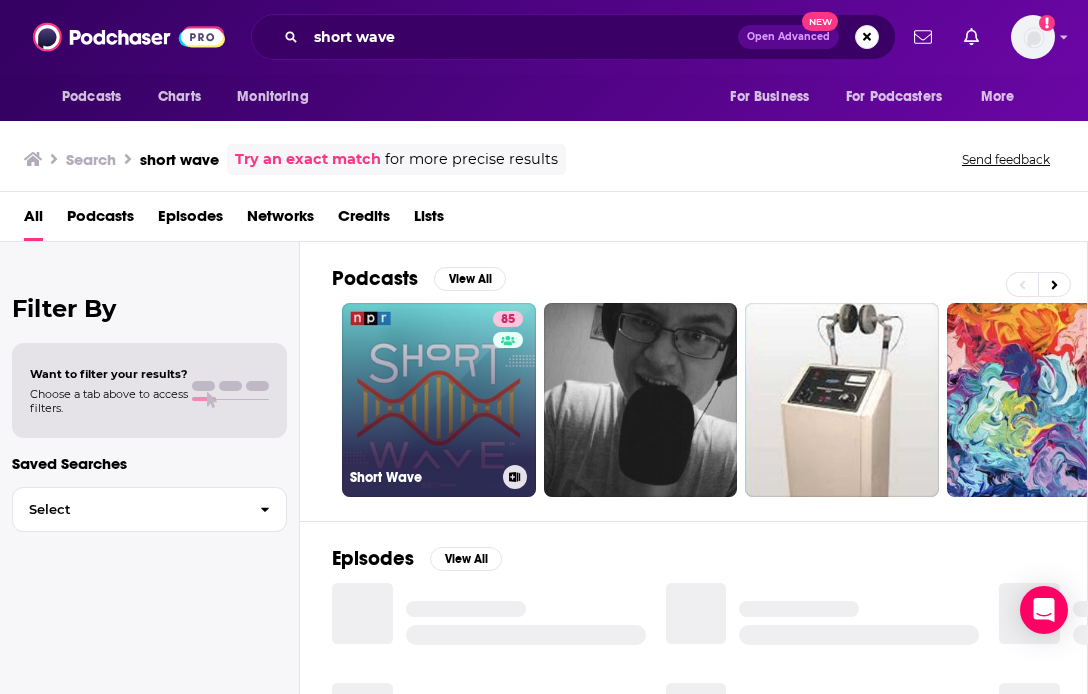 click on "85 Short Wave" at bounding box center (439, 400) 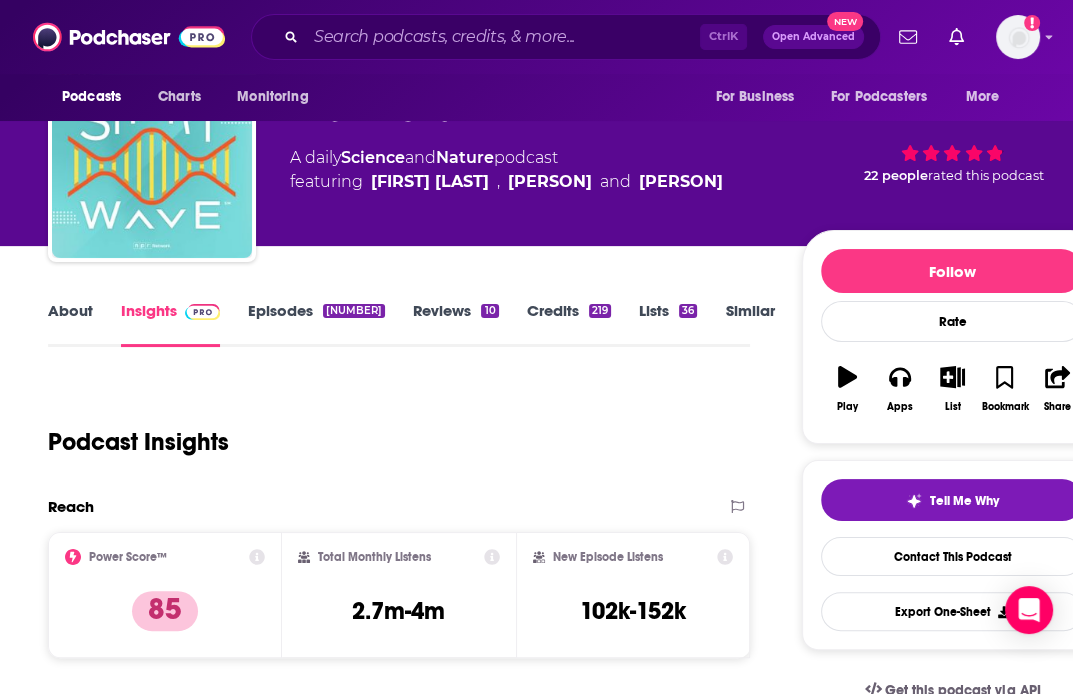 scroll, scrollTop: 0, scrollLeft: 0, axis: both 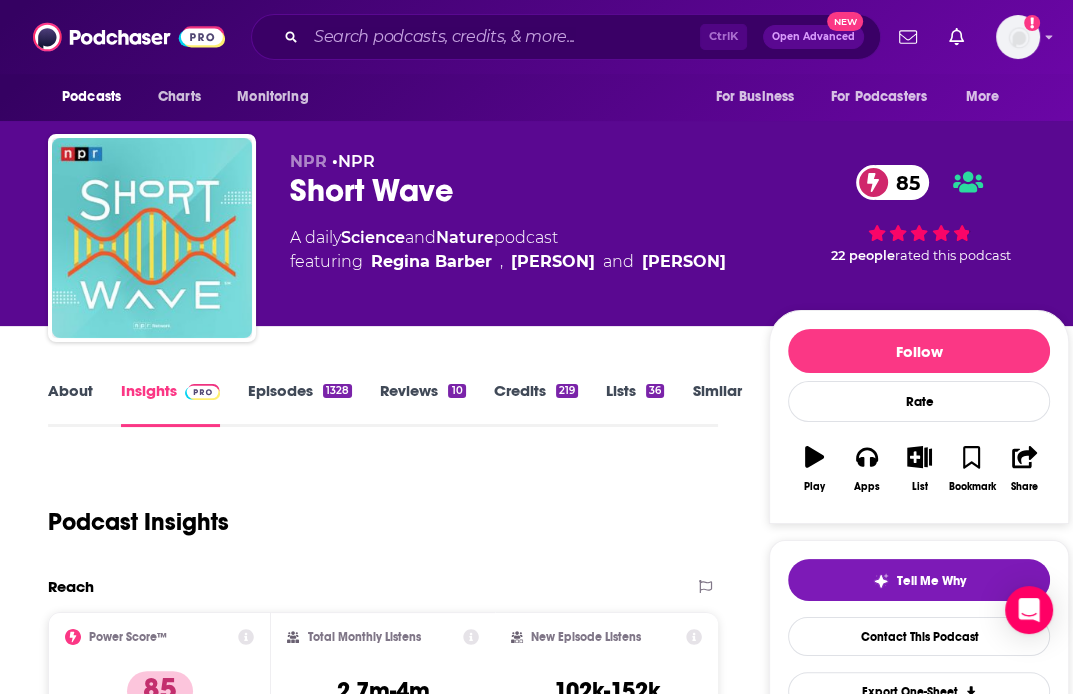click on "Podcast Insights" at bounding box center (375, 510) 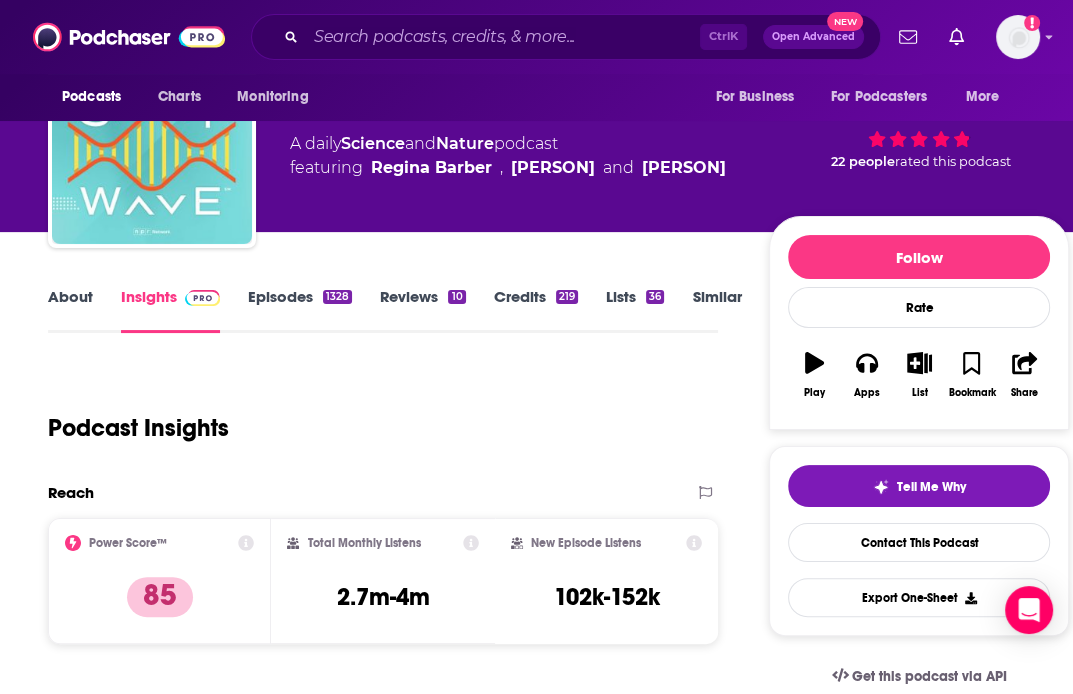 scroll, scrollTop: 95, scrollLeft: 0, axis: vertical 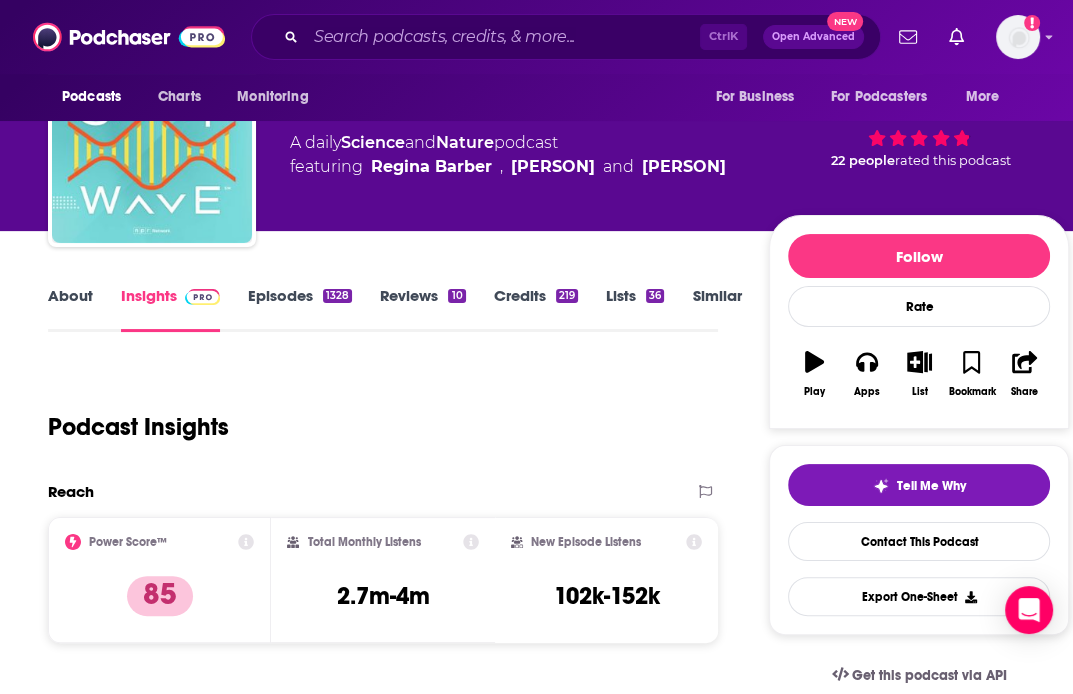 click on "Podcasts Charts Monitoring Ctrl  K Open Advanced New For Business For Podcasters More" at bounding box center [558, 37] 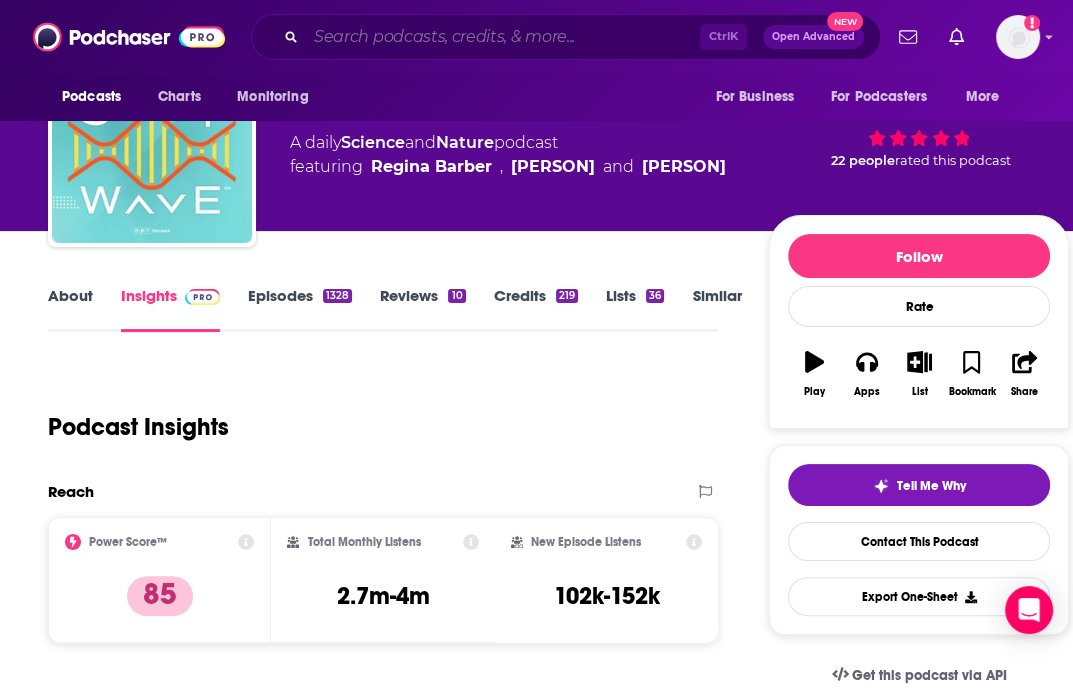 click at bounding box center [503, 37] 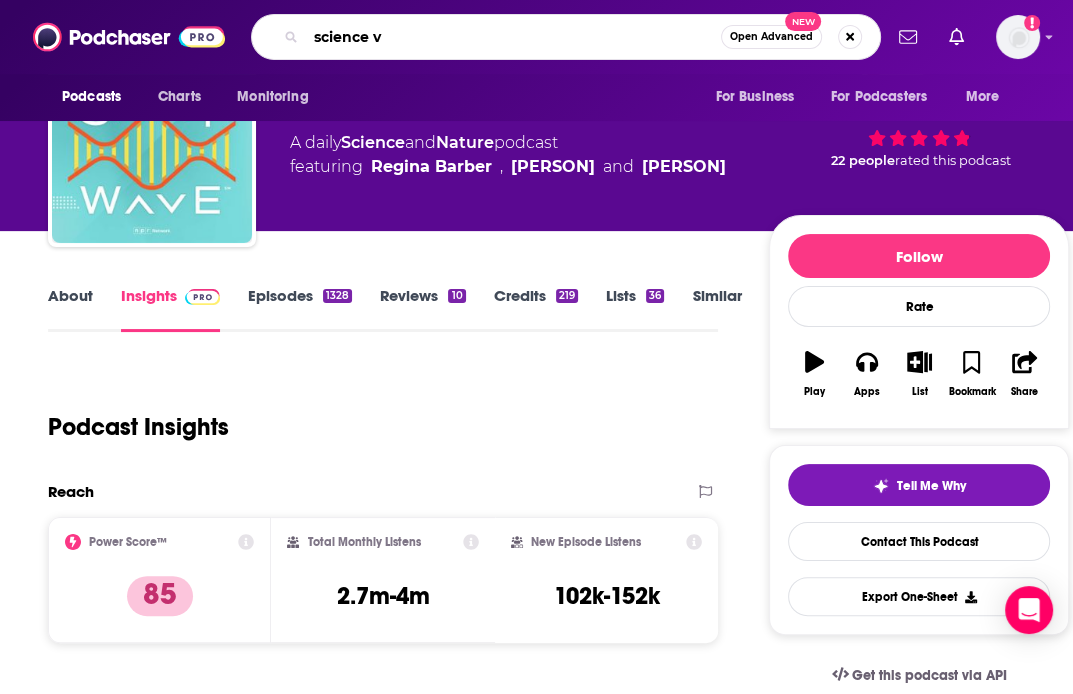 type on "science vs" 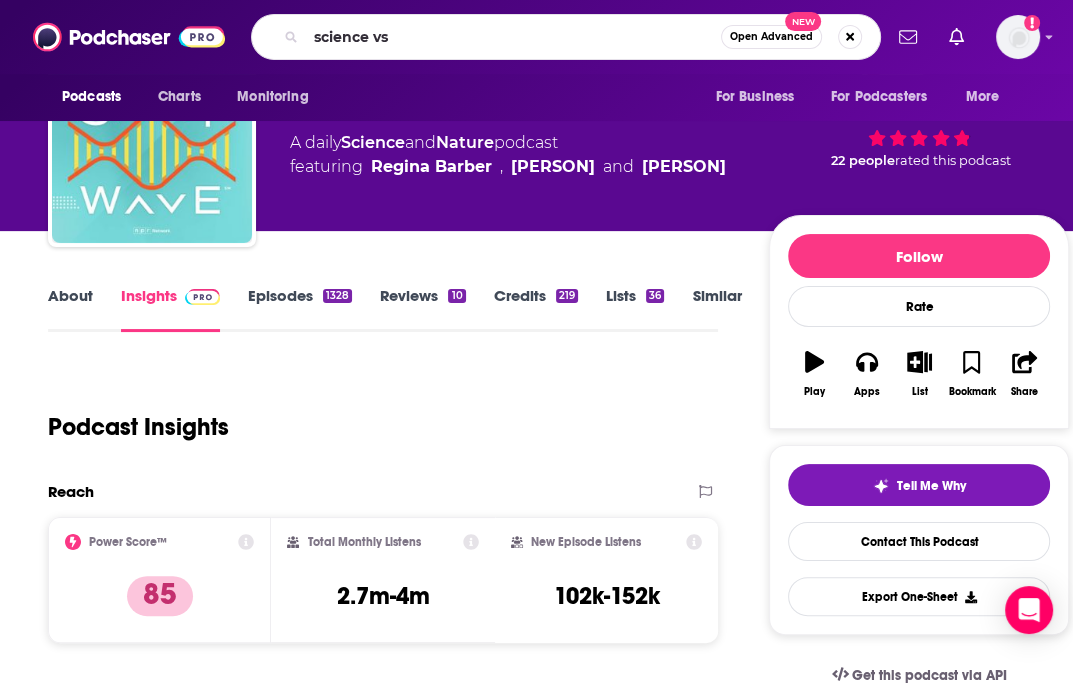 scroll, scrollTop: 0, scrollLeft: 0, axis: both 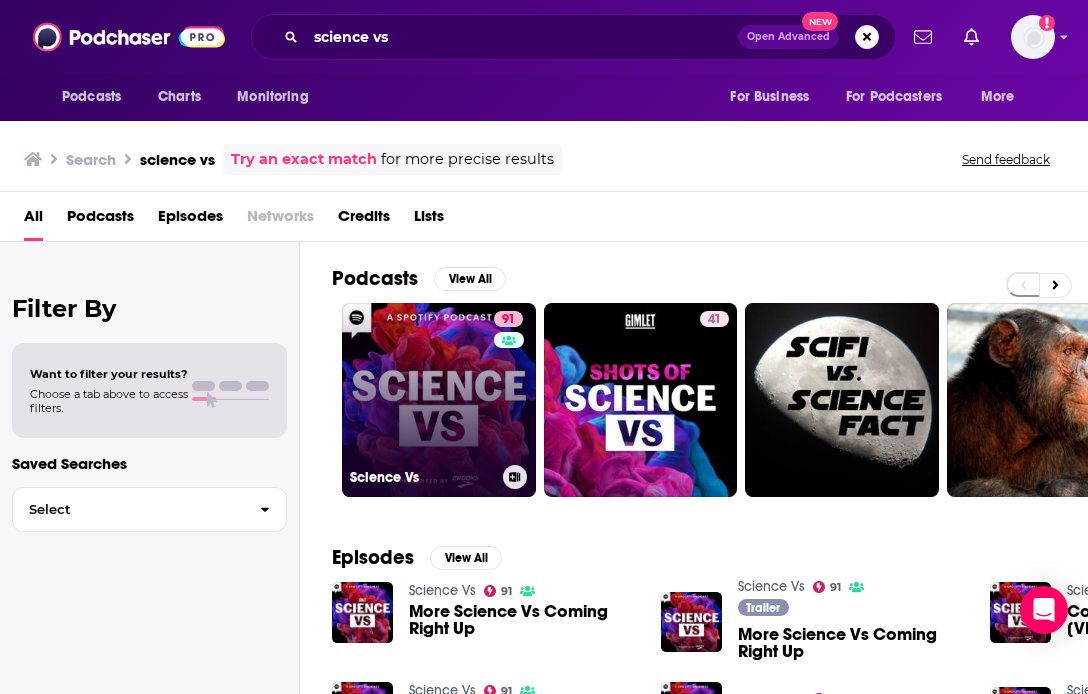 click on "91 Science Vs" at bounding box center [439, 400] 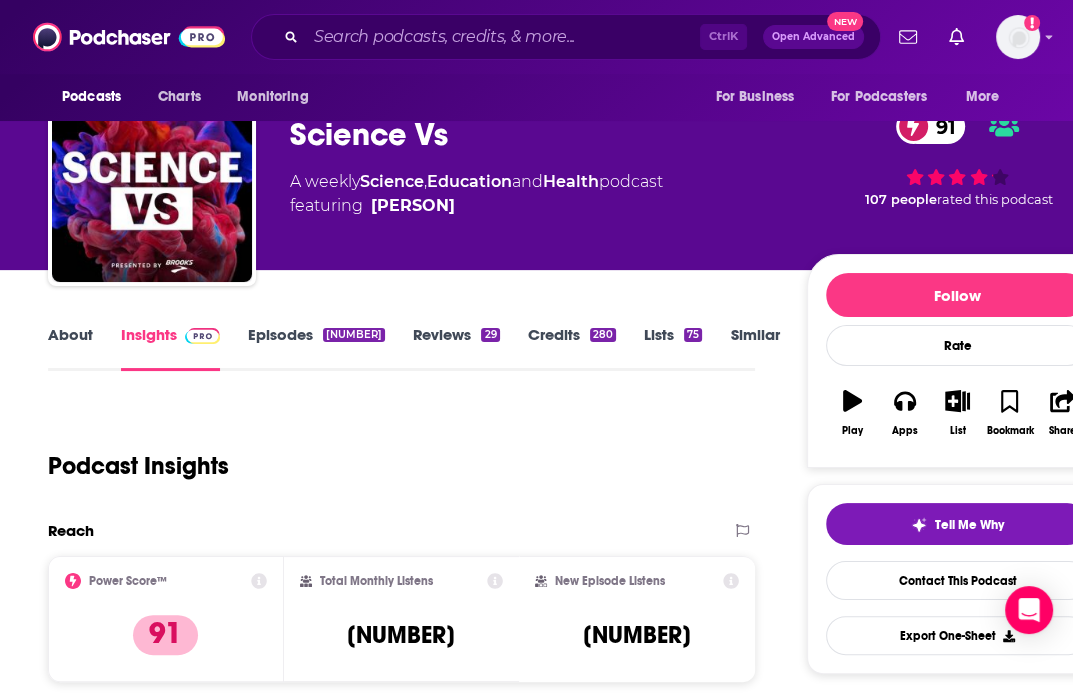 scroll, scrollTop: 60, scrollLeft: 0, axis: vertical 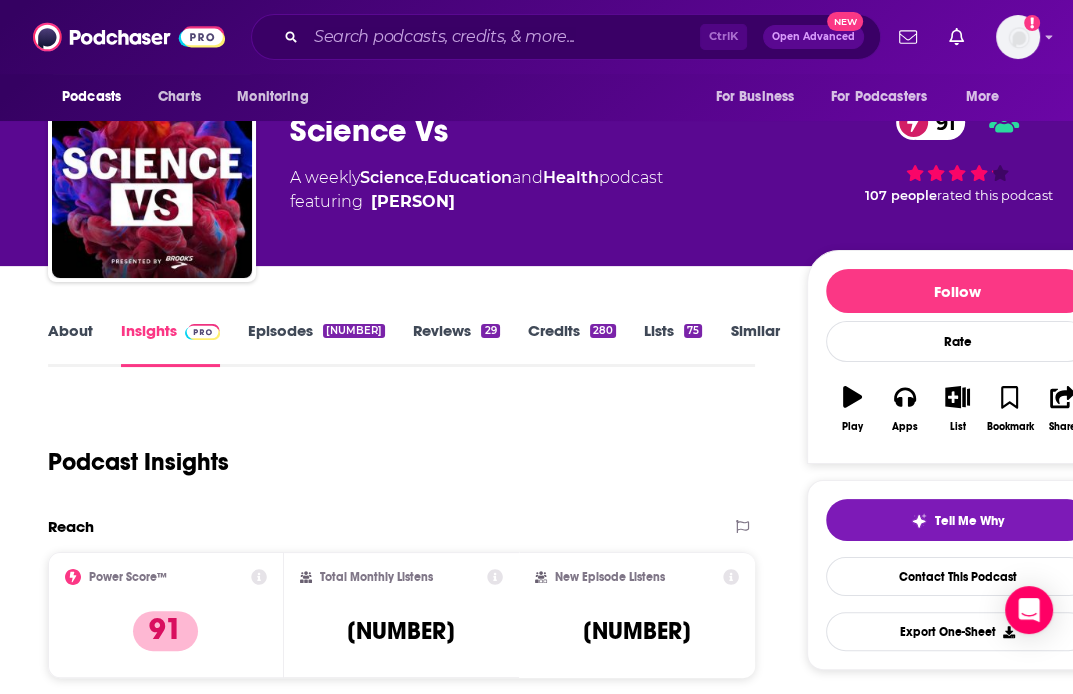 click on "Podcasts Charts Monitoring For Business For Podcasters More" at bounding box center (536, 97) 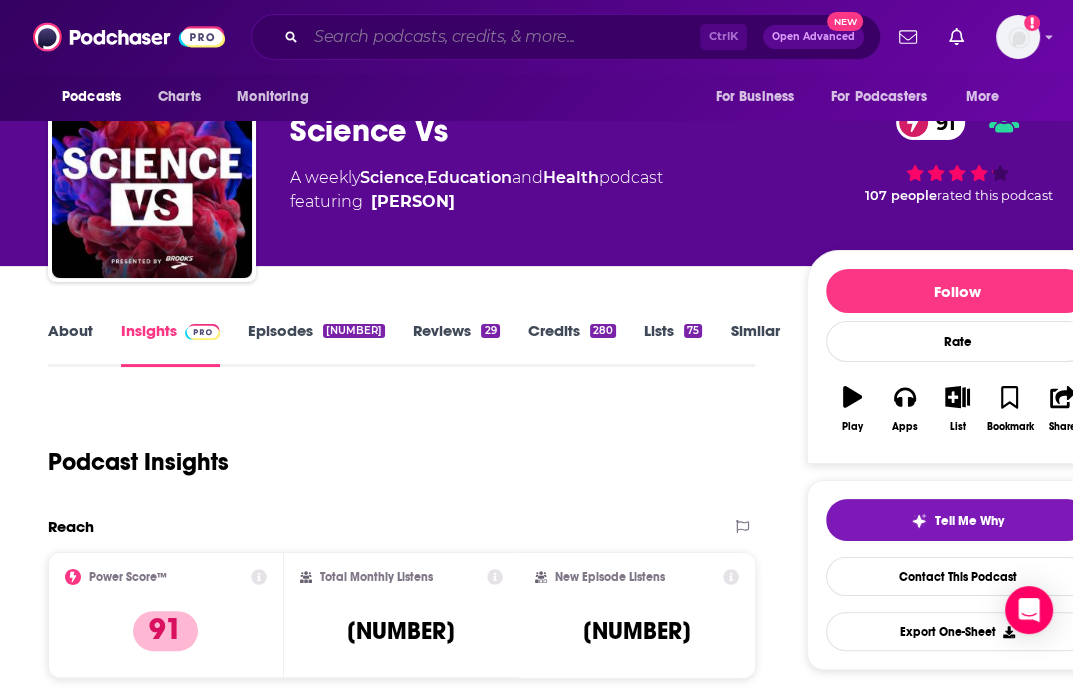 click at bounding box center (503, 37) 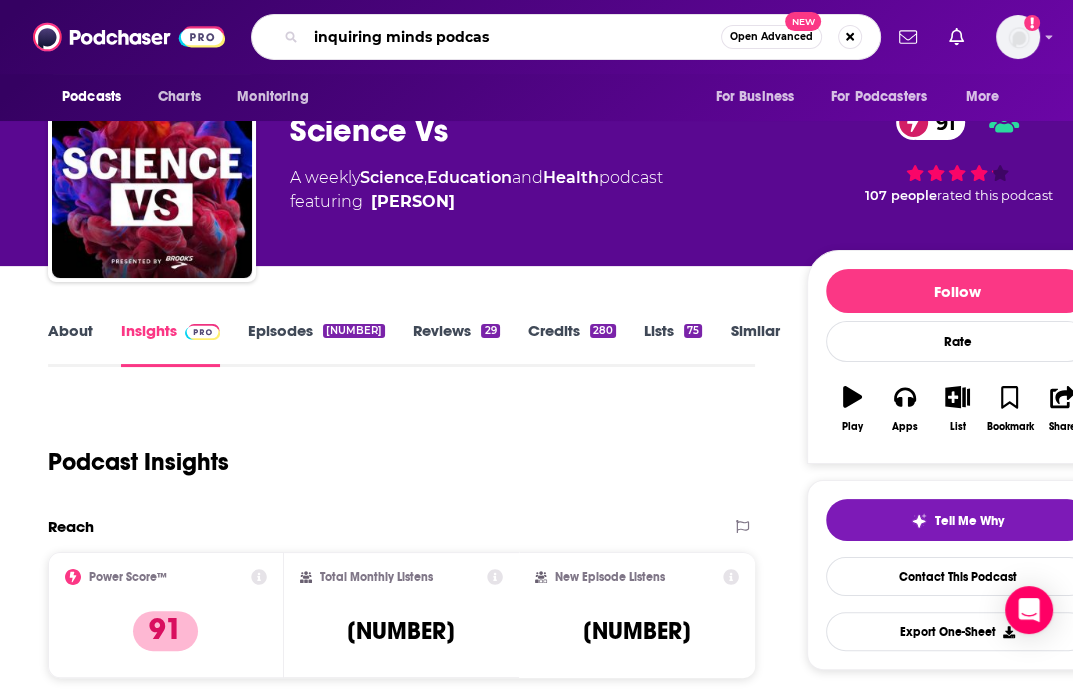 type on "inquiring minds podcast" 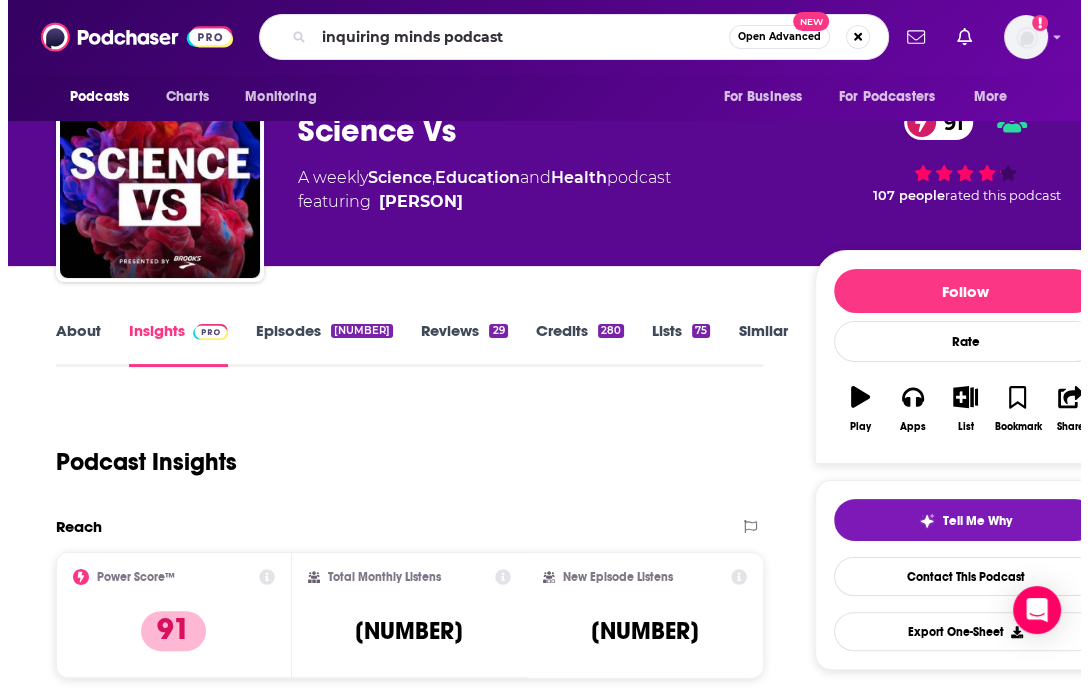 scroll, scrollTop: 0, scrollLeft: 0, axis: both 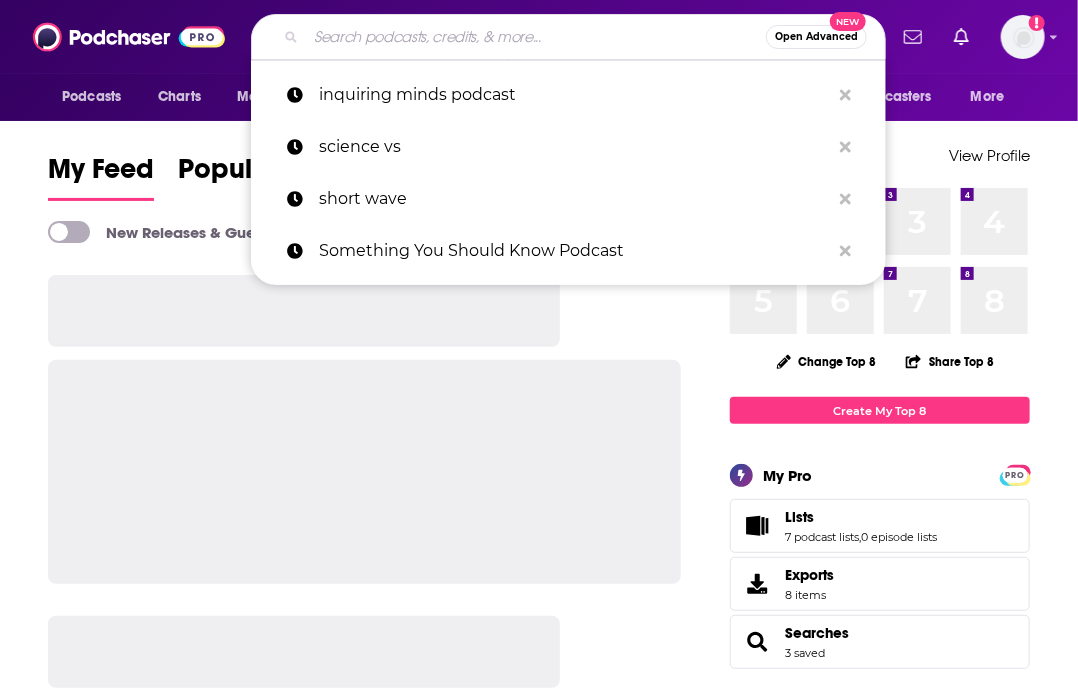 click at bounding box center (536, 37) 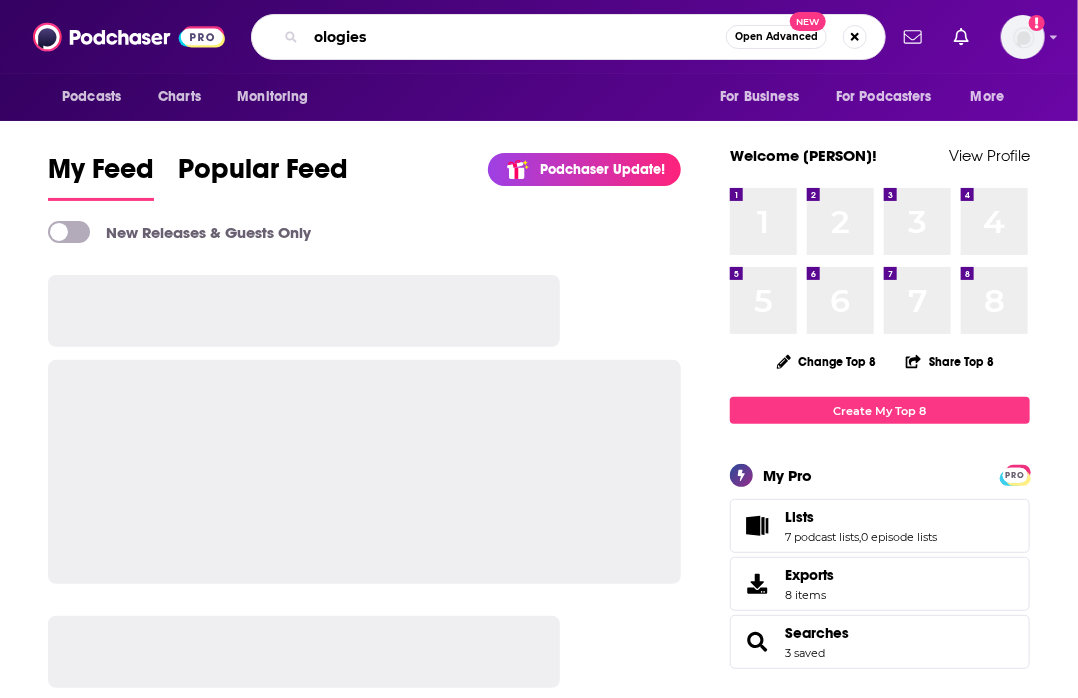 type on "ologies" 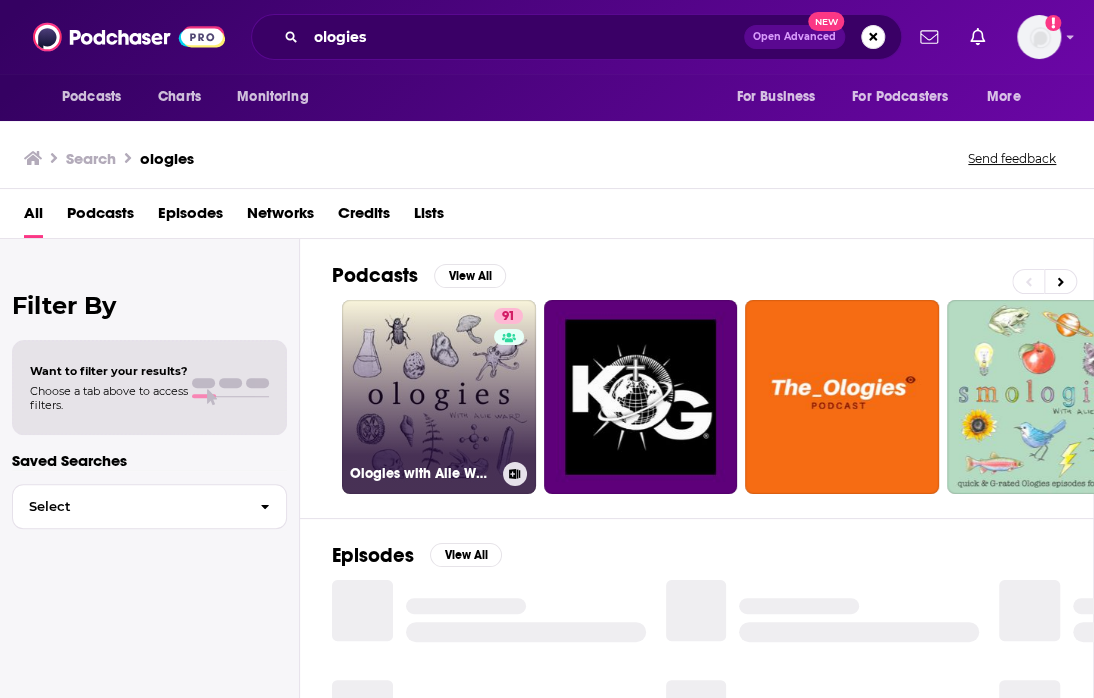 click on "91 Ologies with [PERSON]" at bounding box center [439, 397] 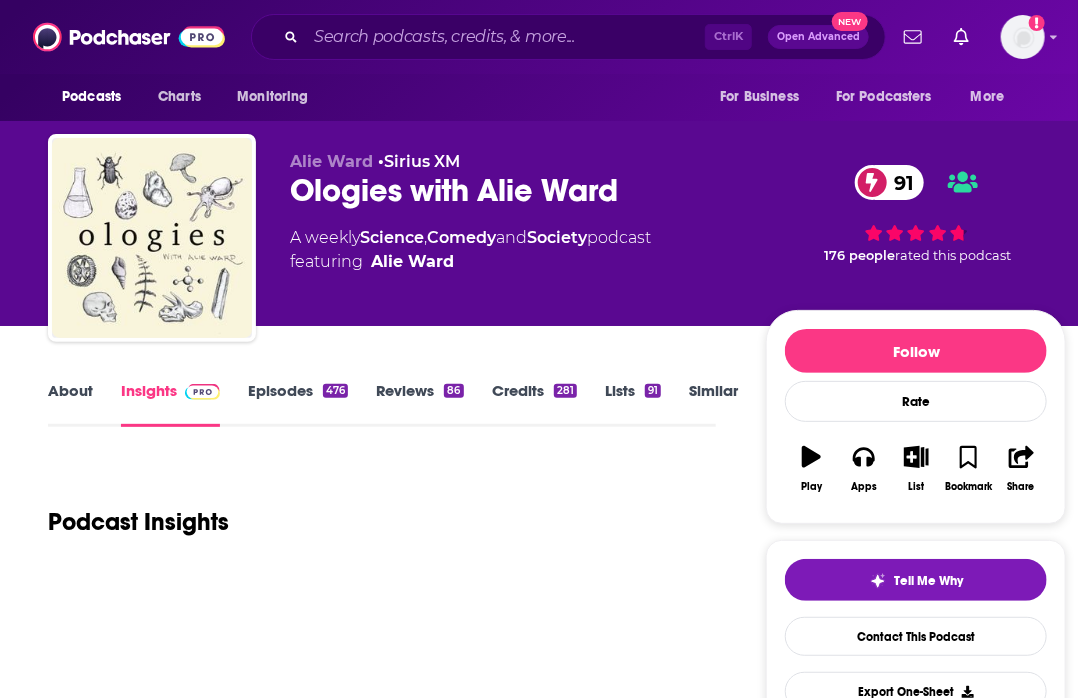 scroll, scrollTop: 240, scrollLeft: 0, axis: vertical 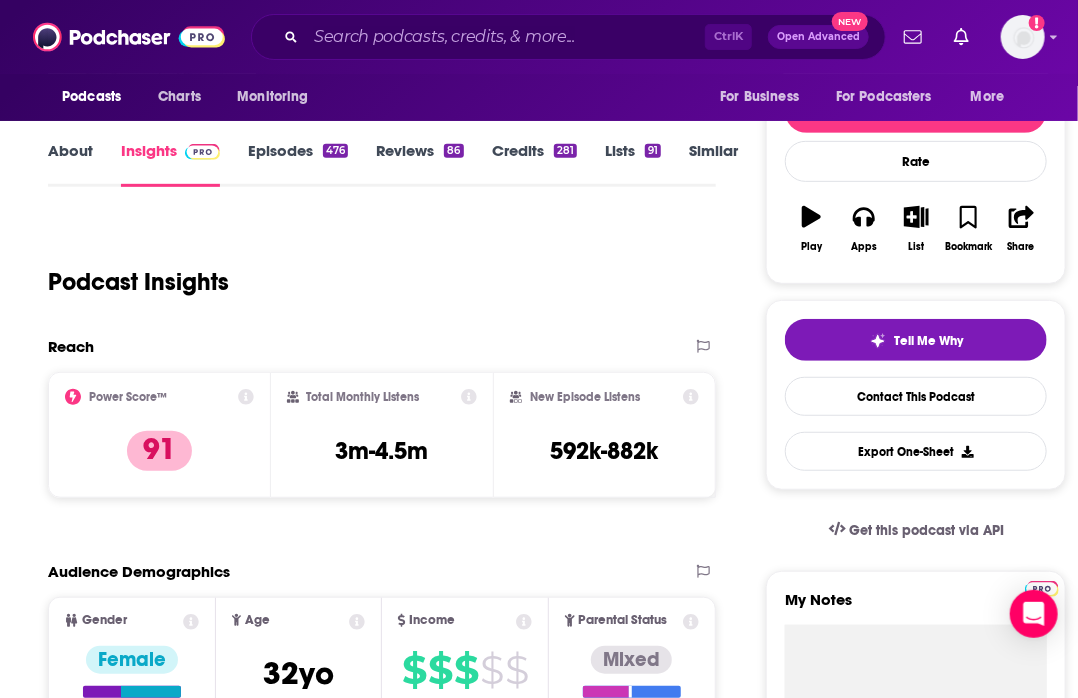 click on "Podcast Insights" at bounding box center [374, 270] 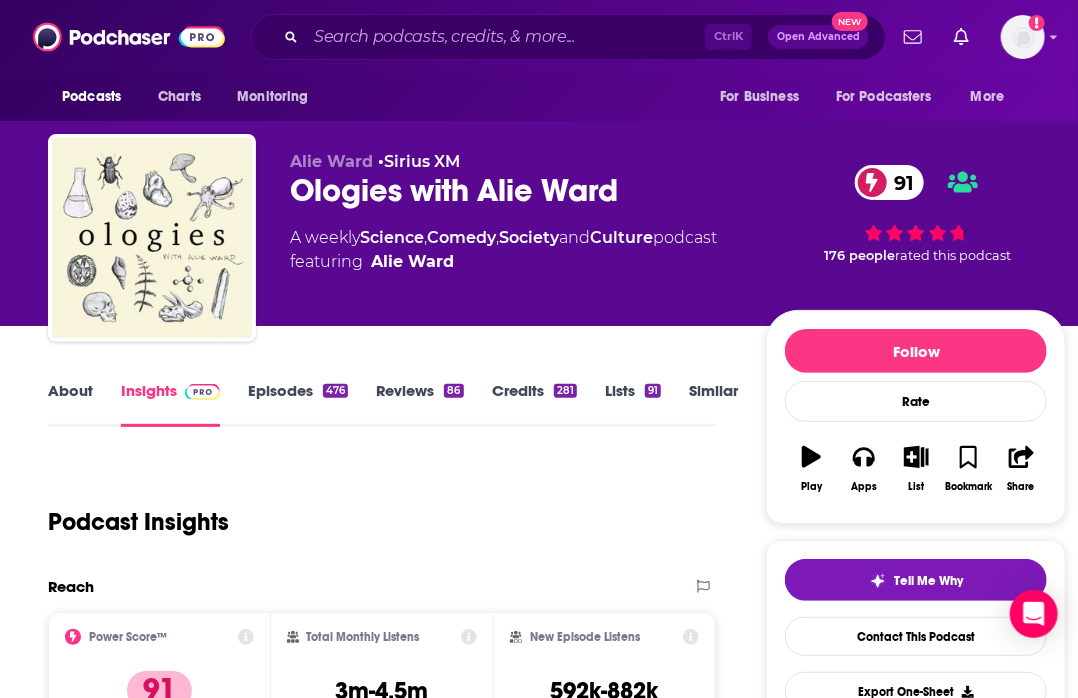 click on "Podcast Insights" at bounding box center (374, 510) 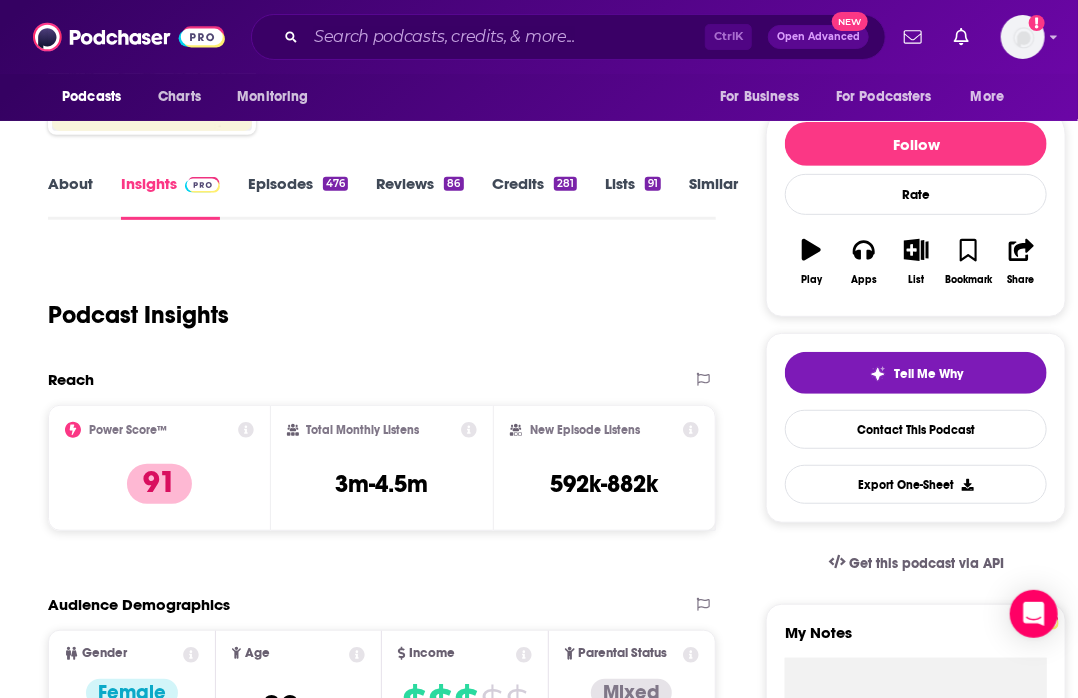 scroll, scrollTop: 208, scrollLeft: 0, axis: vertical 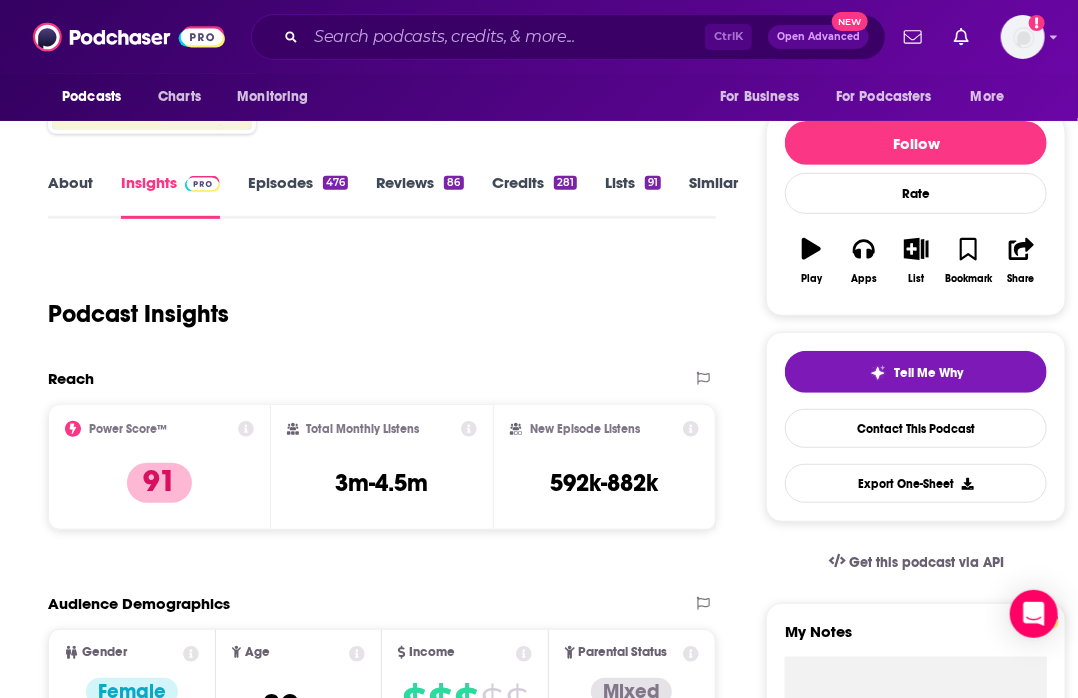 click on "About" at bounding box center [70, 196] 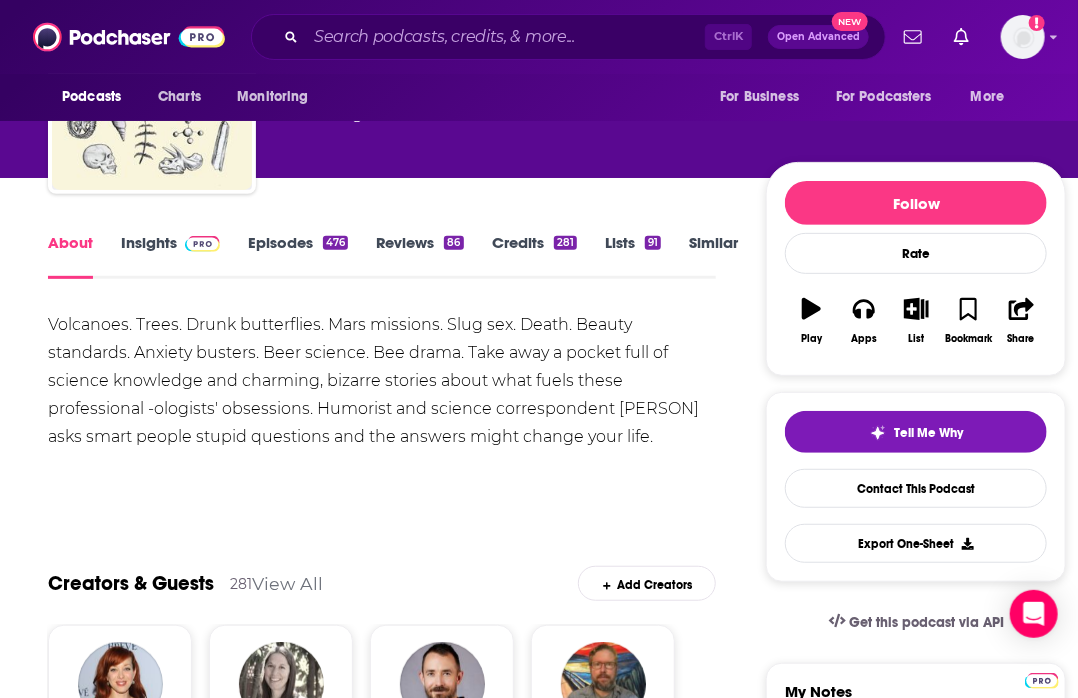 scroll, scrollTop: 0, scrollLeft: 0, axis: both 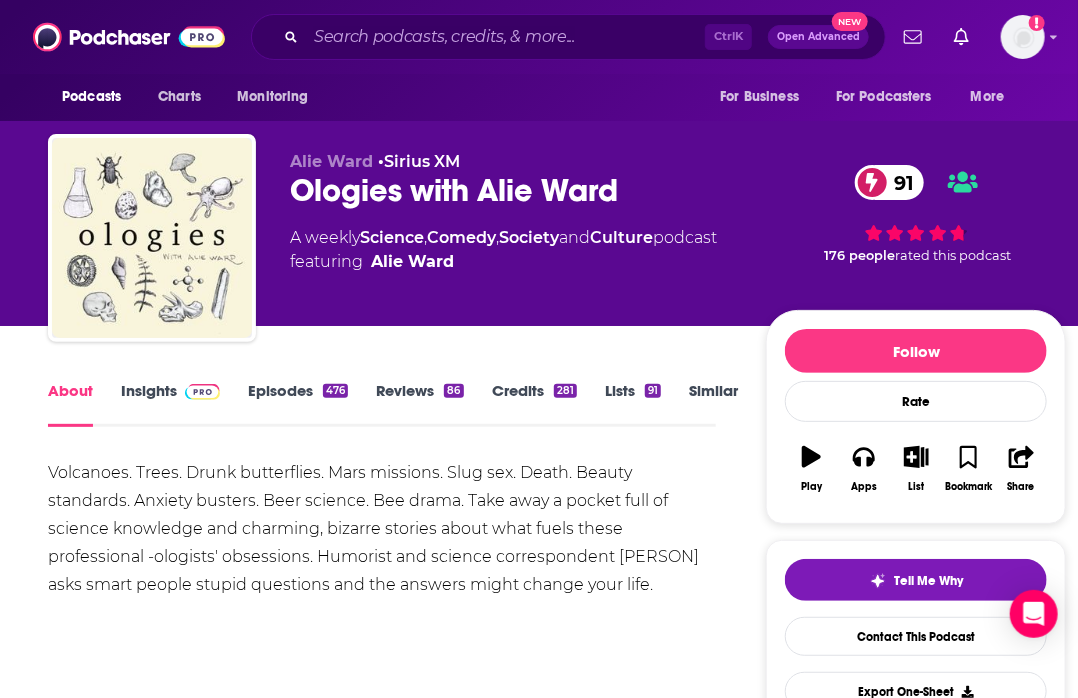 click on "Insights" at bounding box center (170, 404) 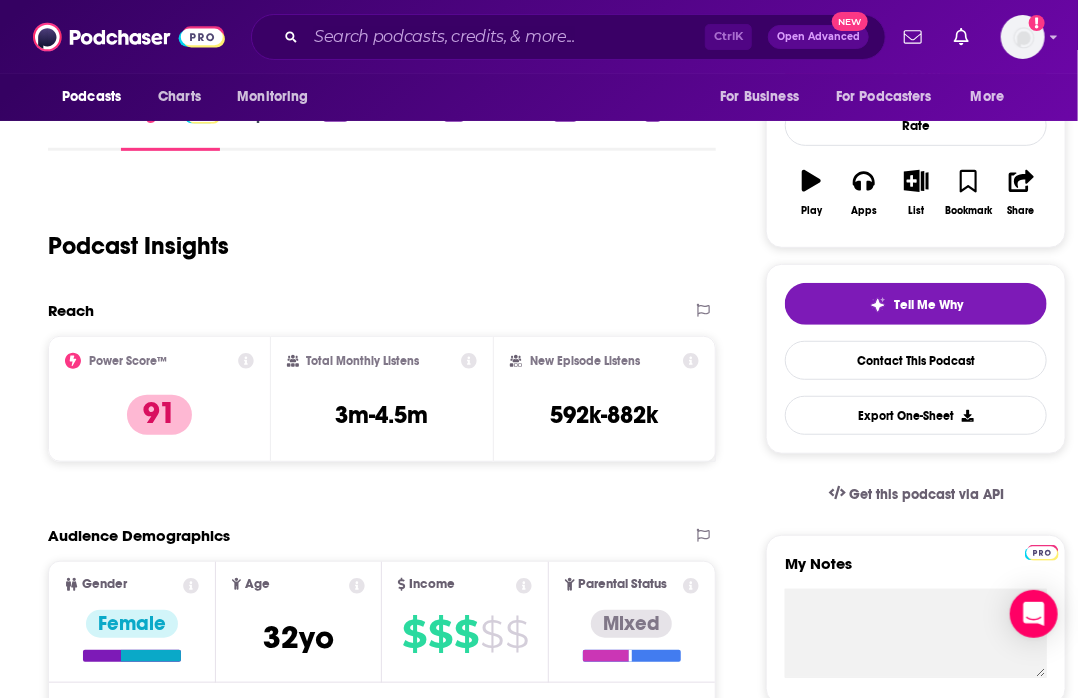 click on "Reach" at bounding box center (361, 310) 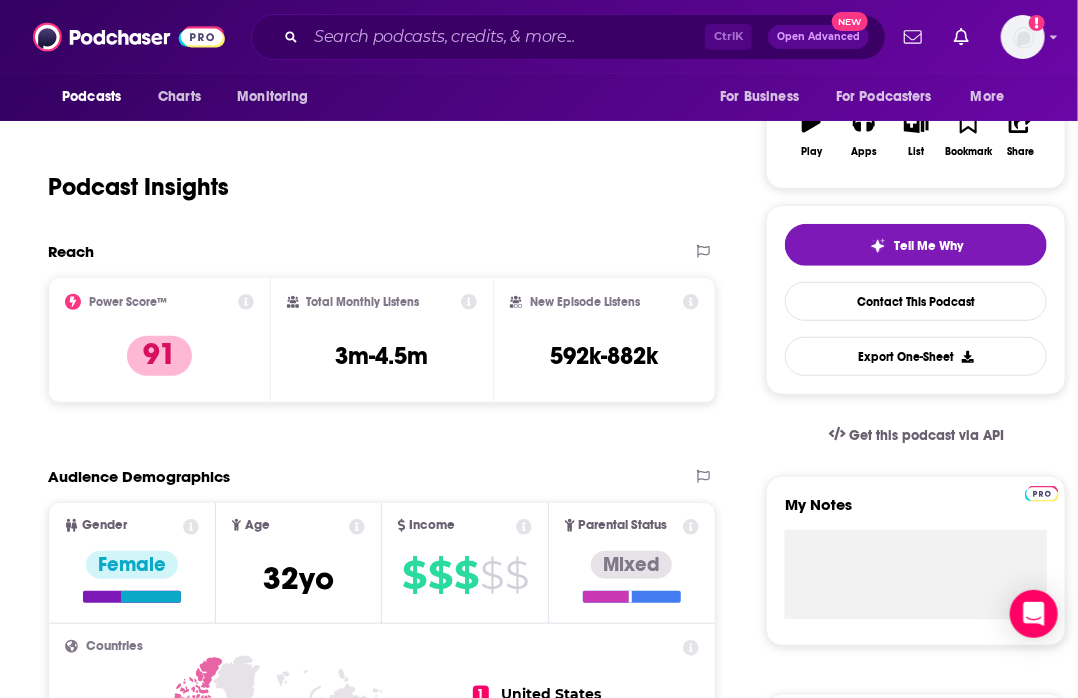 scroll, scrollTop: 334, scrollLeft: 0, axis: vertical 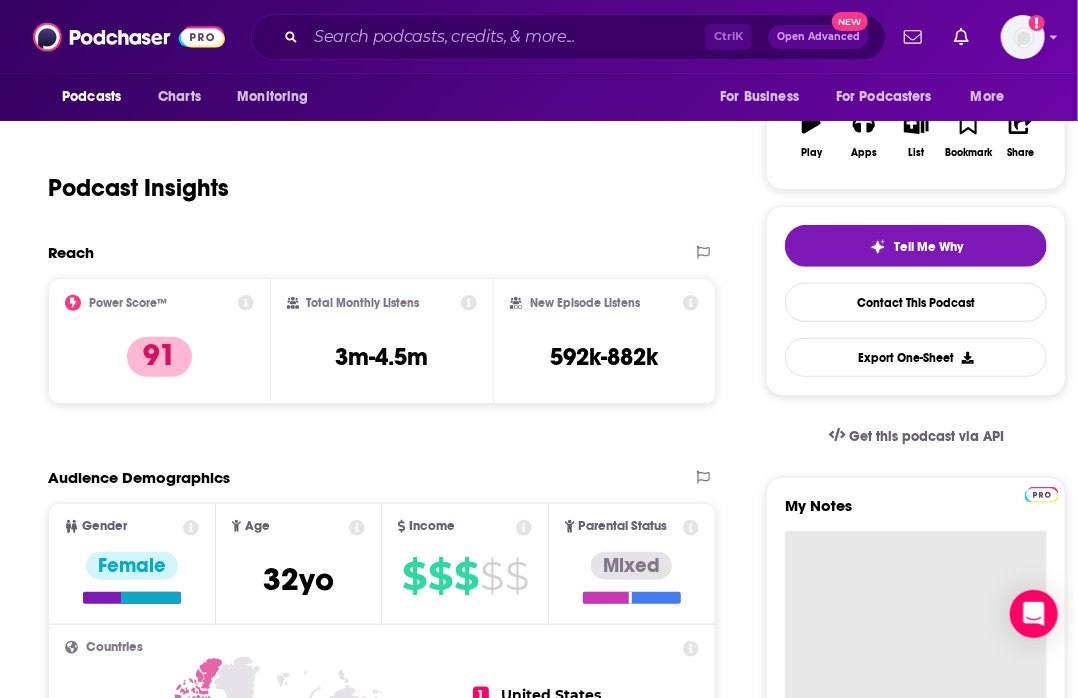 click on "My Notes" at bounding box center (916, 651) 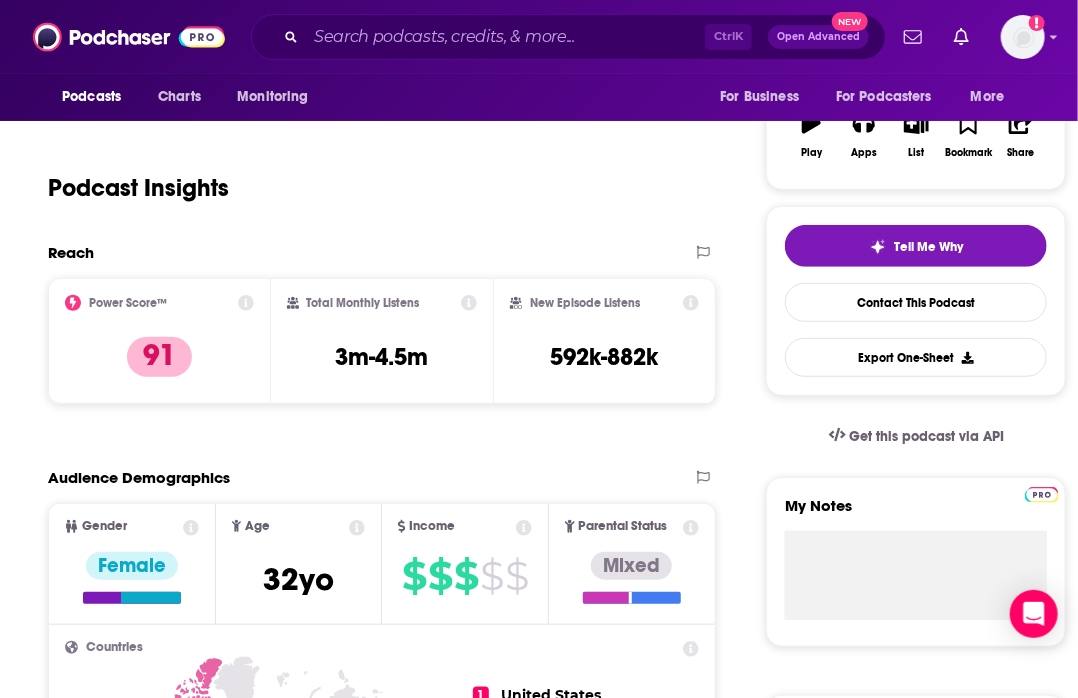 click on "Reach Power Score™ 91 Total Monthly Listens 3m-4.5m New Episode Listens 592k-882k Export One-Sheet Audience Demographics Gender Female Age [AGE] yo Income $ $ $ $ $ Parental Status Mixed Countries 1 United States 2 United Kingdom 3 Canada 4 Australia 5 Mexico Top Cities [CITY], [STATE] , [CITY] , [CITY], [STATE] , [CITY] , [CITY] Interests Space/Astronomy , Art/culture , Nonfiction , Fiction , News , Literature Jobs Researchers , Biologists , Authors/Writers , Scientists , Directors , Professors Ethnicities White / Caucasian , Hispanic , African American , Asian Show More Content Political Skew Neutral/Mixed Socials X/Twitter @Ologies 64k Instagram @ologies 222k Twitter @[PERSON] Host Link Contacts RSS Podcast Email [PERSON] podcasts@[DOMAIN] podcasts@[DOMAIN] Other Contact [PERSON] [PERSON]@[DOMAIN] [PERSON]@[DOMAIN] Other Contact [PERSON]@[DOMAIN] [PERSON]@[DOMAIN] Other Contact feedback@[DOMAIN] feedback@[DOMAIN] Other Contact 1" at bounding box center [382, 4946] 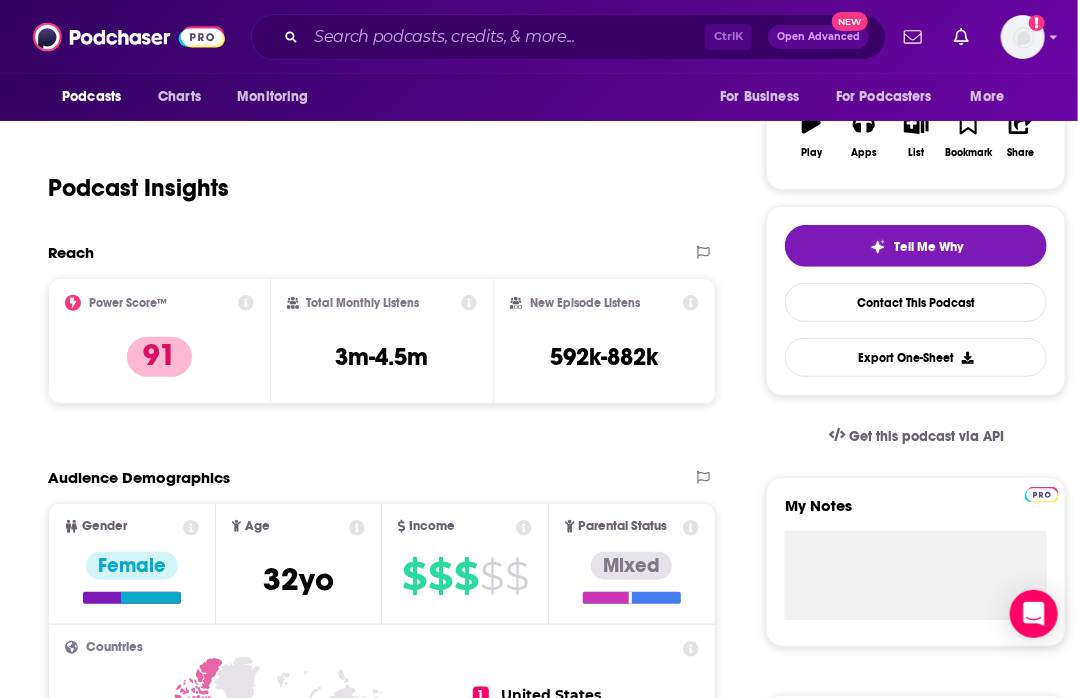 click on "Tell Me Why Contact This Podcast Export One-Sheet" at bounding box center [916, 301] 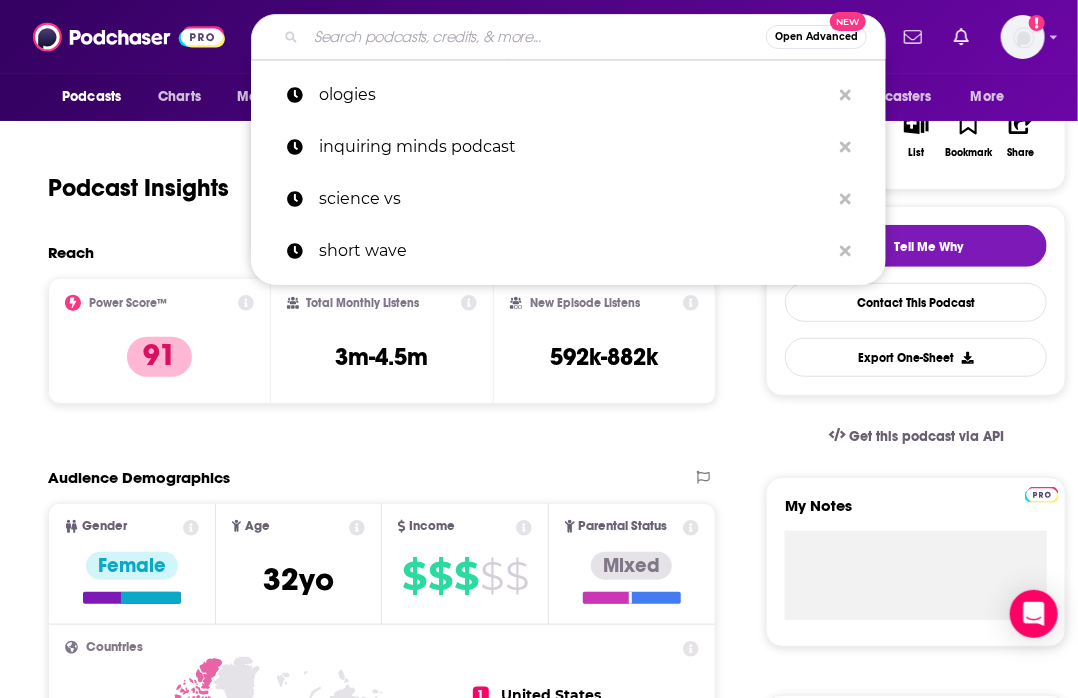 click at bounding box center [536, 37] 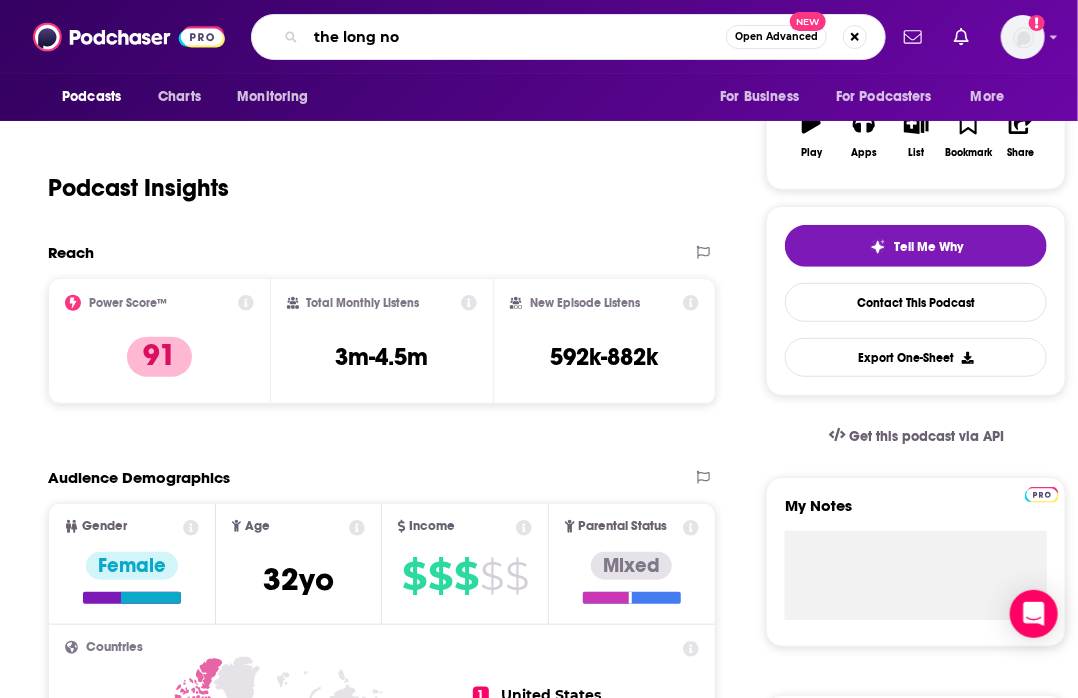 type on "the long now" 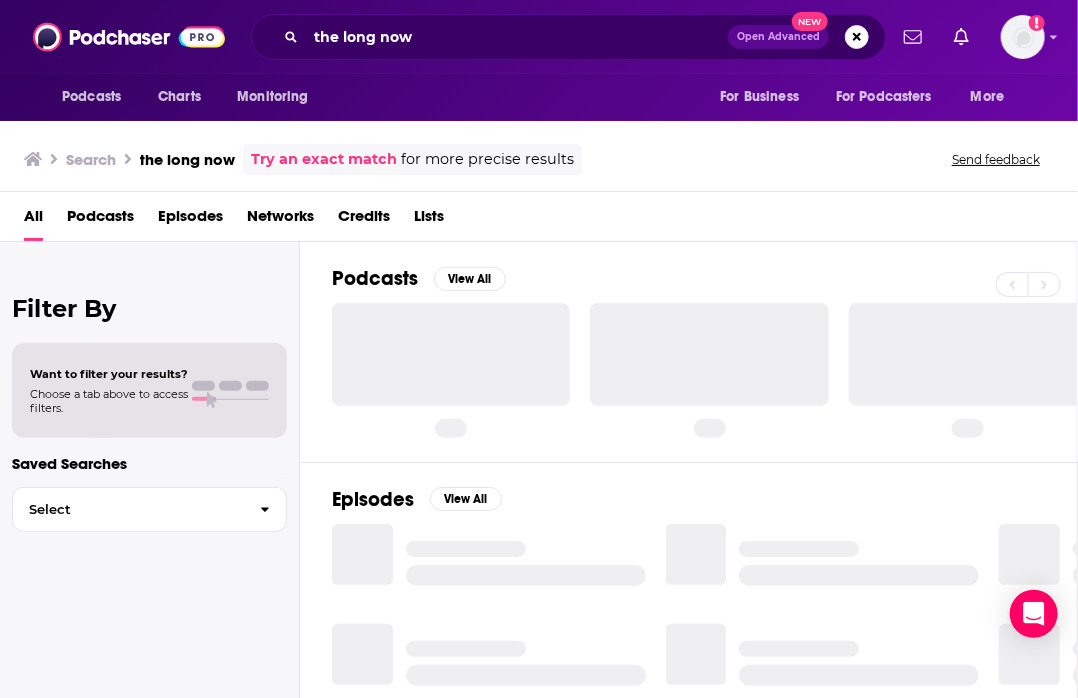 scroll, scrollTop: 0, scrollLeft: 0, axis: both 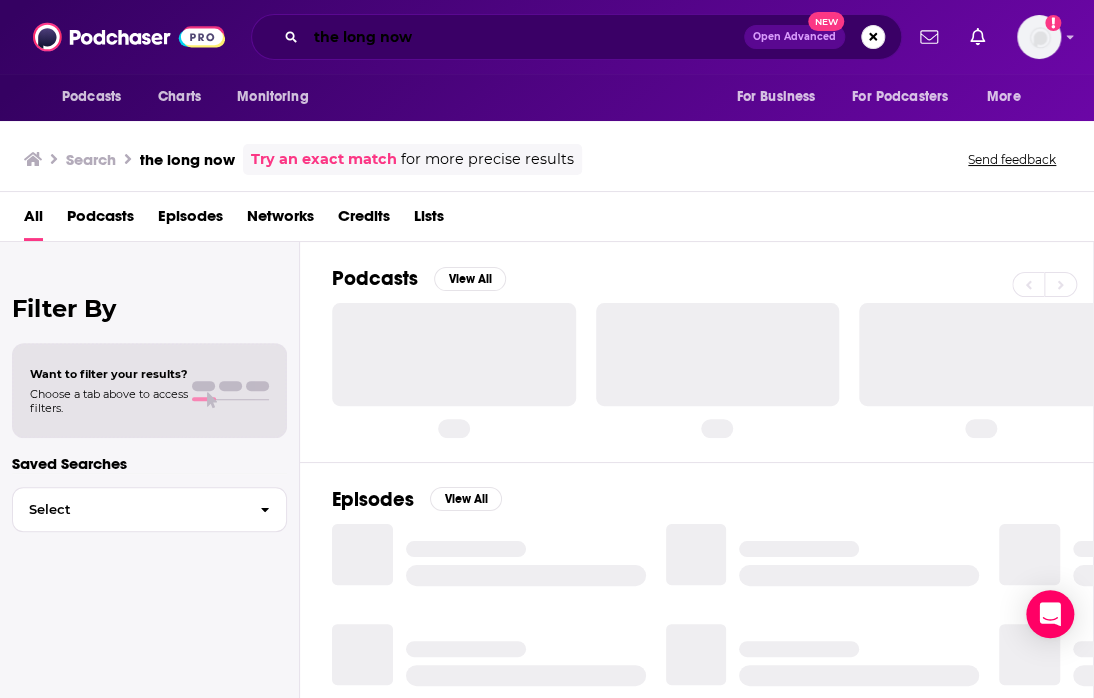 click on "the long now" at bounding box center (525, 37) 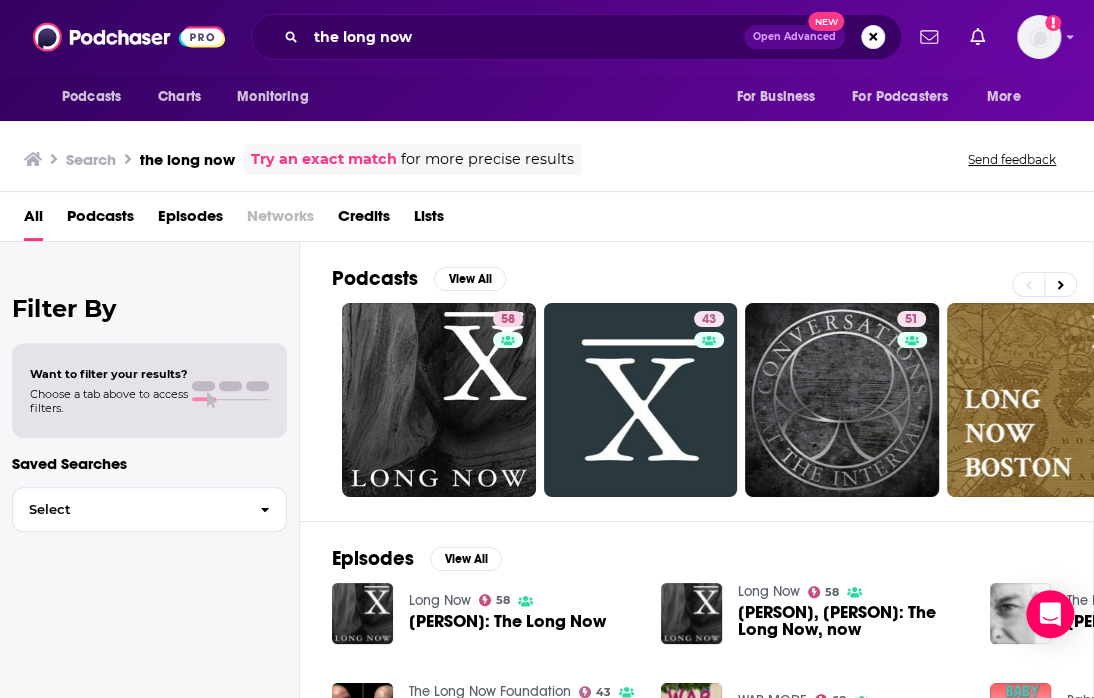 click on "Search the long now Try an exact match for more precise results Send feedback" at bounding box center (543, 159) 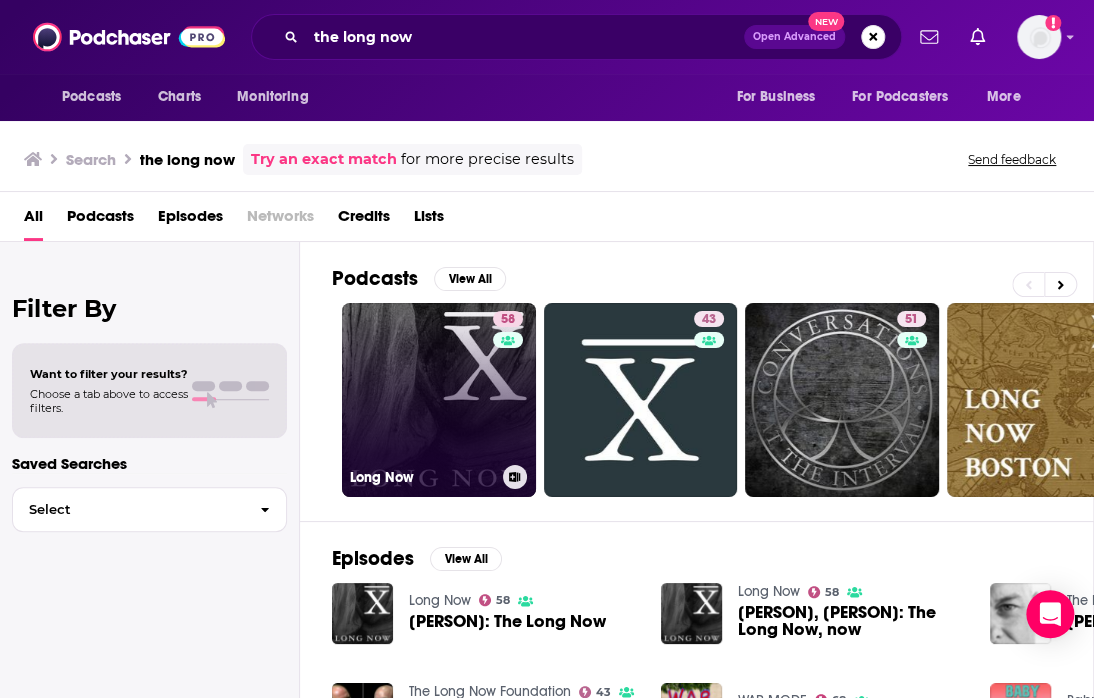 click on "58 Long Now" at bounding box center [439, 400] 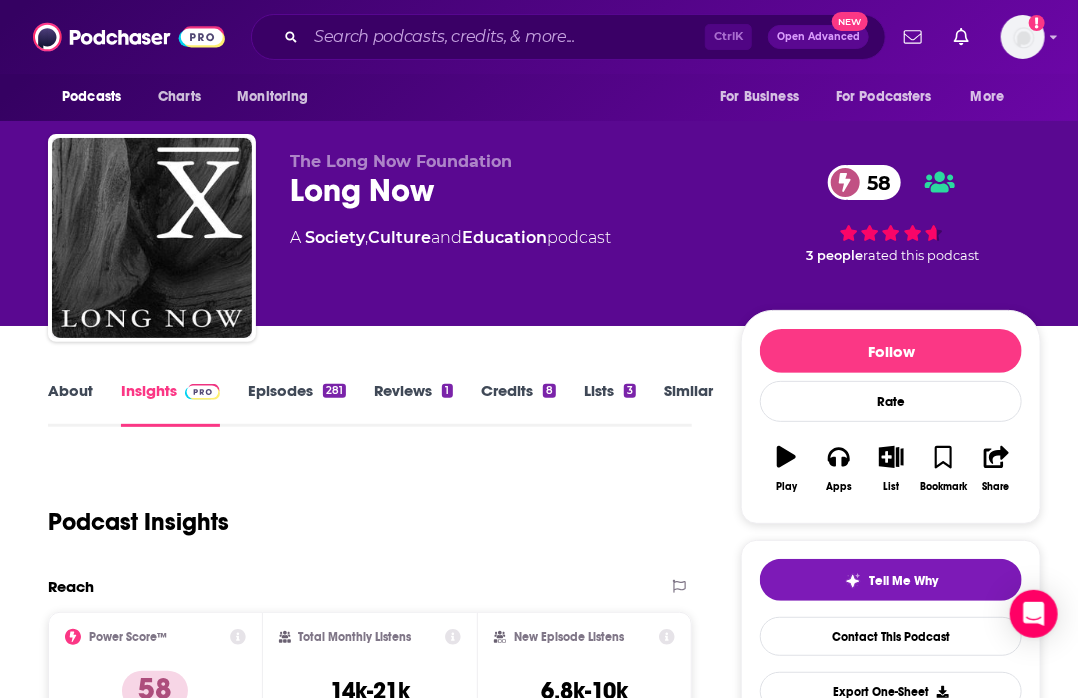 scroll, scrollTop: 122, scrollLeft: 0, axis: vertical 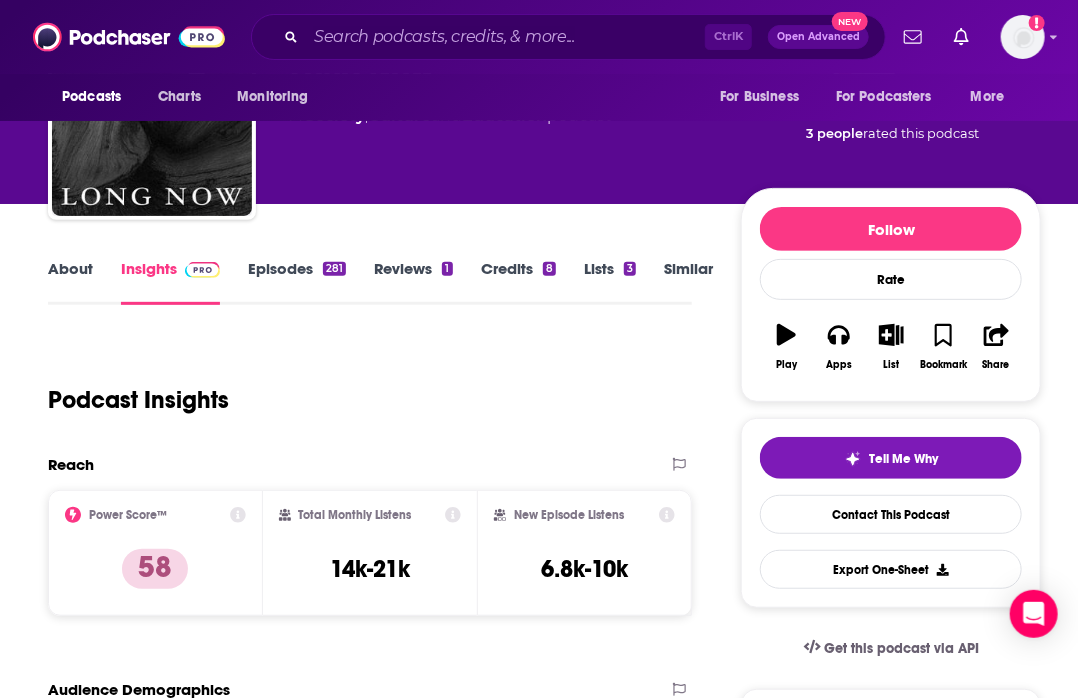click on "About" at bounding box center (70, 282) 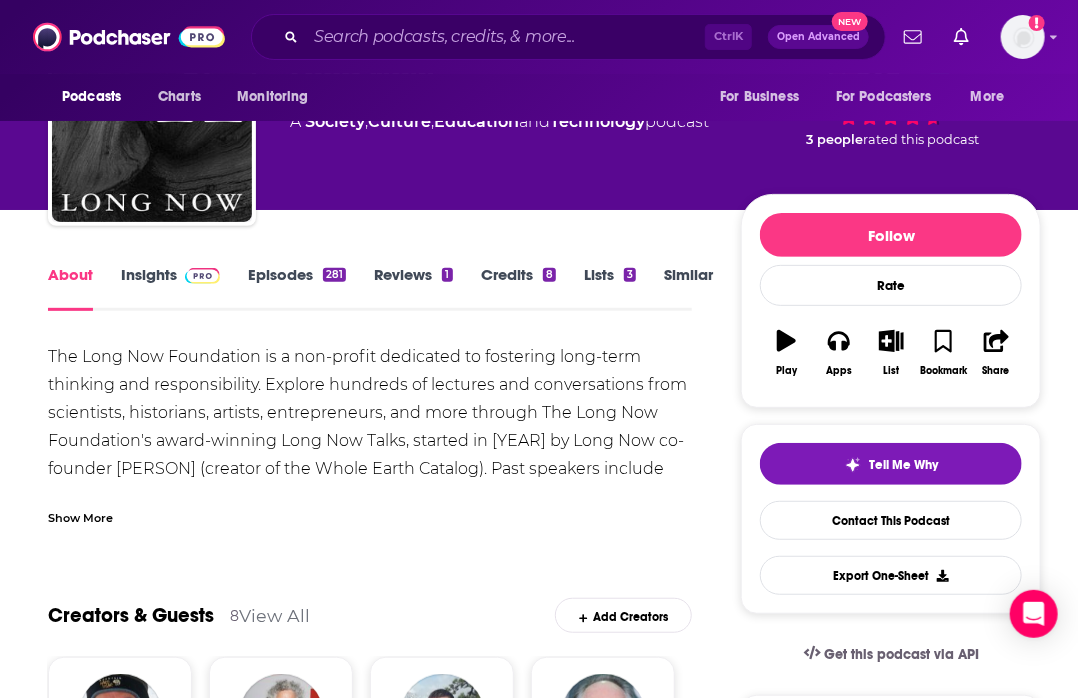 scroll, scrollTop: 126, scrollLeft: 0, axis: vertical 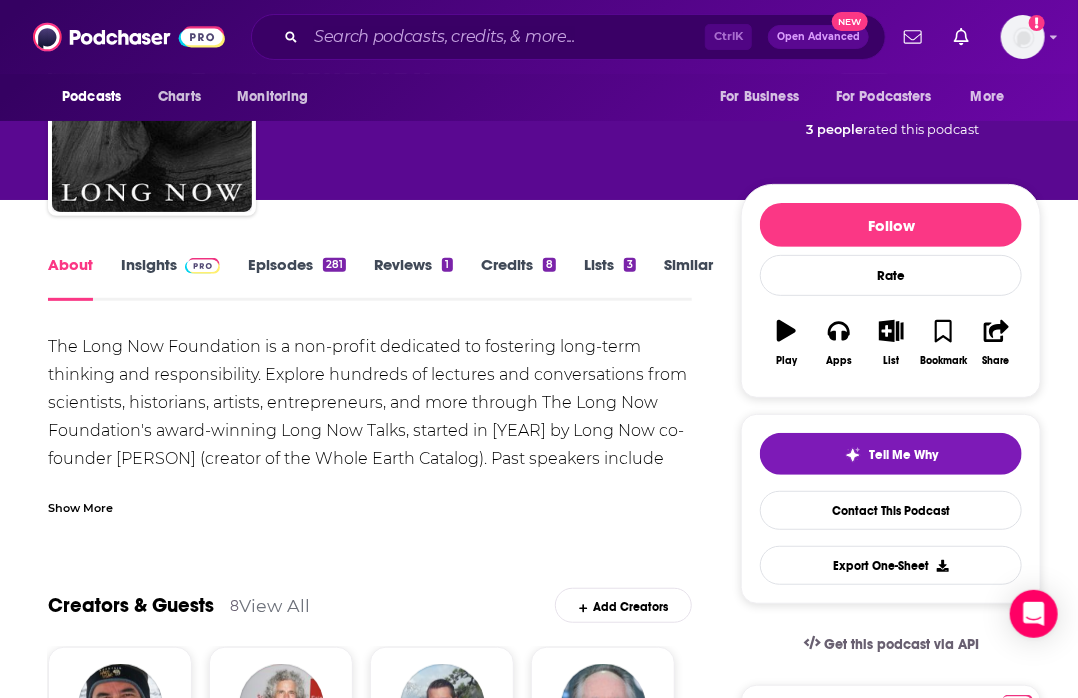 click on "Insights" at bounding box center (170, 278) 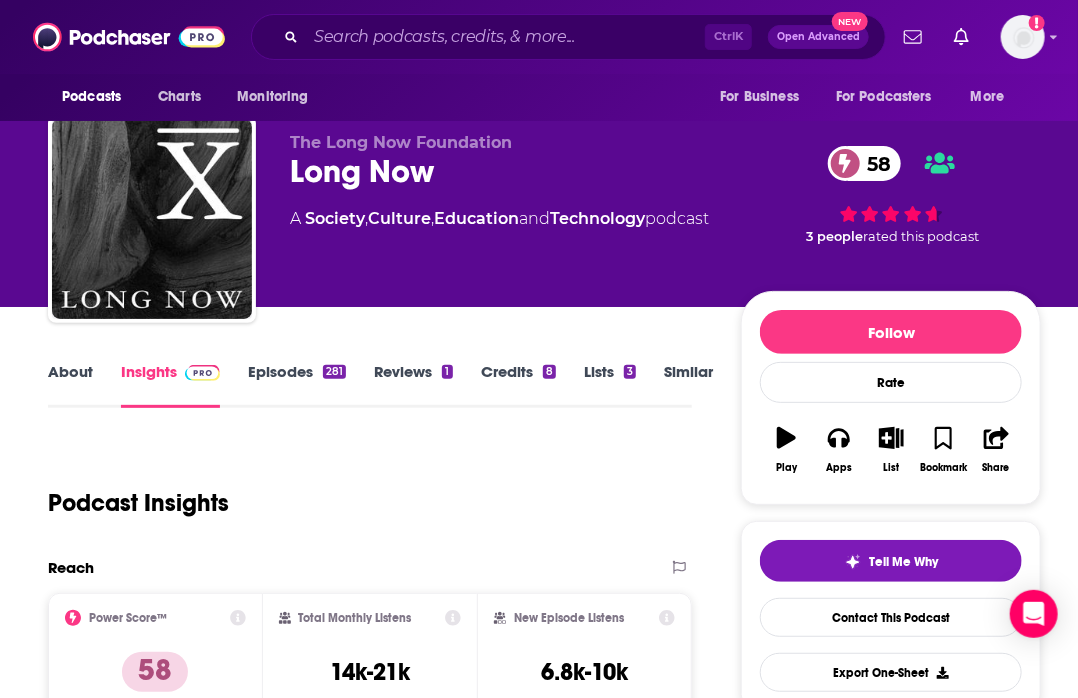 scroll, scrollTop: 8, scrollLeft: 0, axis: vertical 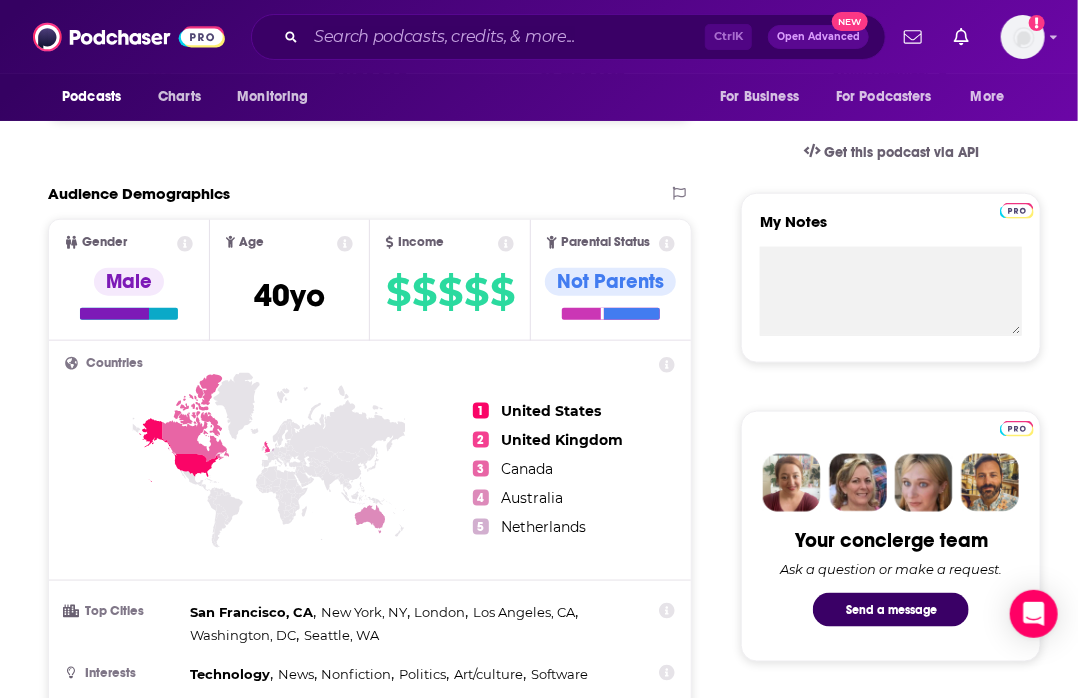 click on "Get this podcast via API" at bounding box center [891, 152] 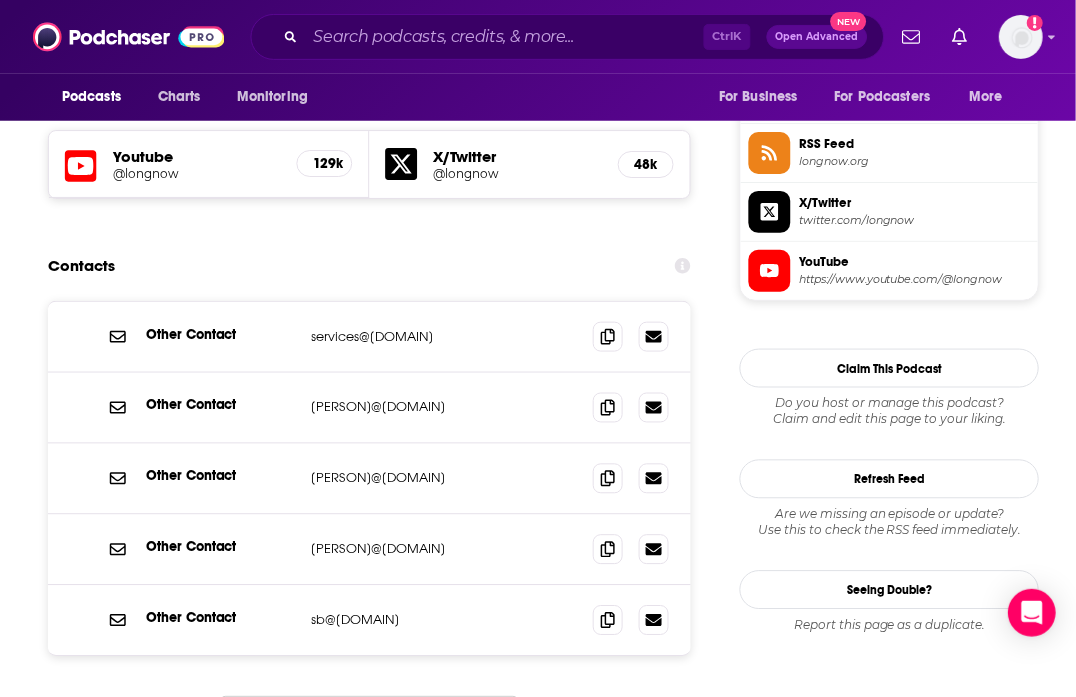 scroll, scrollTop: 1634, scrollLeft: 0, axis: vertical 